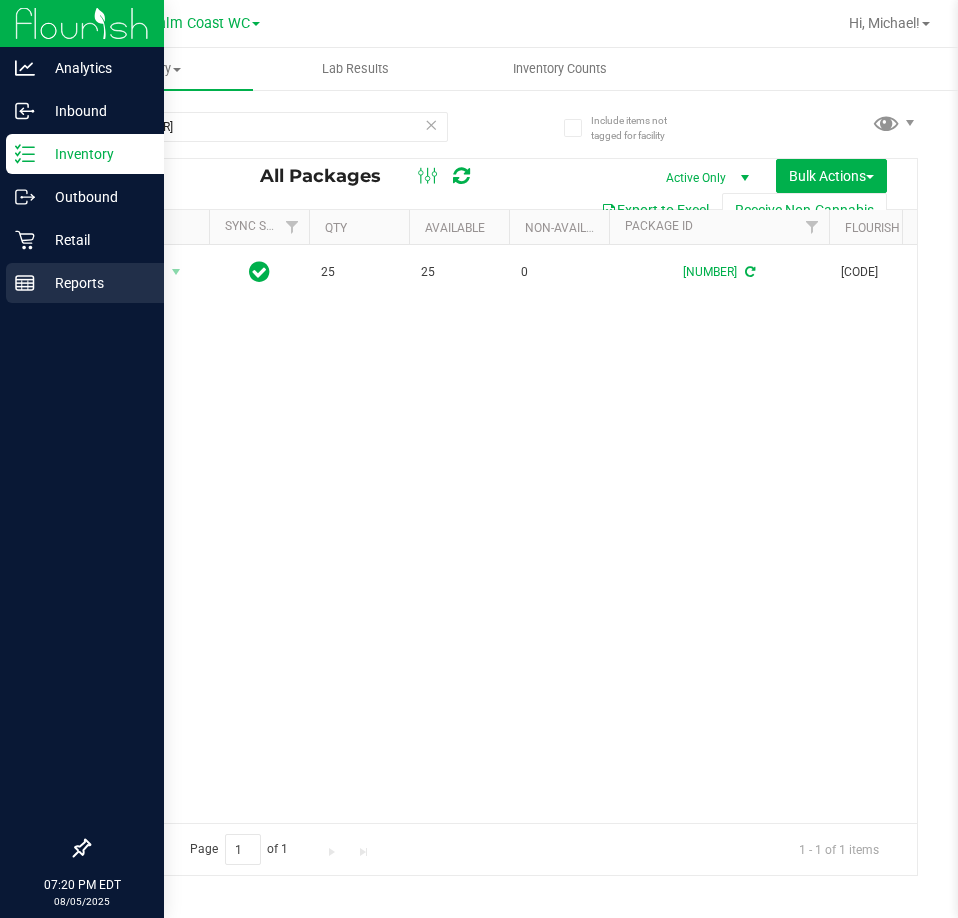 scroll, scrollTop: 0, scrollLeft: 0, axis: both 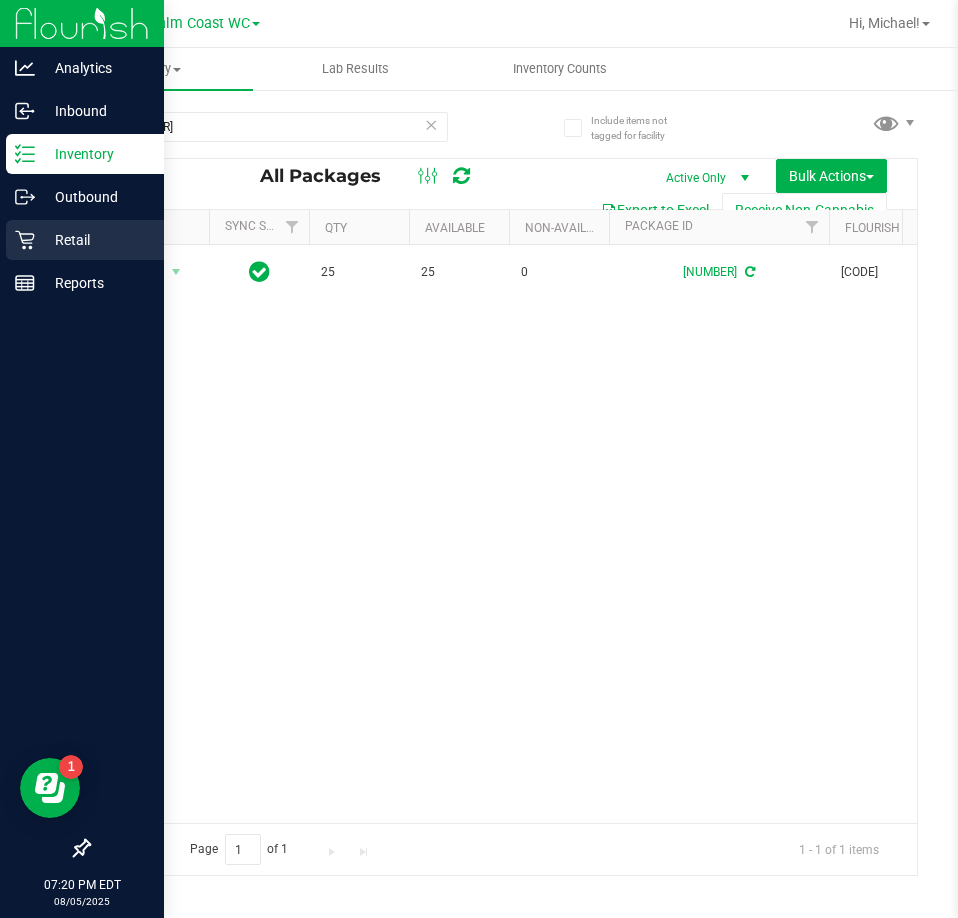 click on "Retail" at bounding box center [95, 240] 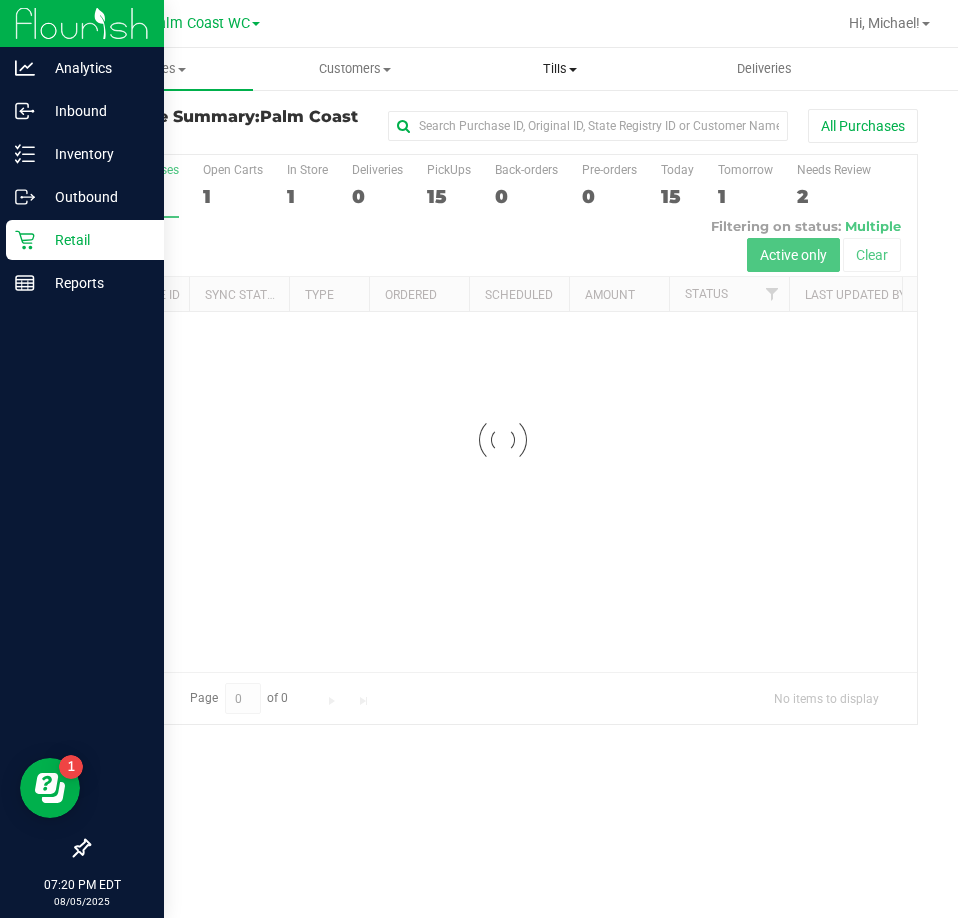 click on "Tills
Manage tills
Reconcile e-payments" at bounding box center [560, 69] 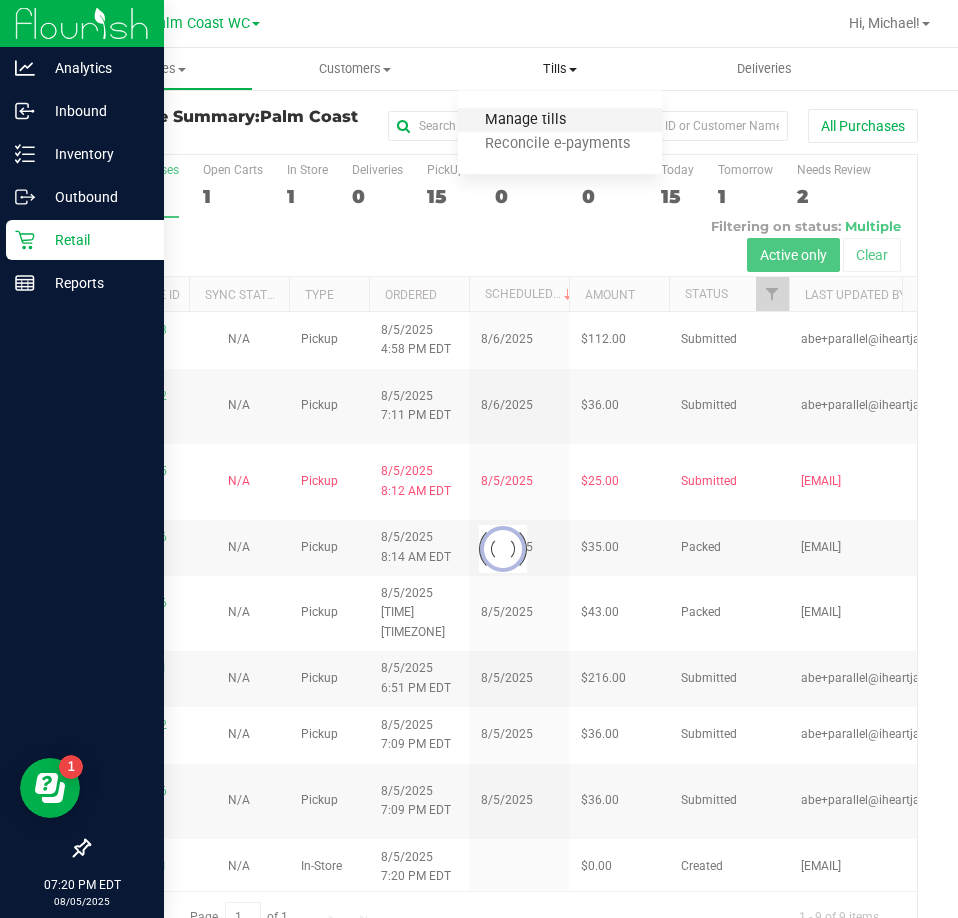 click on "Manage tills" at bounding box center (525, 120) 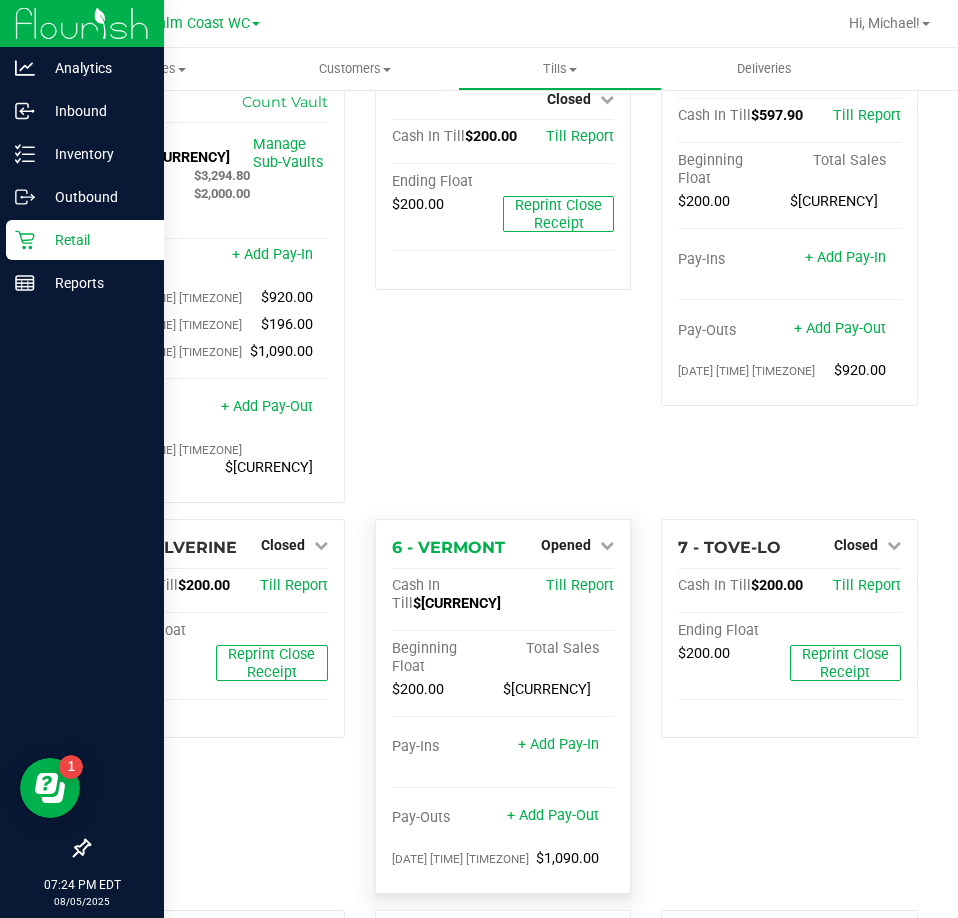 scroll, scrollTop: 400, scrollLeft: 0, axis: vertical 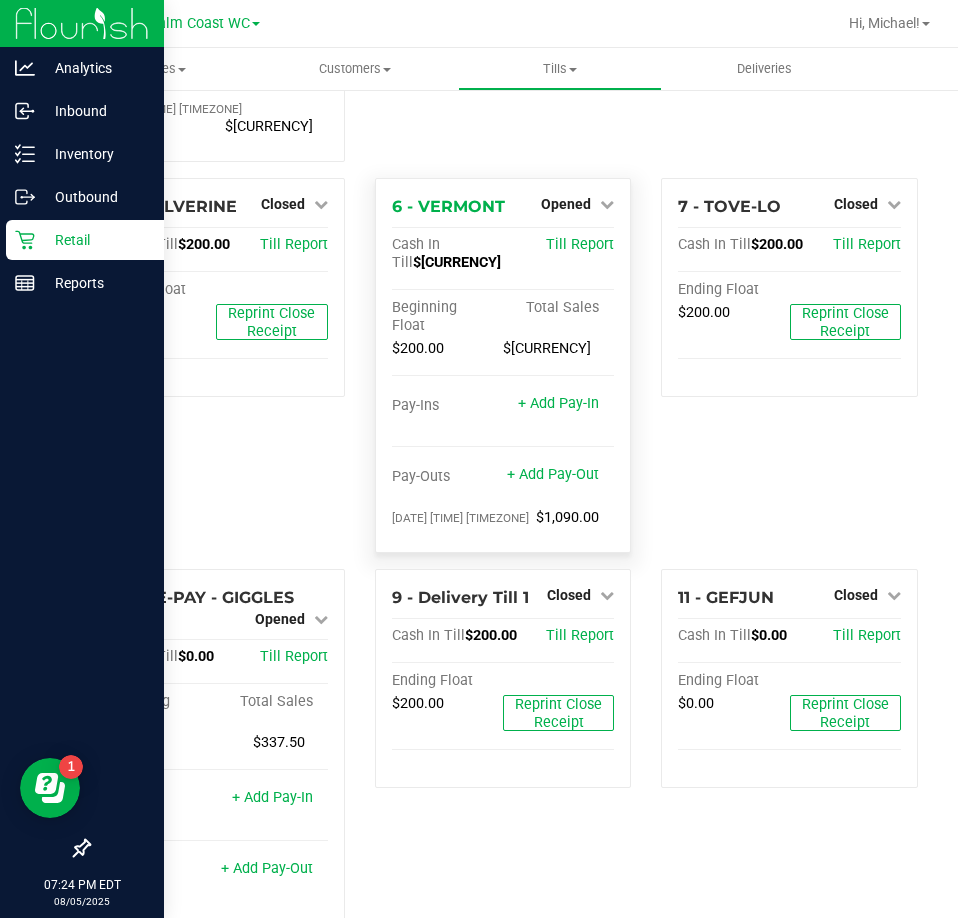 click on "+ Add Pay-Out" at bounding box center (553, 462) 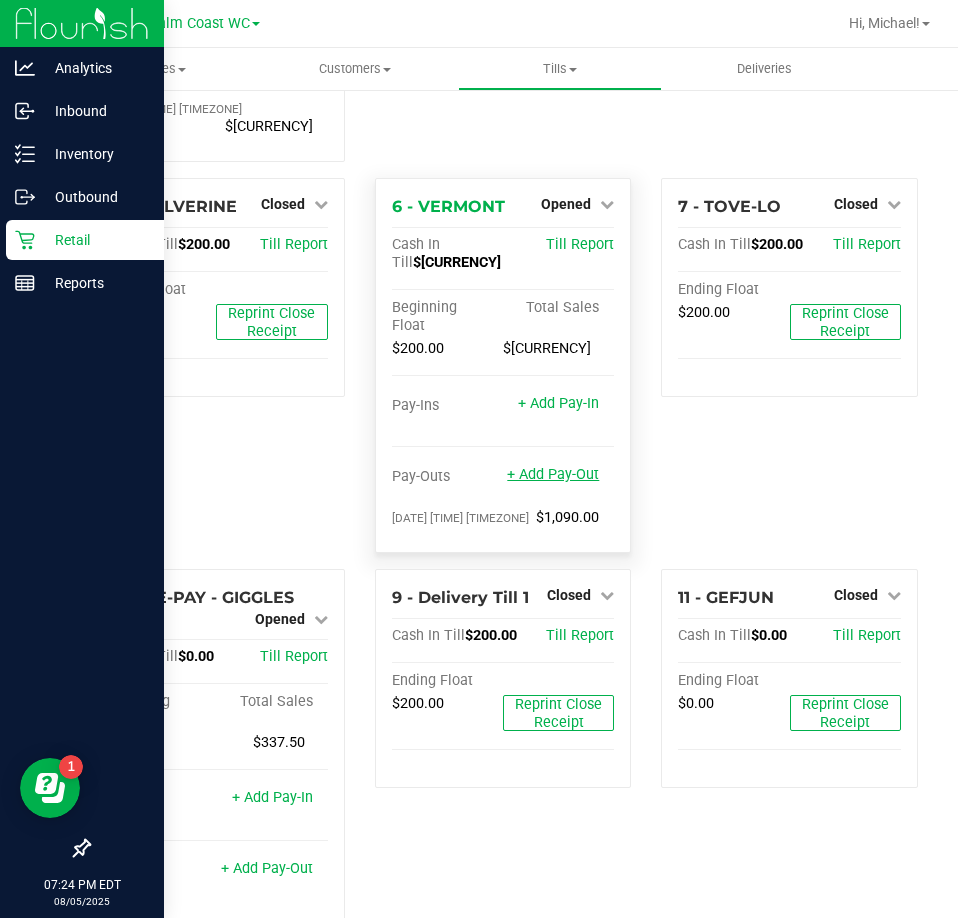 click on "+ Add Pay-Out" at bounding box center (553, 474) 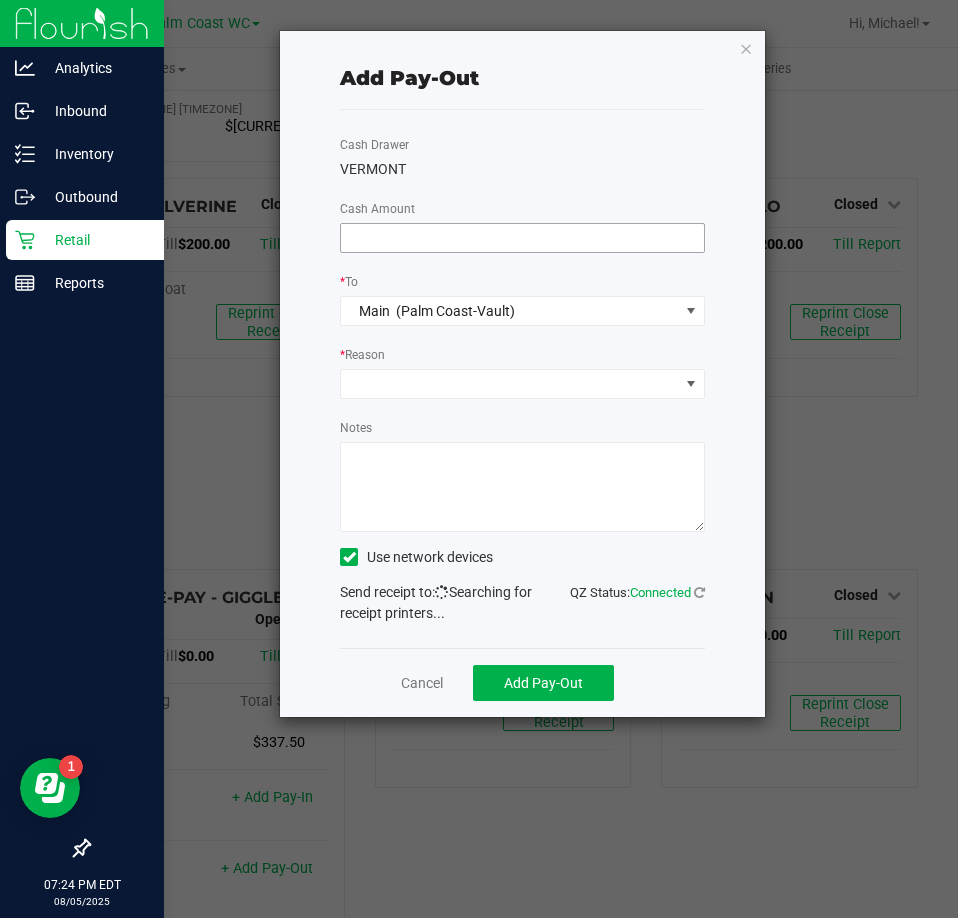 click at bounding box center [522, 238] 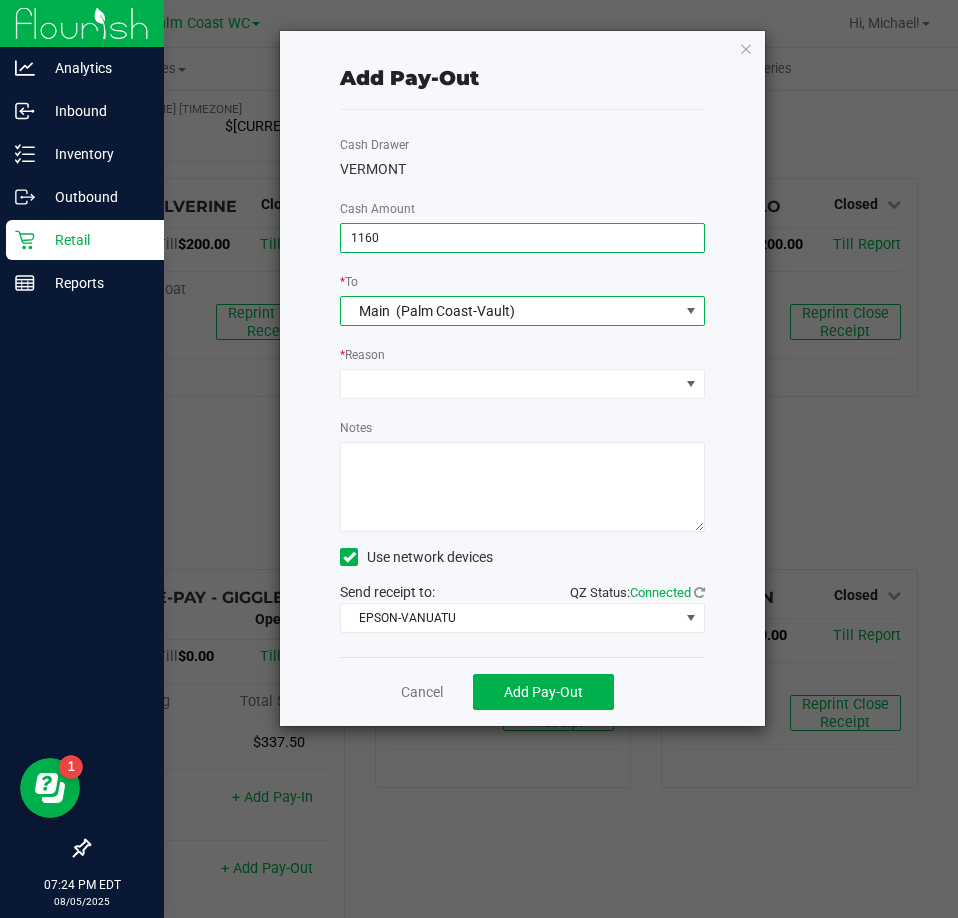 type on "$1,160.00" 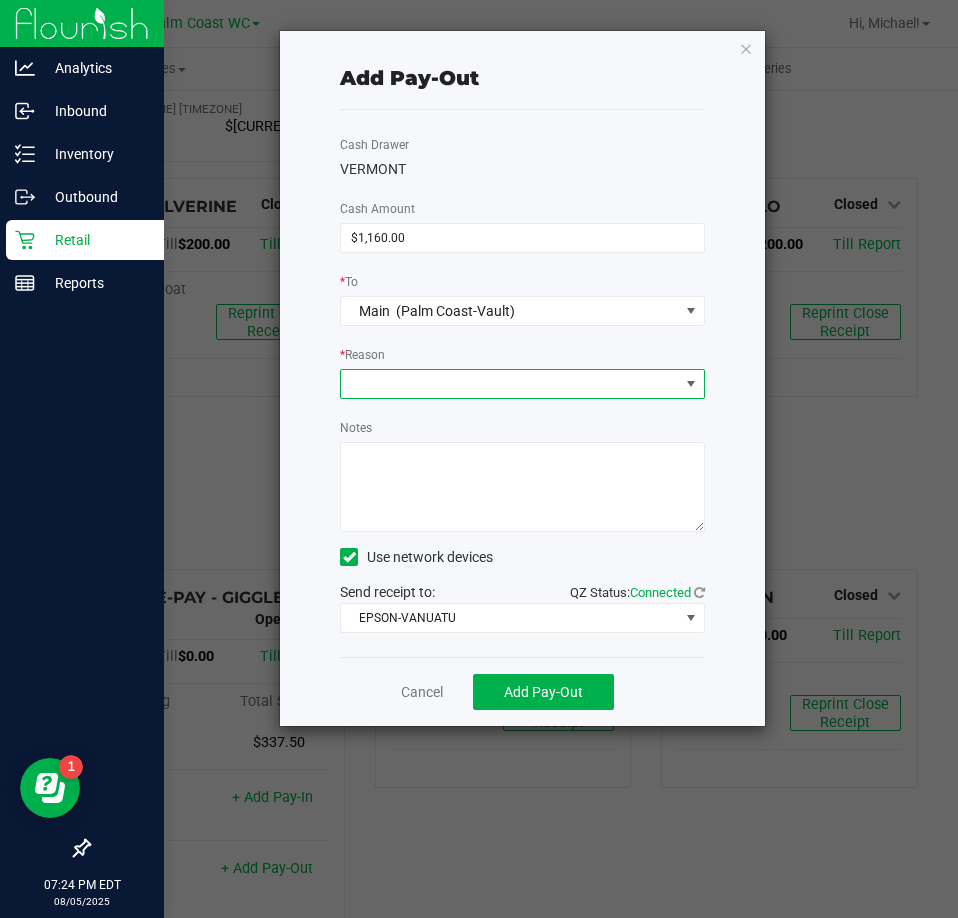 click at bounding box center (510, 384) 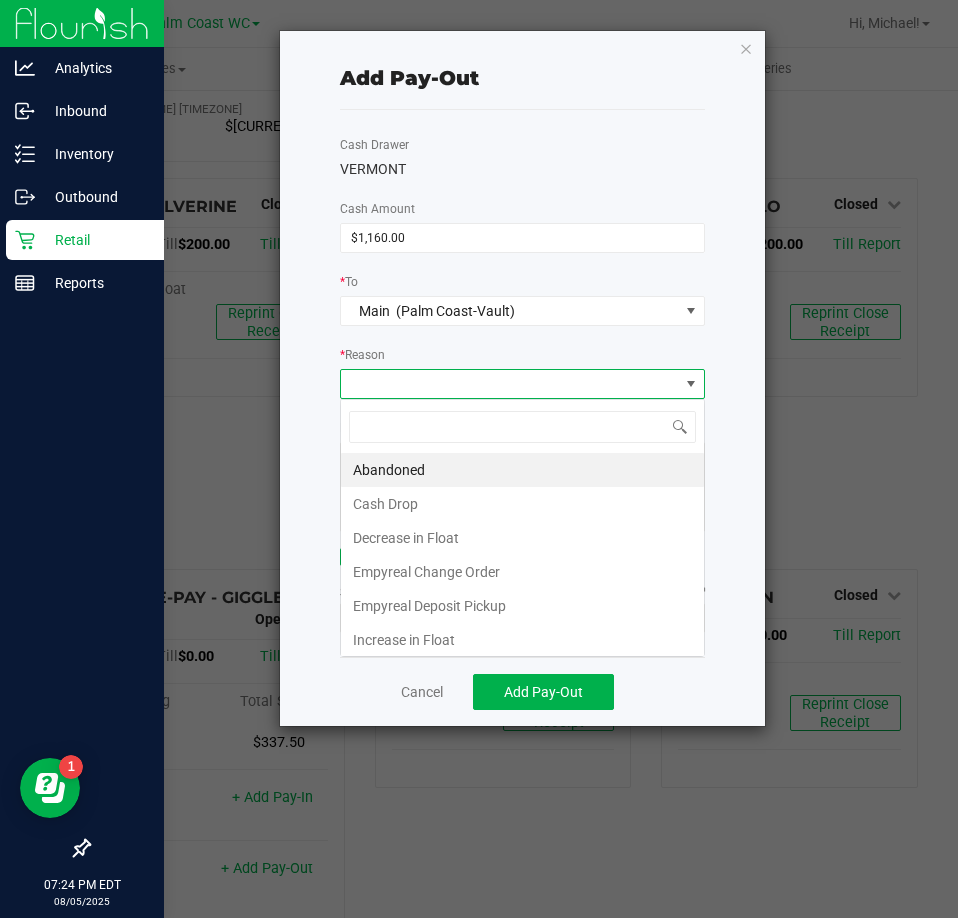 scroll, scrollTop: 99970, scrollLeft: 99635, axis: both 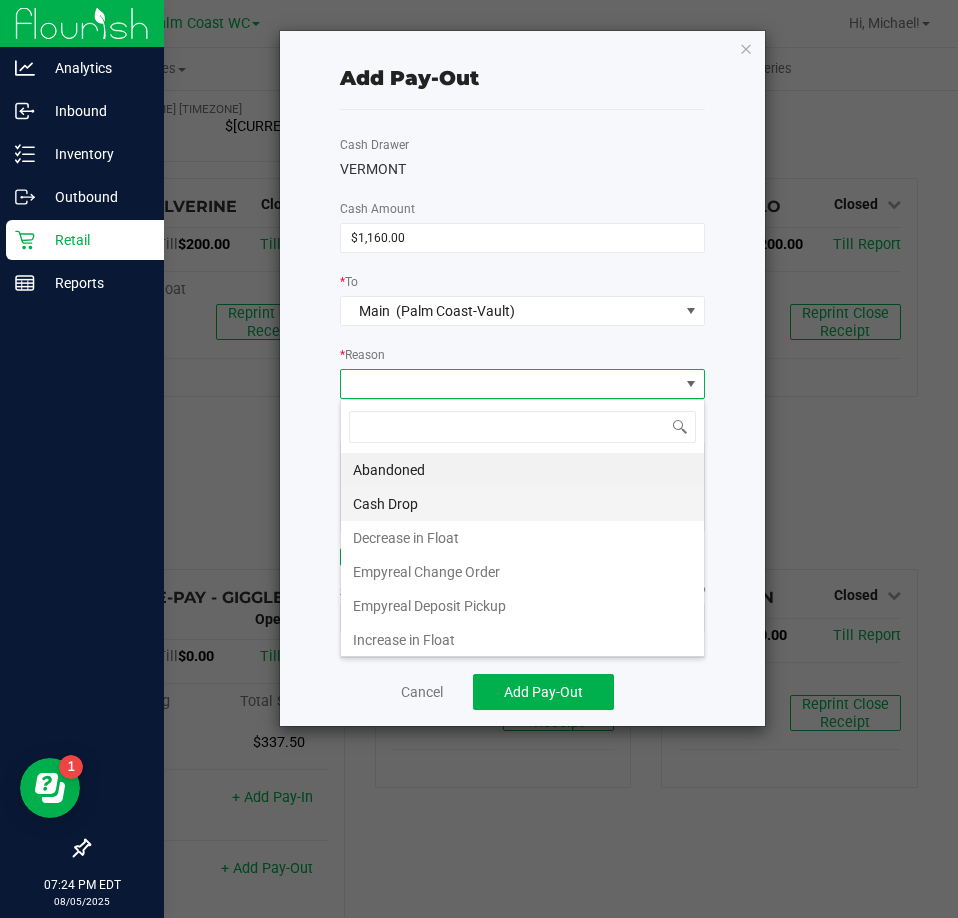 click on "Cash Drop" at bounding box center [522, 504] 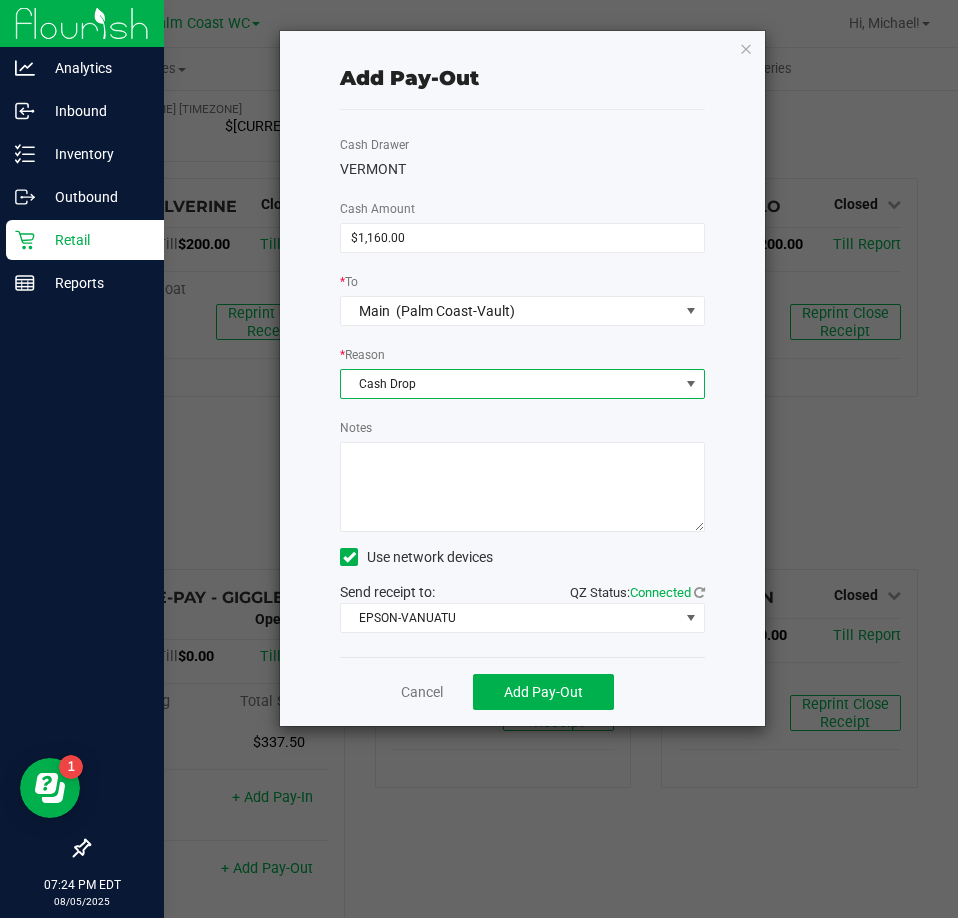 click on "Notes" at bounding box center (522, 487) 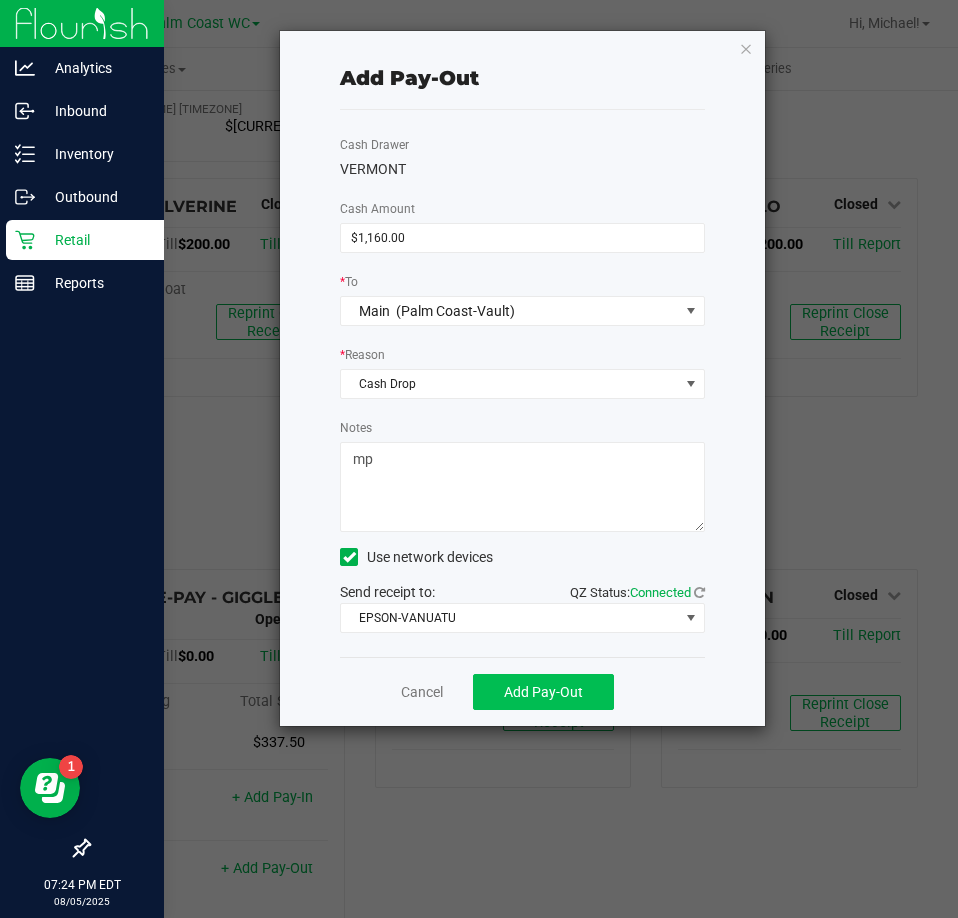 type on "mp" 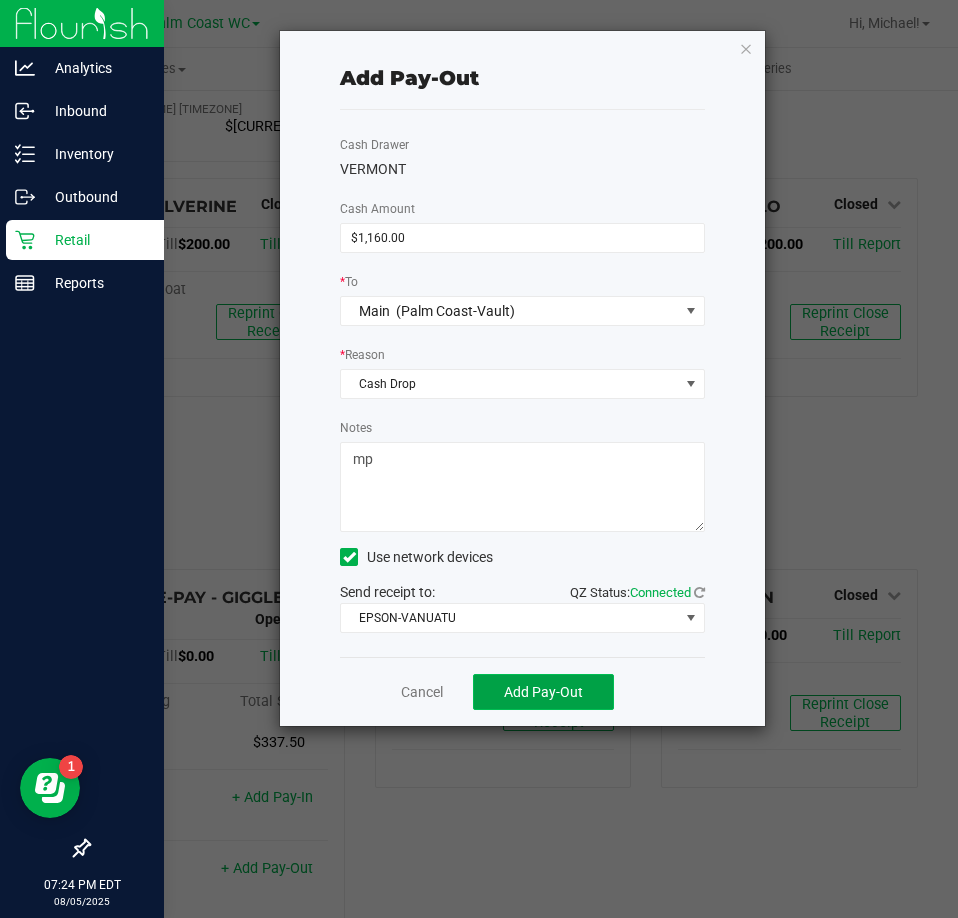 click on "Add Pay-Out" 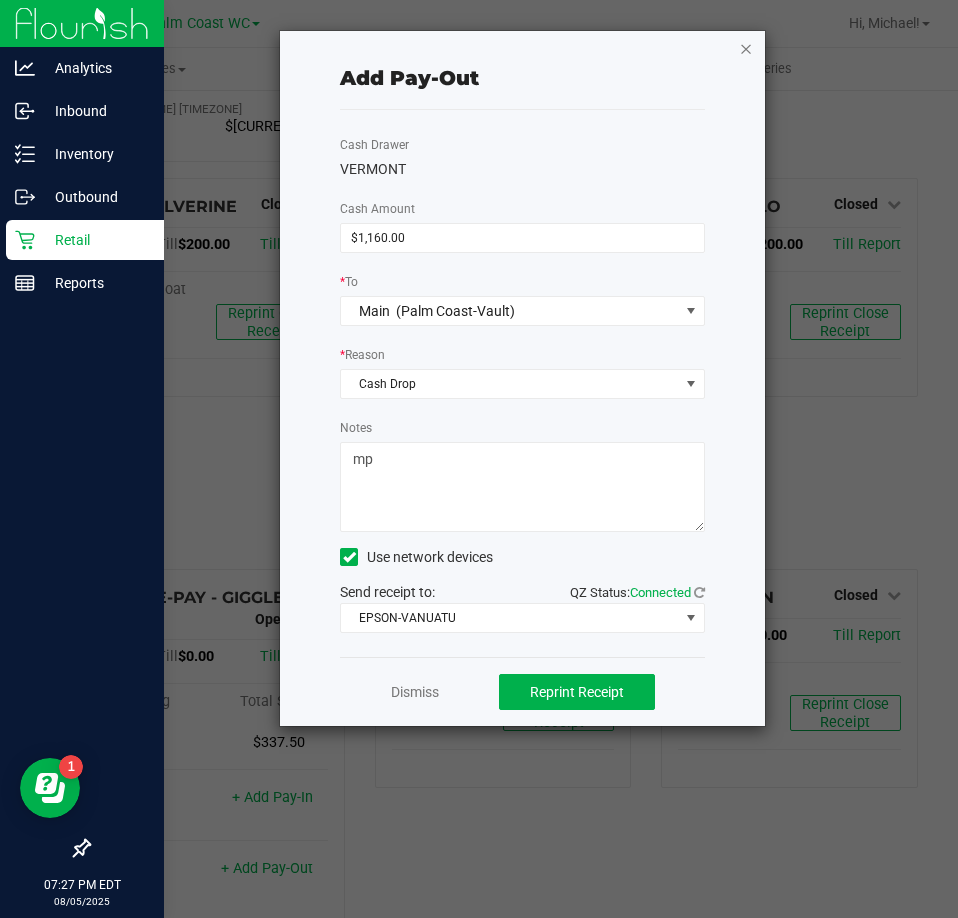 click 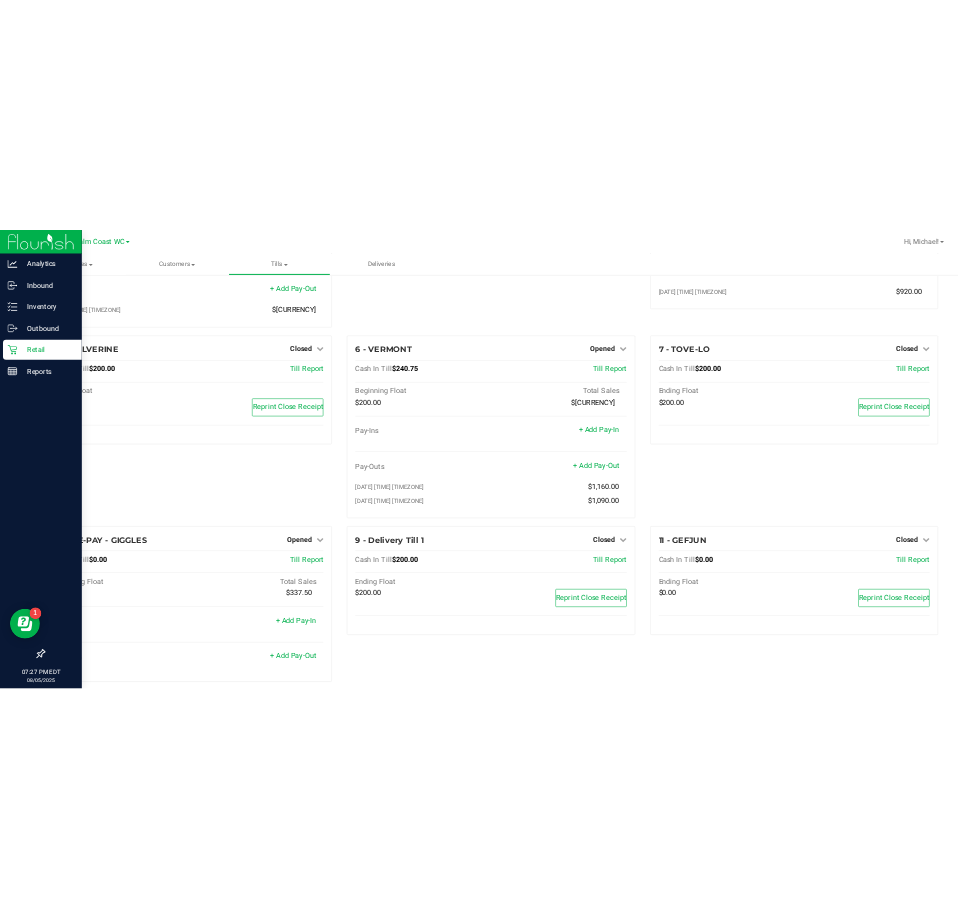 scroll, scrollTop: 319, scrollLeft: 0, axis: vertical 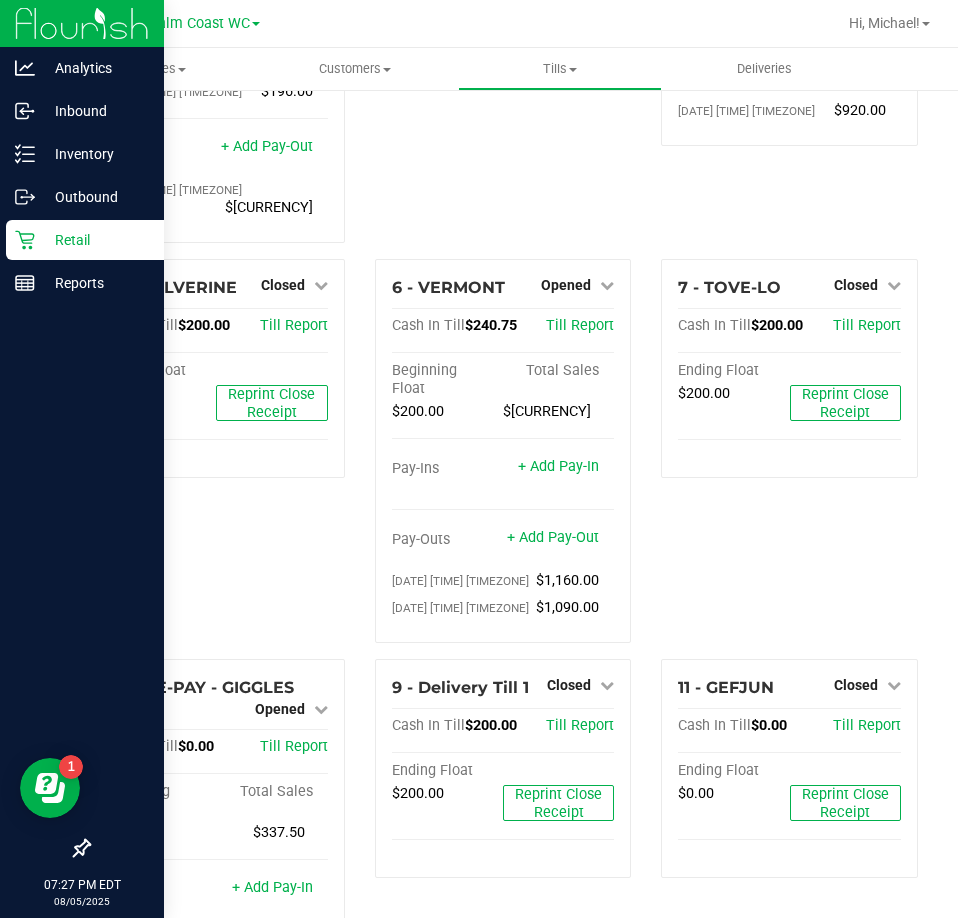click on "Retail" at bounding box center [95, 240] 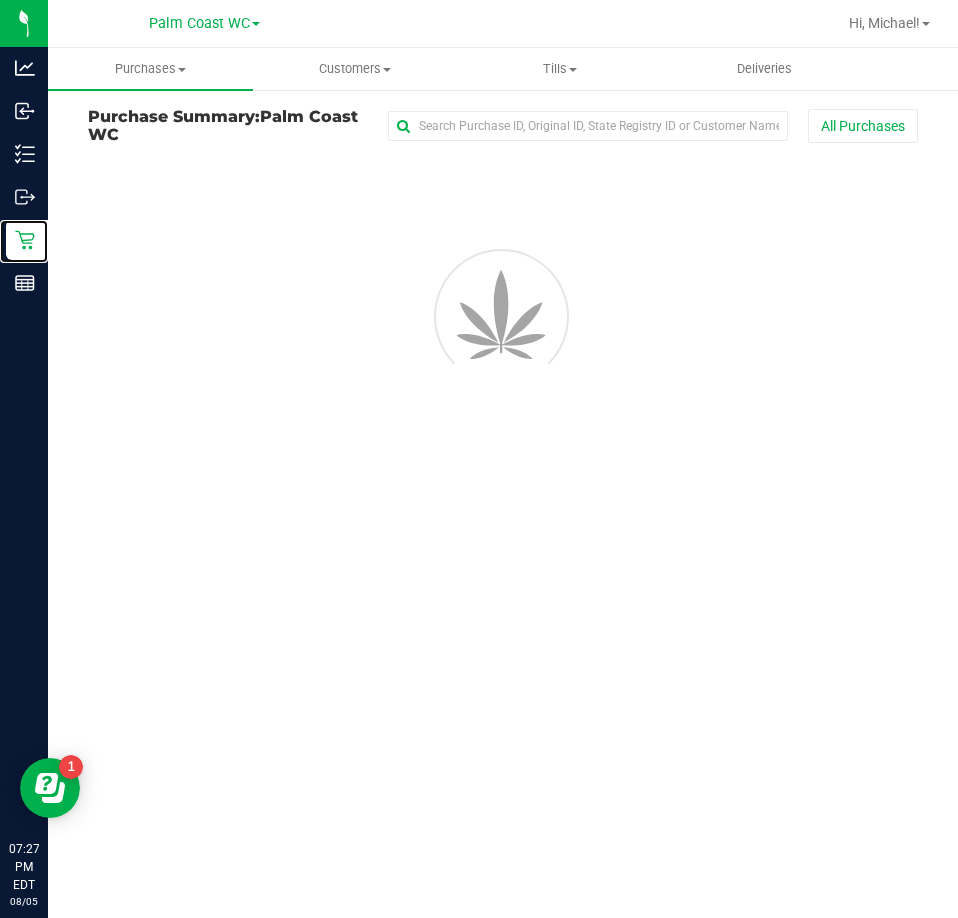 scroll, scrollTop: 0, scrollLeft: 0, axis: both 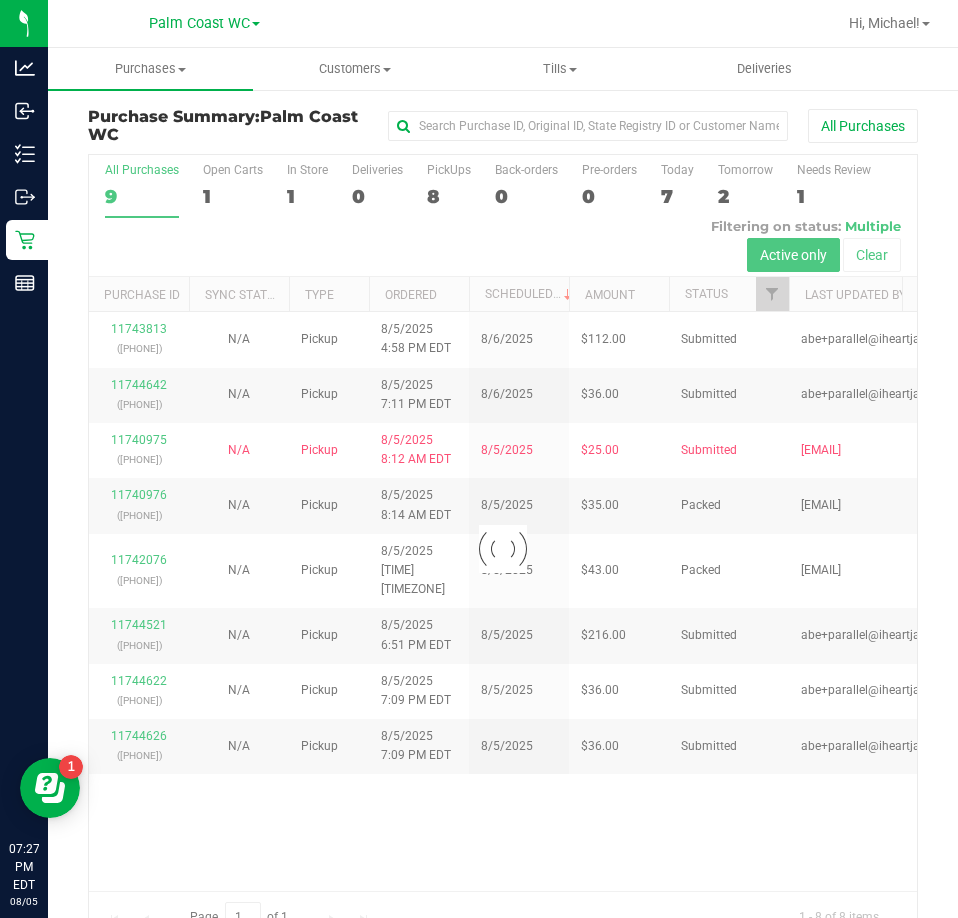 click on "Tills
Manage tills
Reconcile e-payments" at bounding box center [560, 69] 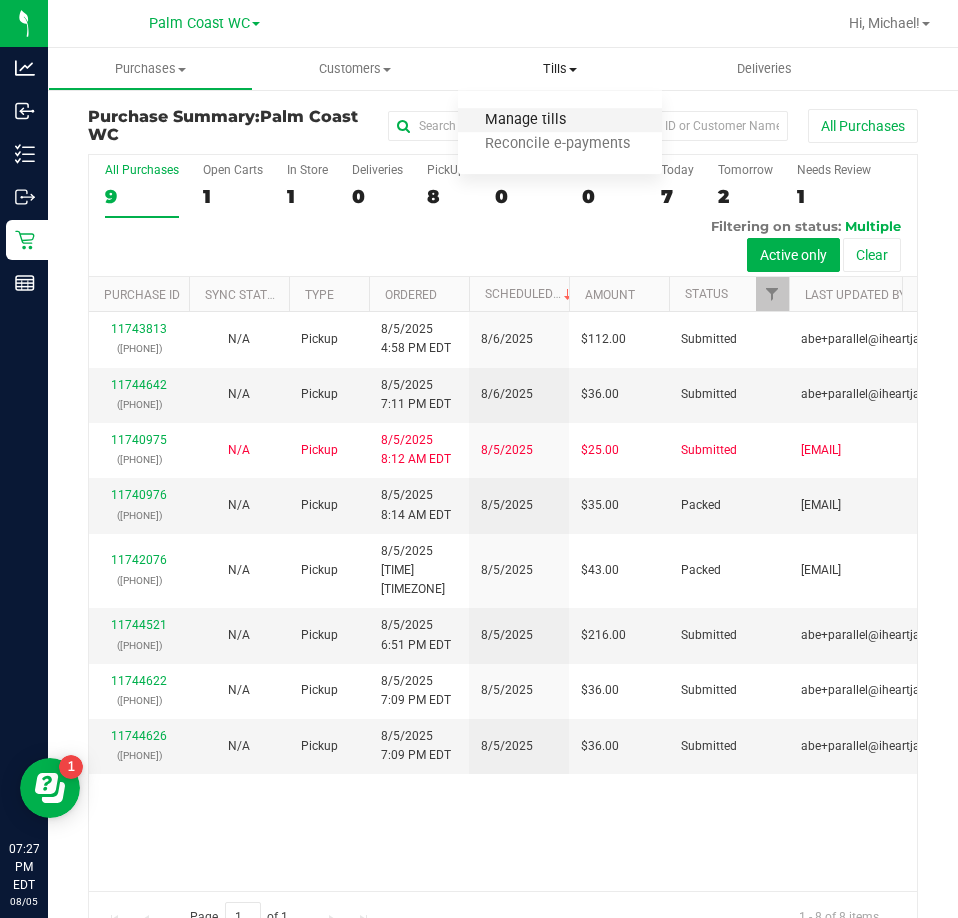 click on "Manage tills" at bounding box center [525, 120] 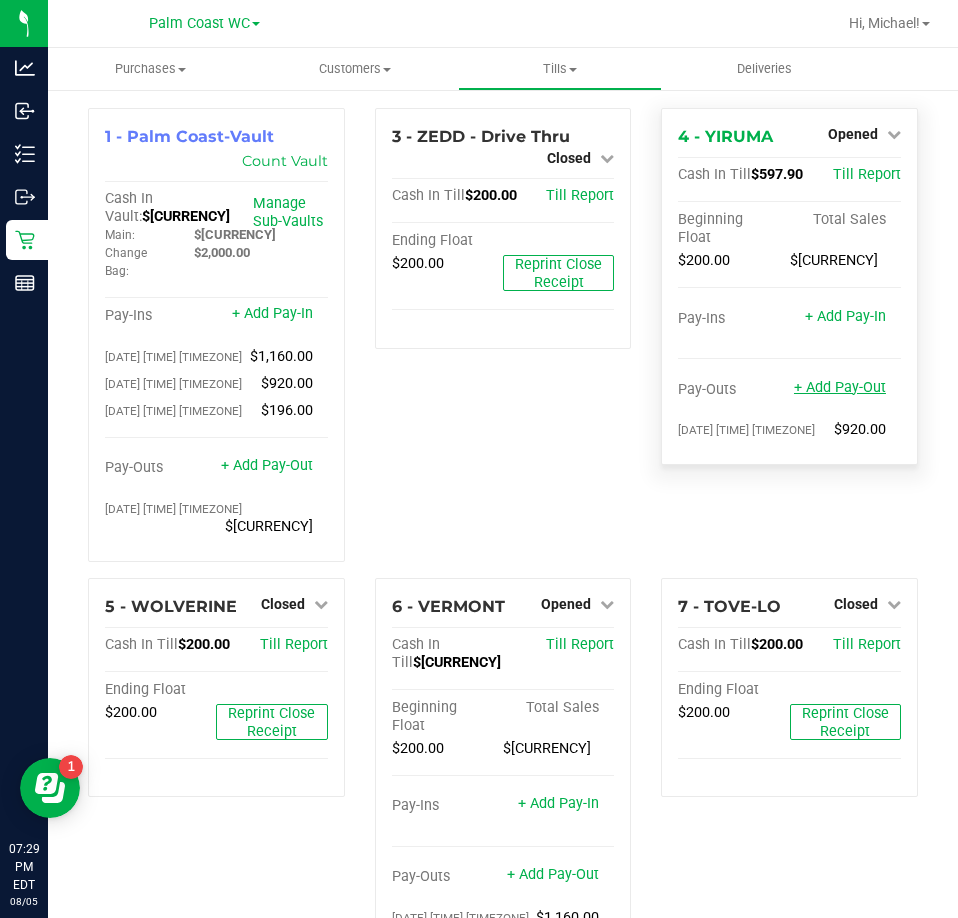 click on "+ Add Pay-Out" at bounding box center (840, 387) 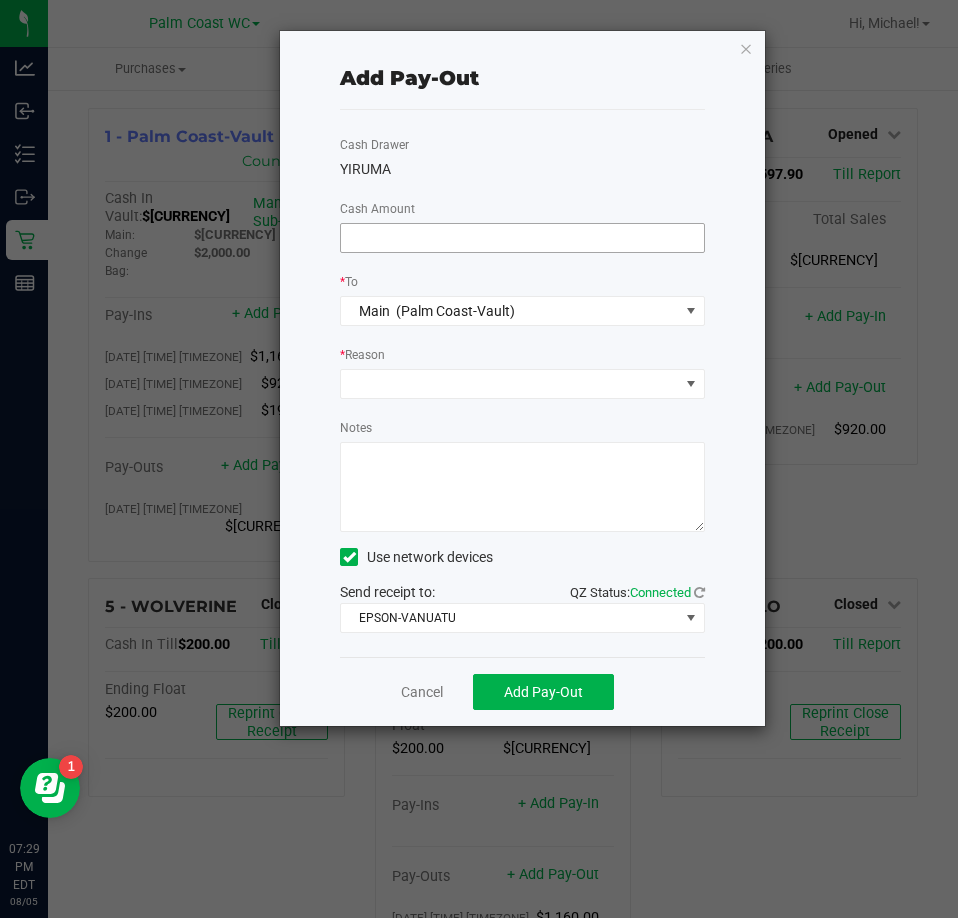 click at bounding box center [522, 238] 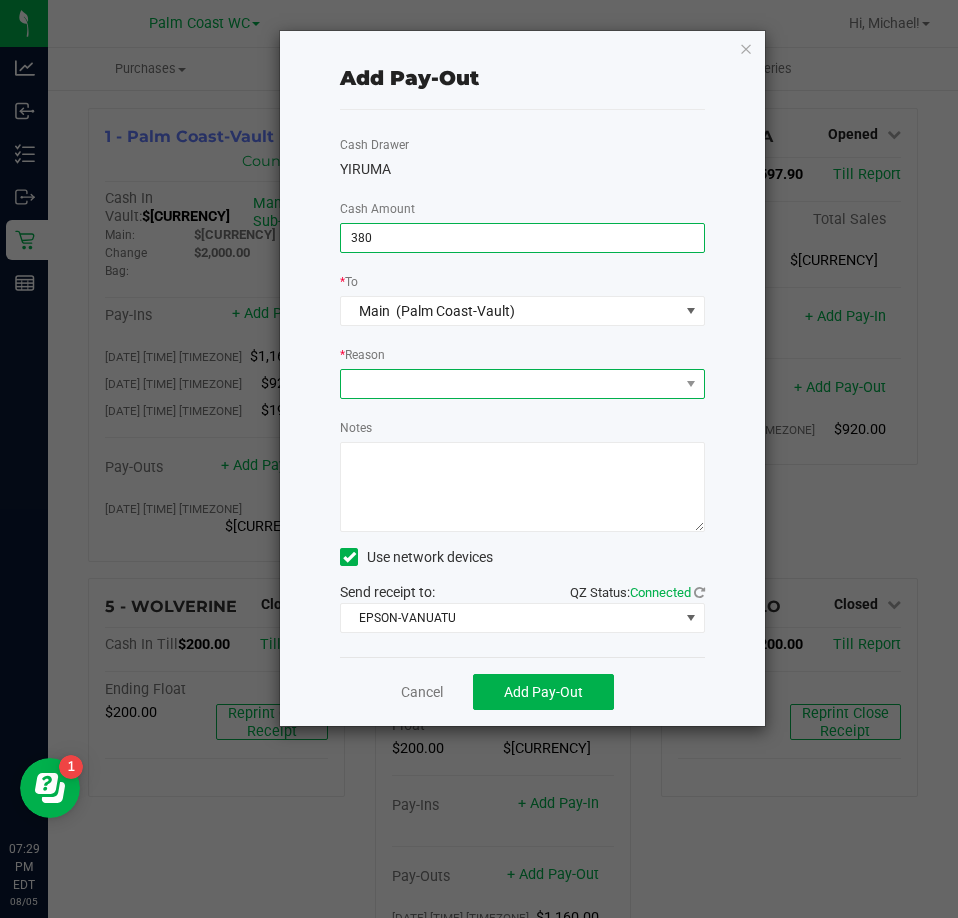 type on "$380.00" 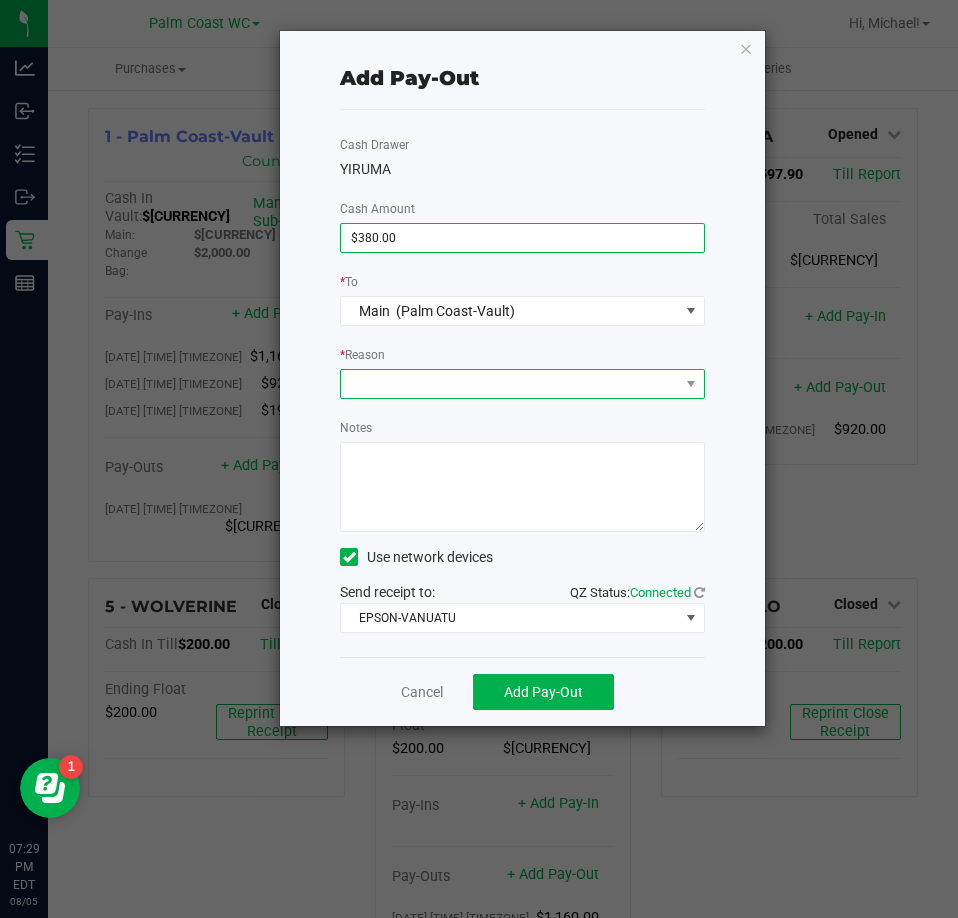 click at bounding box center [510, 384] 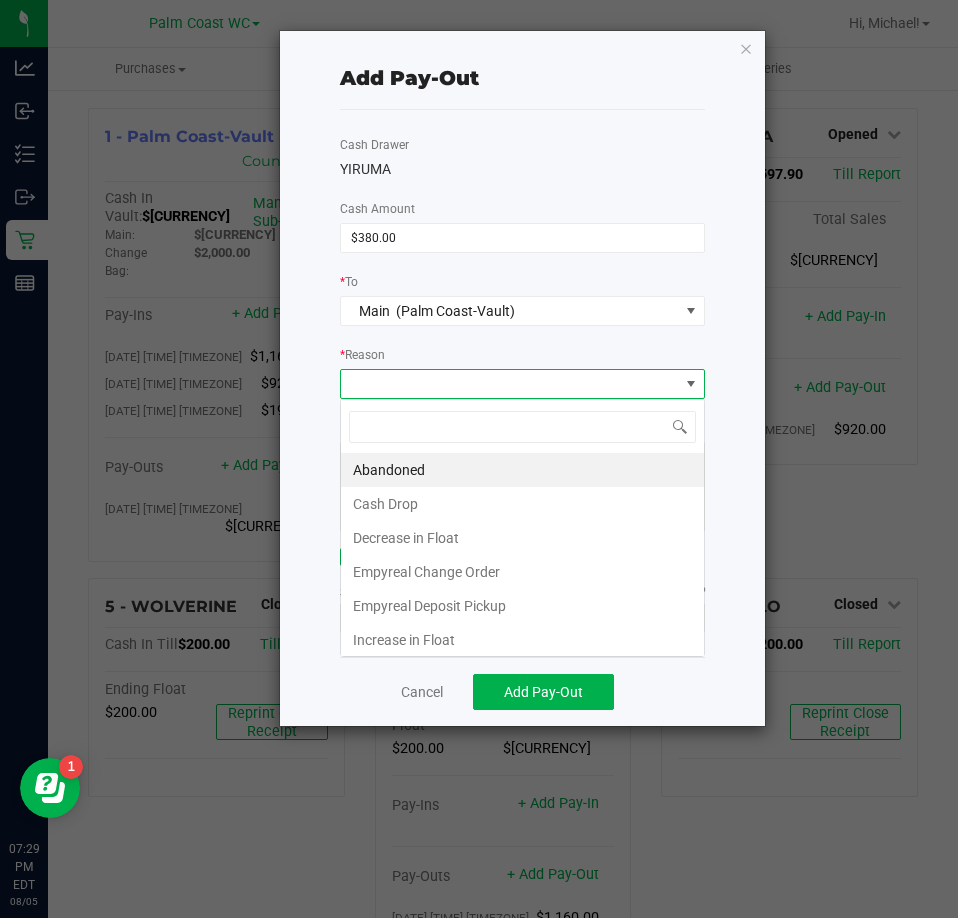 scroll, scrollTop: 99970, scrollLeft: 99635, axis: both 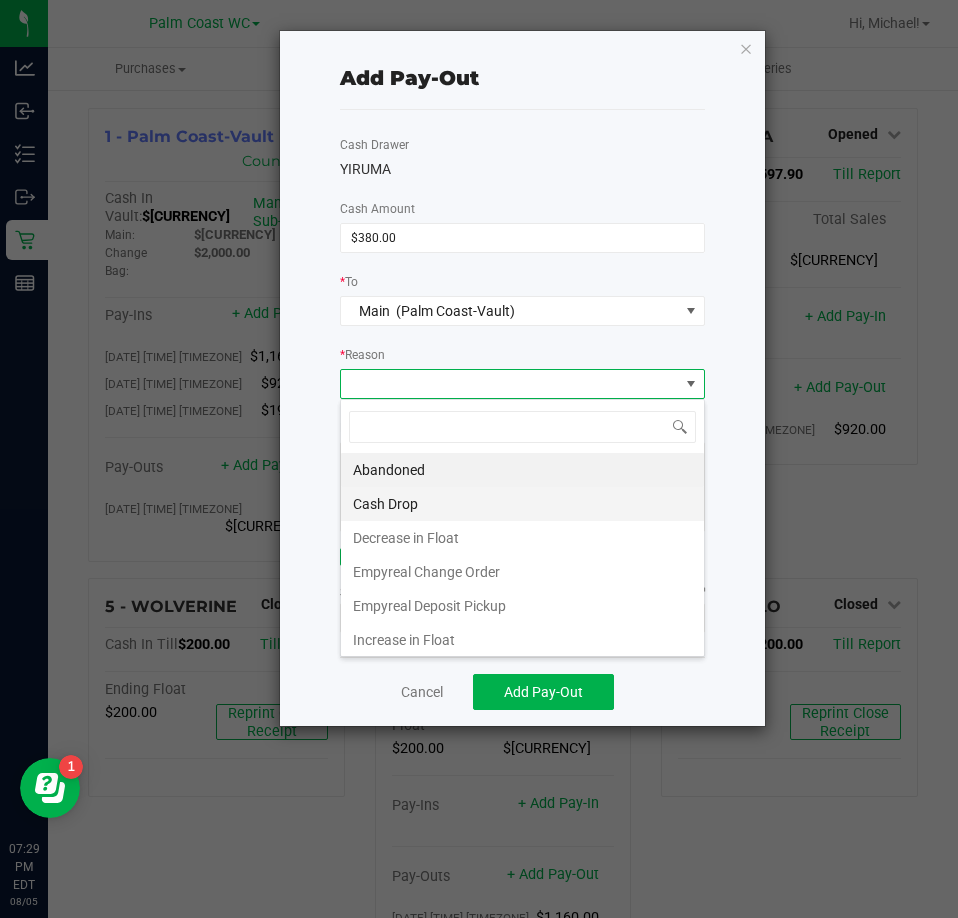 click on "Cash Drop" at bounding box center (522, 504) 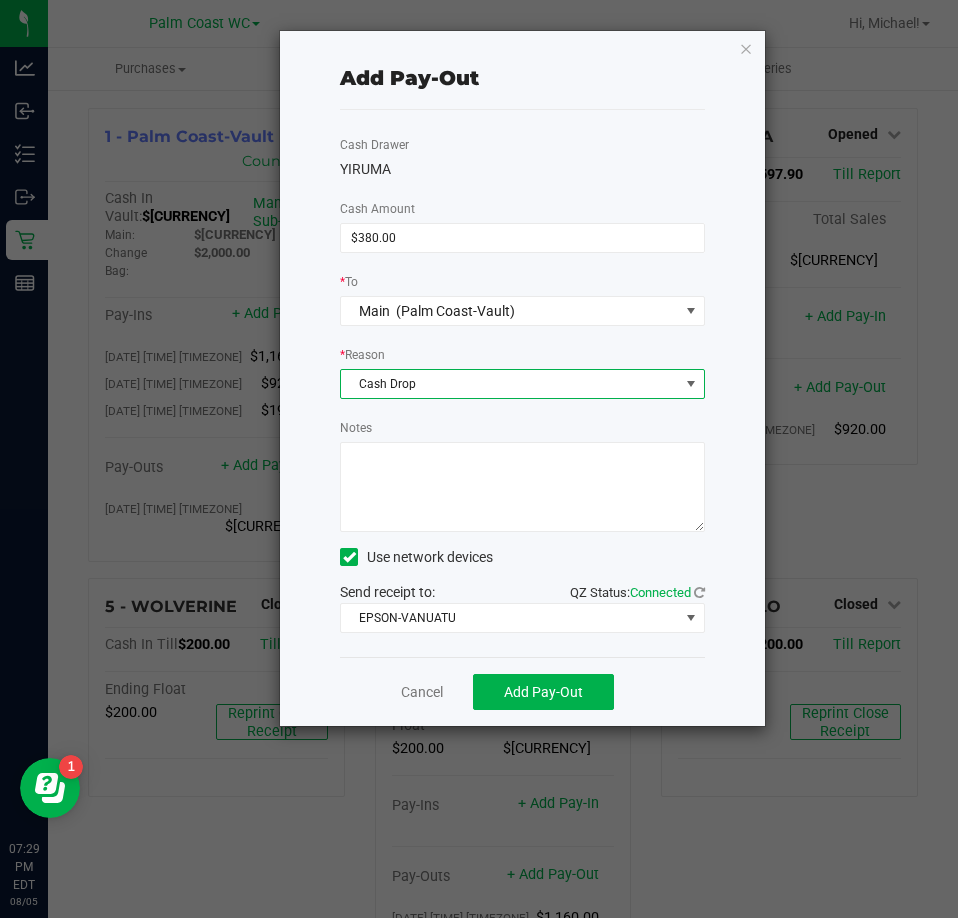 click on "Notes" at bounding box center (522, 487) 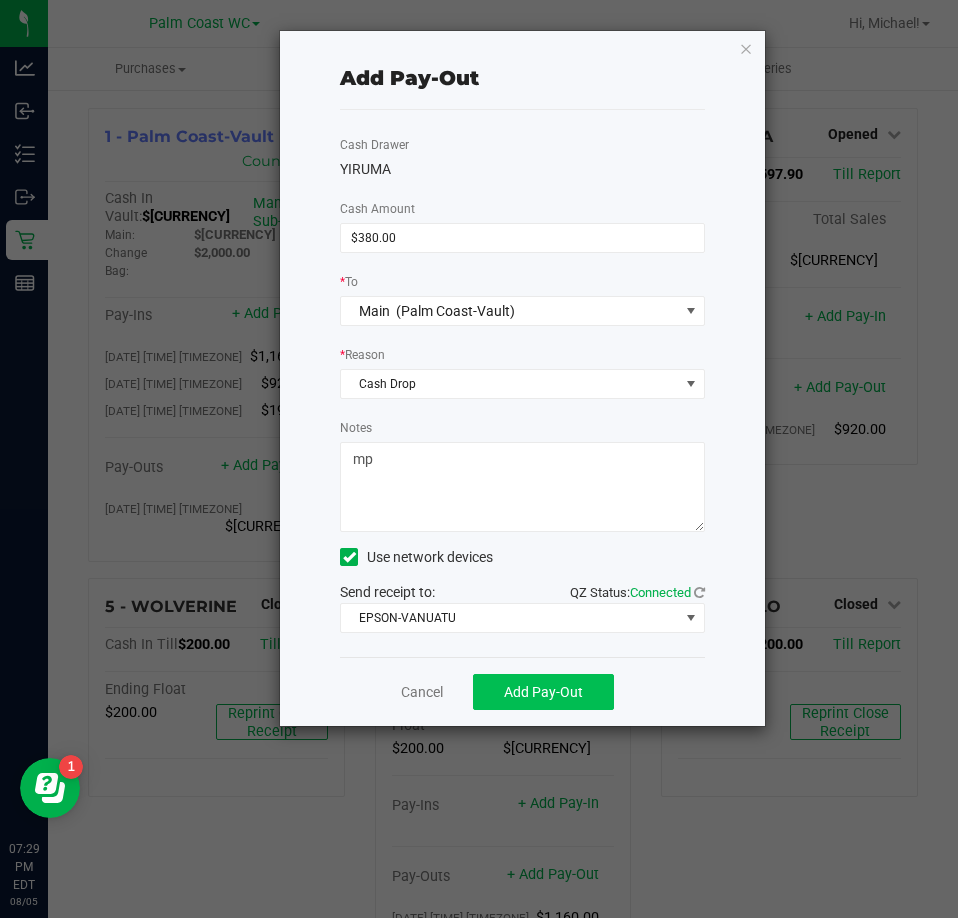 type on "mp" 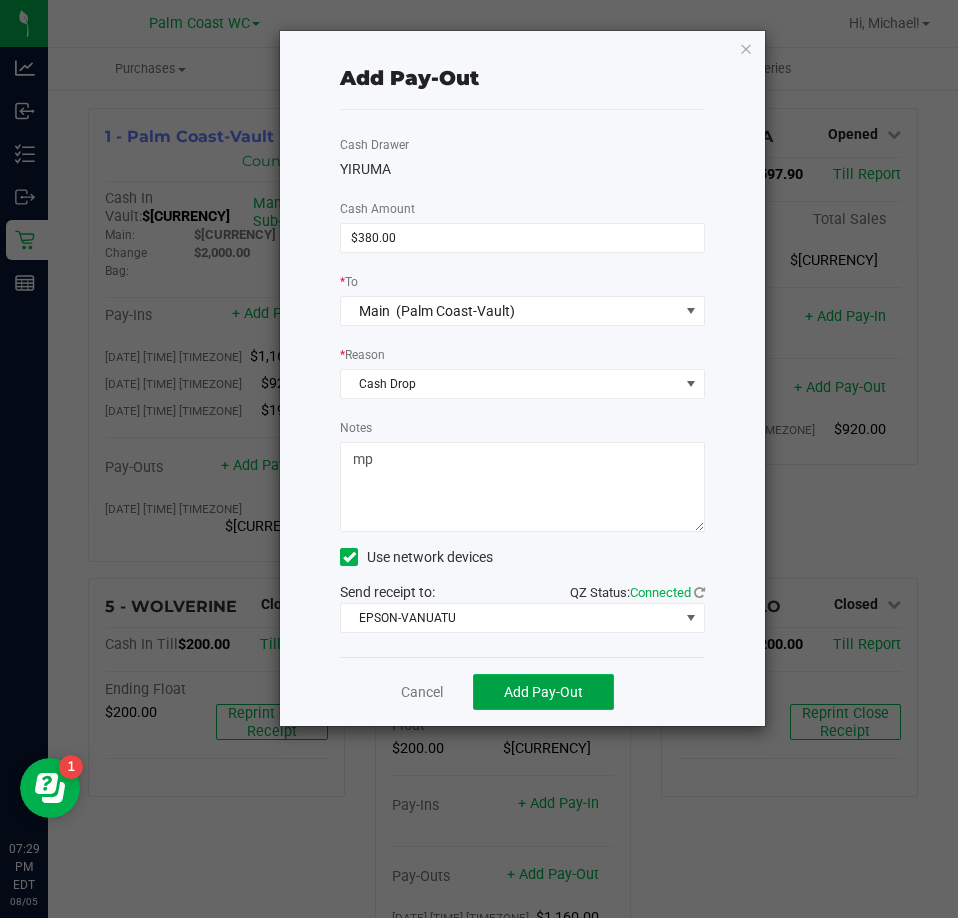 click on "Add Pay-Out" 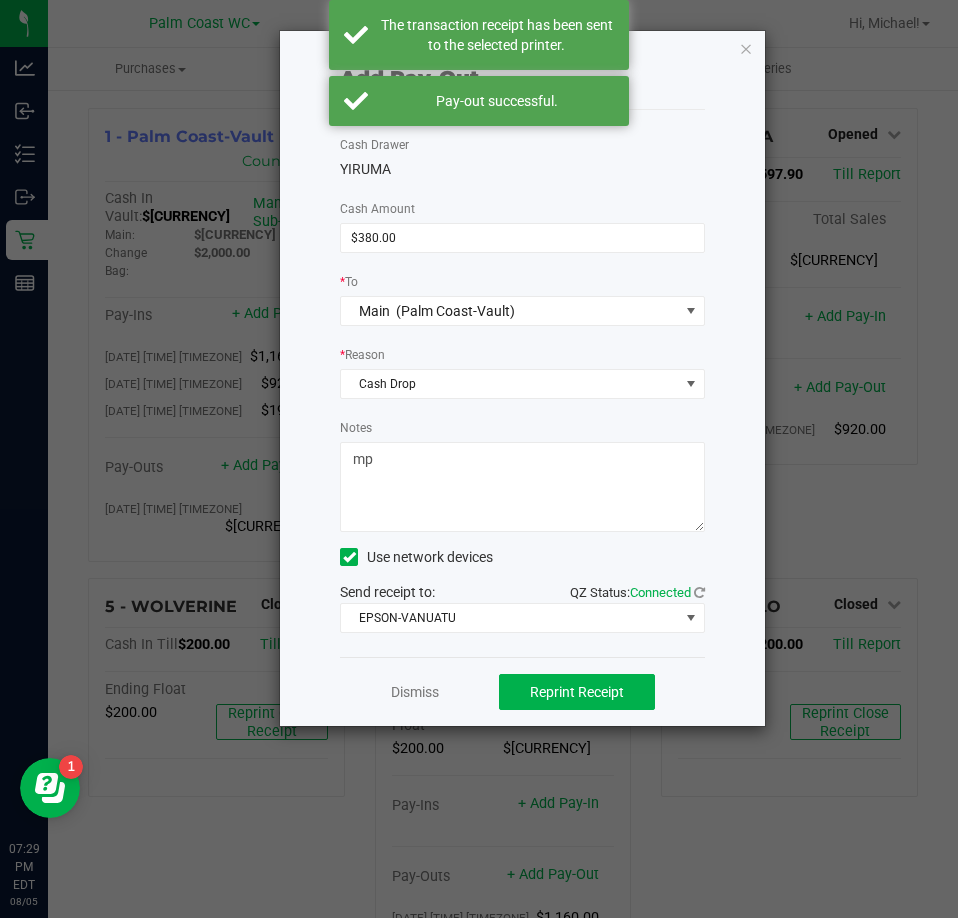 click 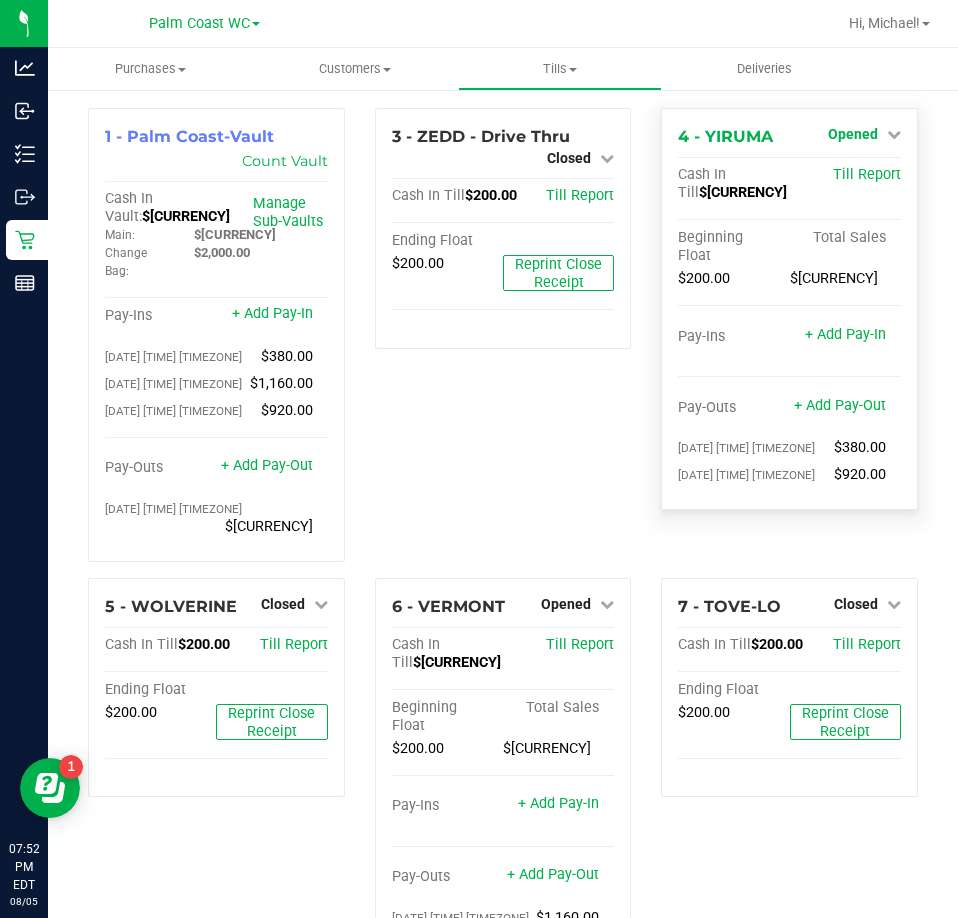 click on "Opened" at bounding box center [853, 134] 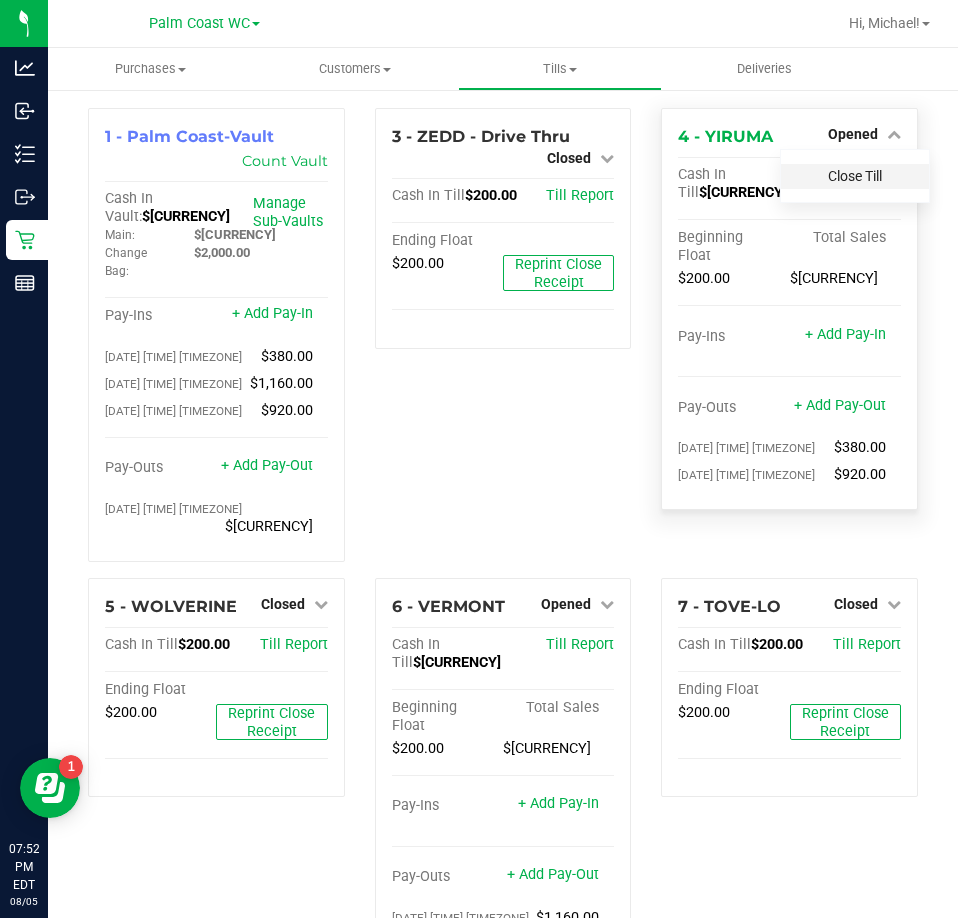 click on "Close Till" at bounding box center [855, 176] 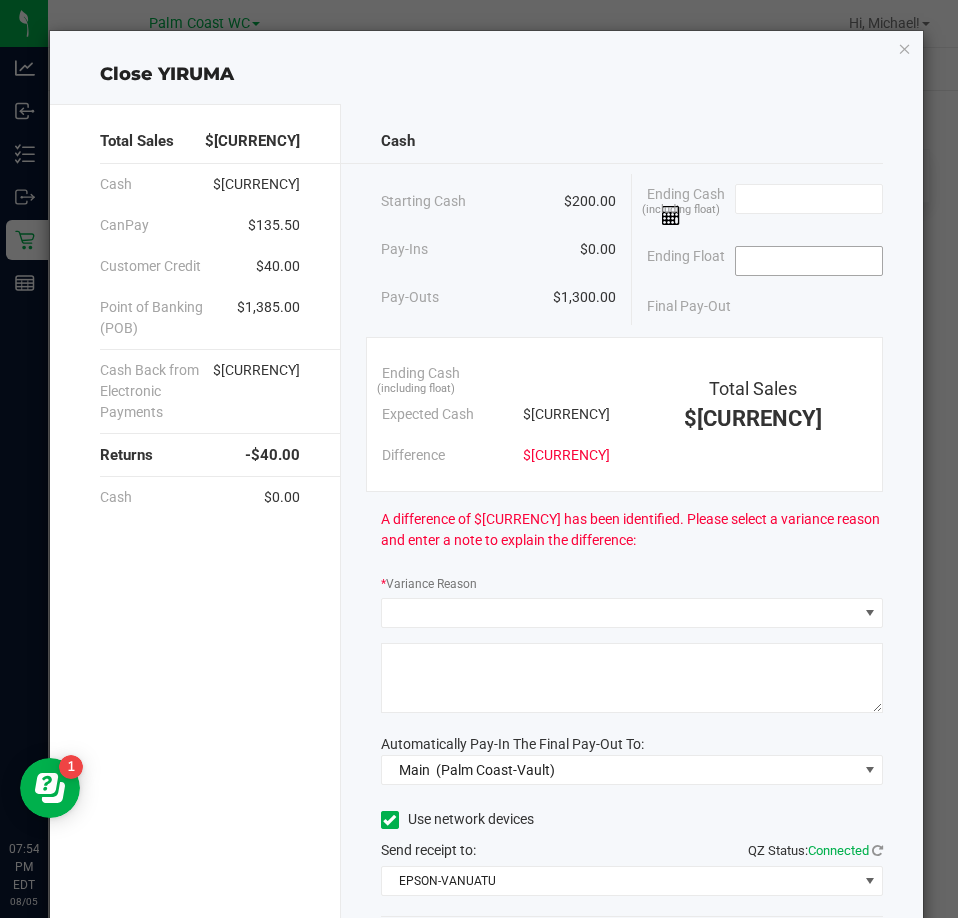 click at bounding box center [809, 261] 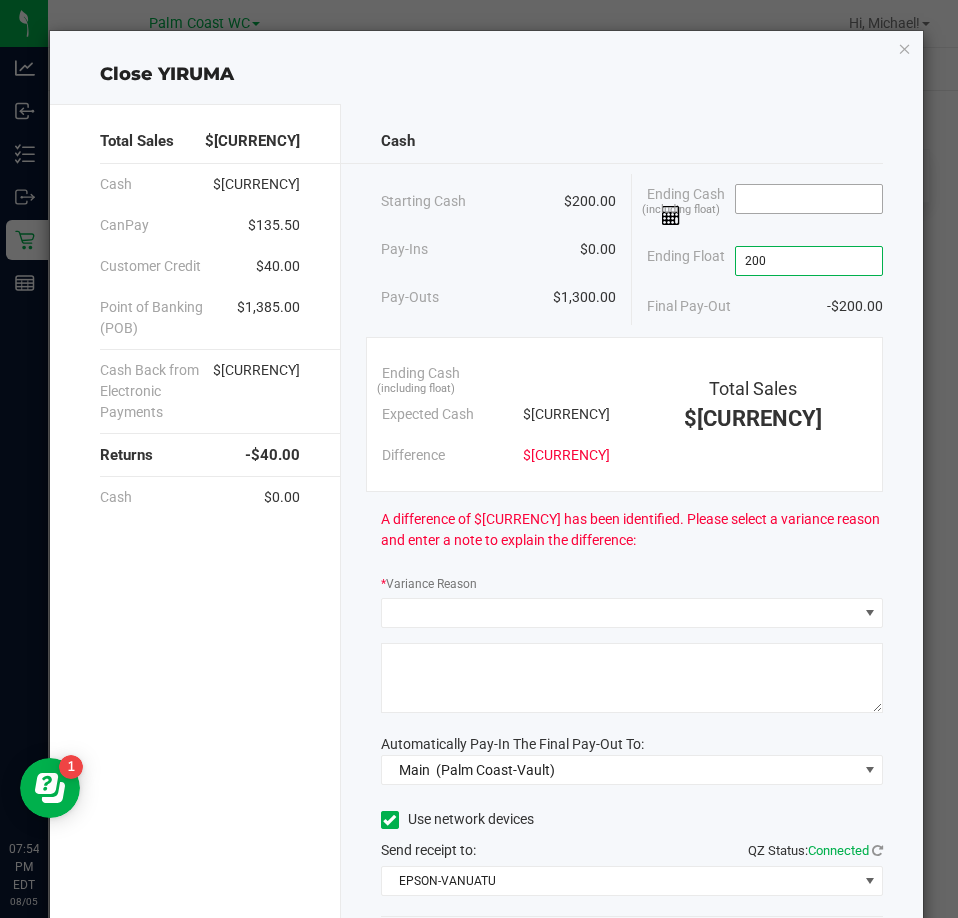 type on "$200.00" 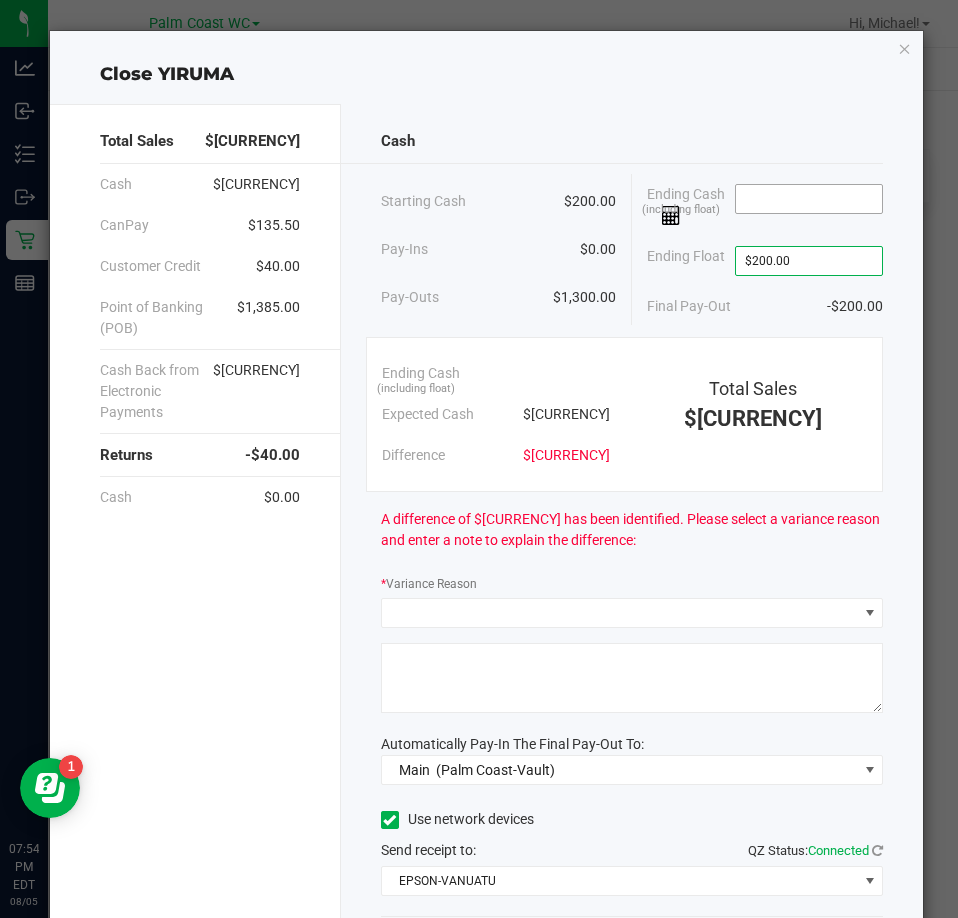 click at bounding box center [809, 199] 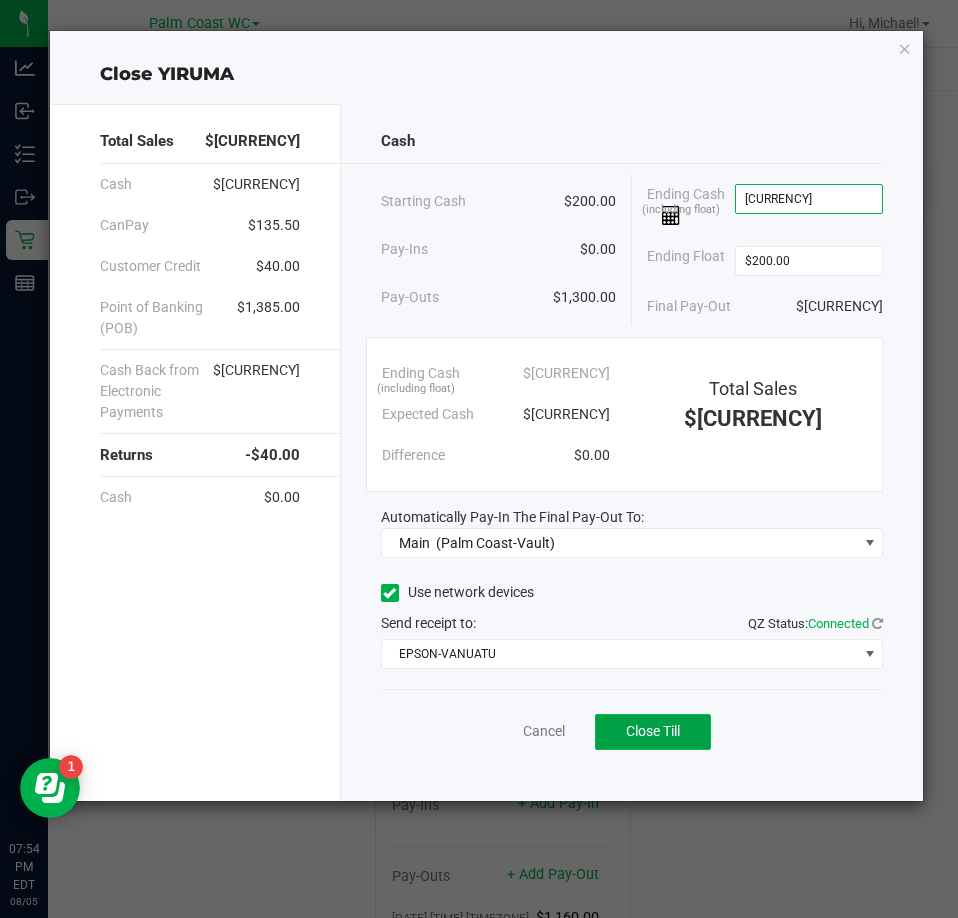 type on "$[CURRENCY]" 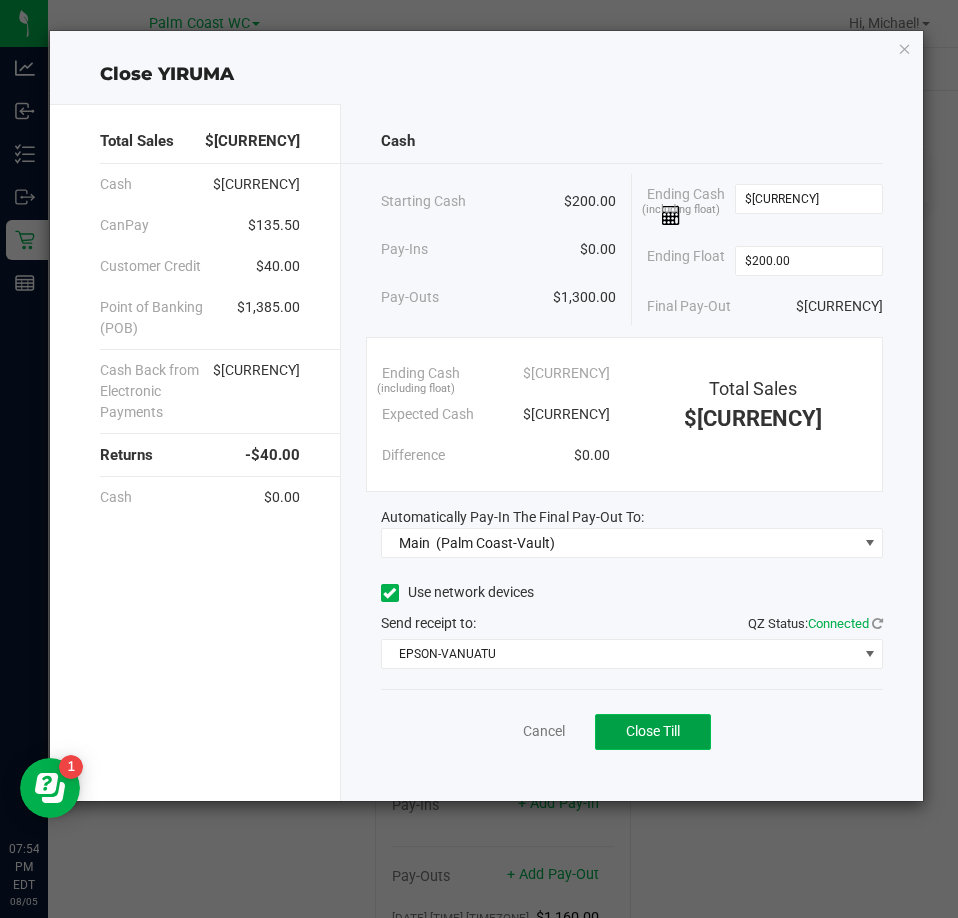 click on "Close Till" 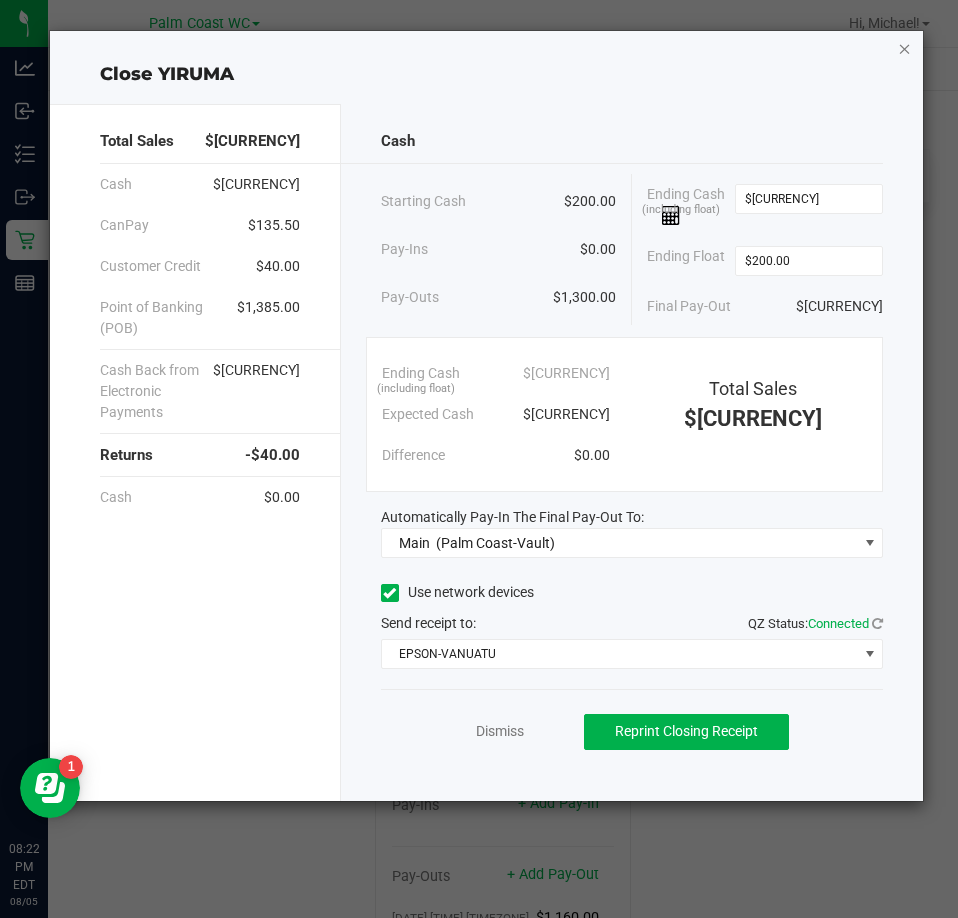 click 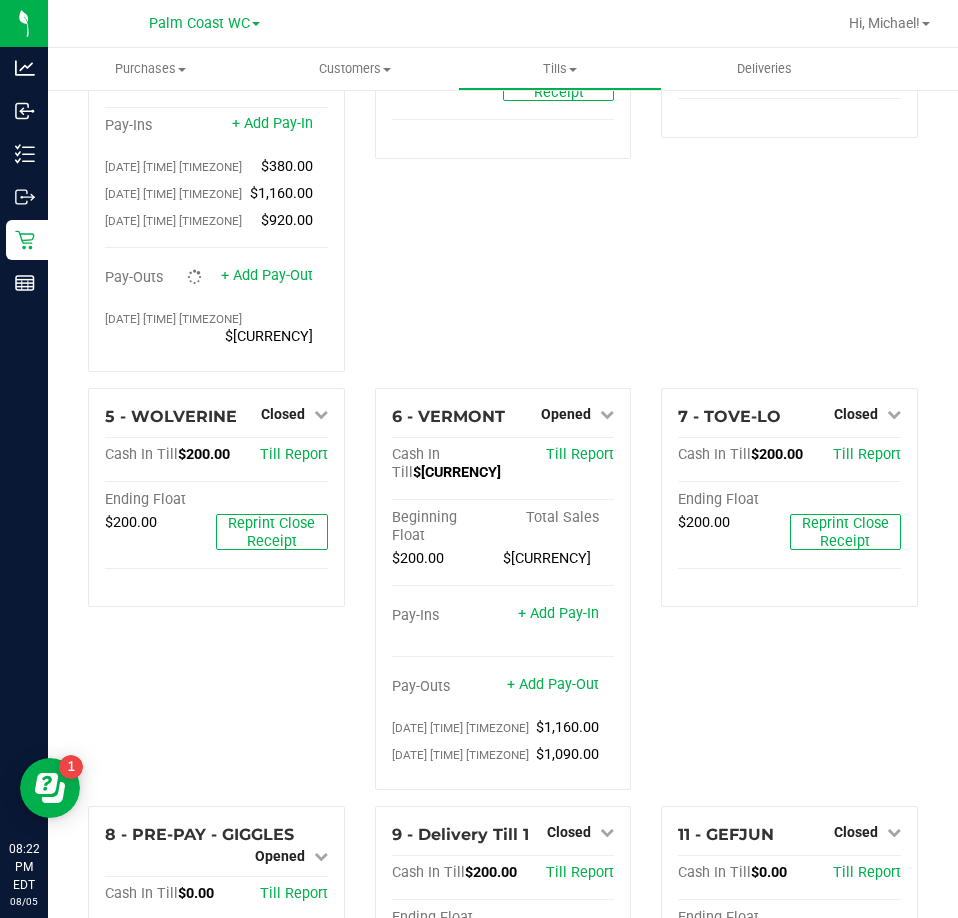 scroll, scrollTop: 300, scrollLeft: 0, axis: vertical 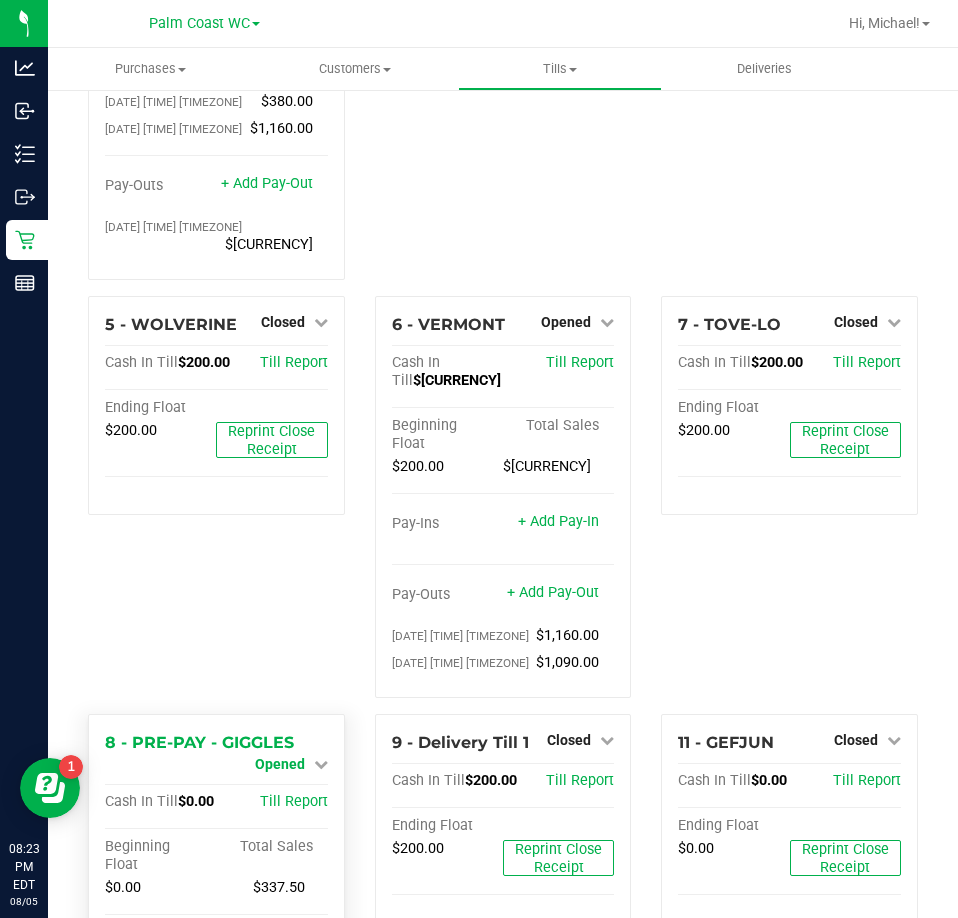 click on "Opened" at bounding box center (280, 764) 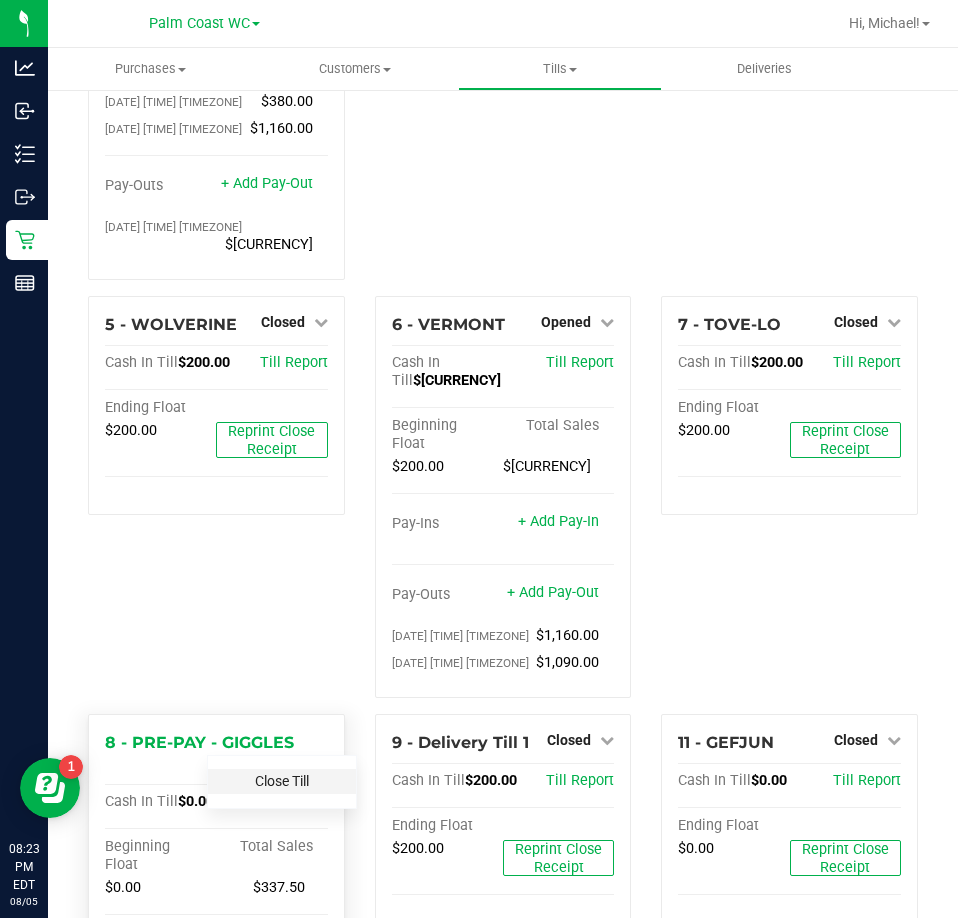 click on "Close Till" at bounding box center [282, 781] 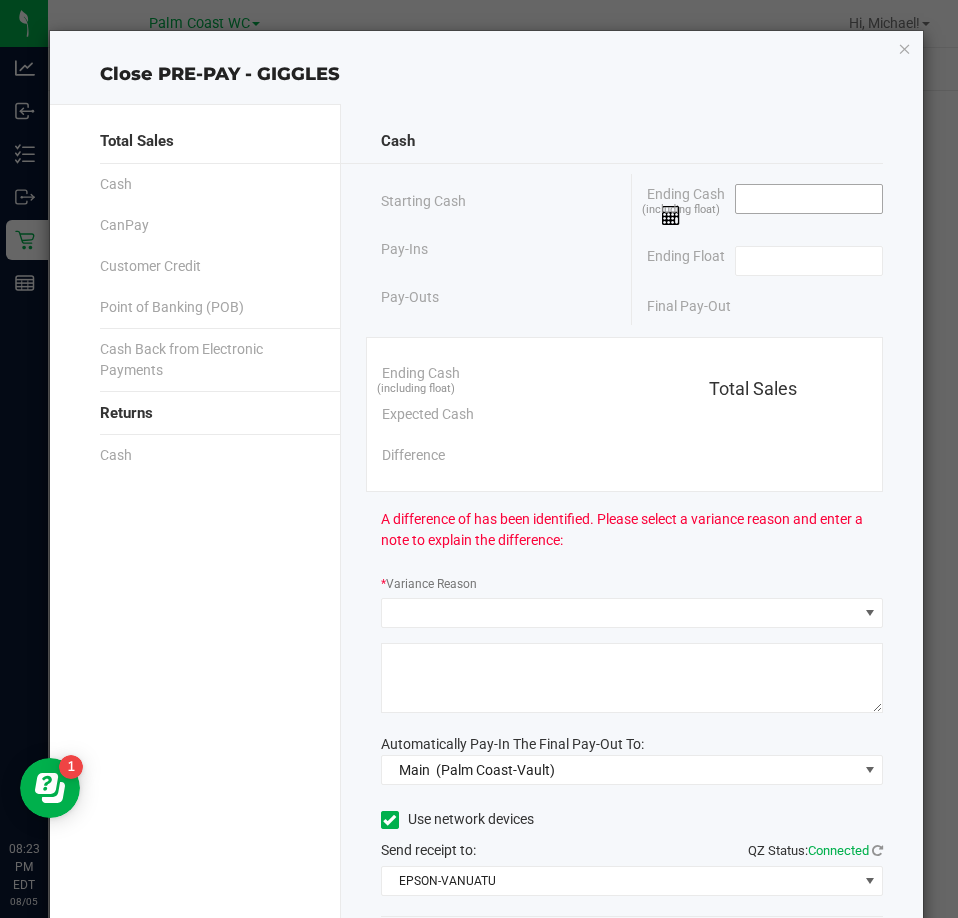 click at bounding box center [809, 199] 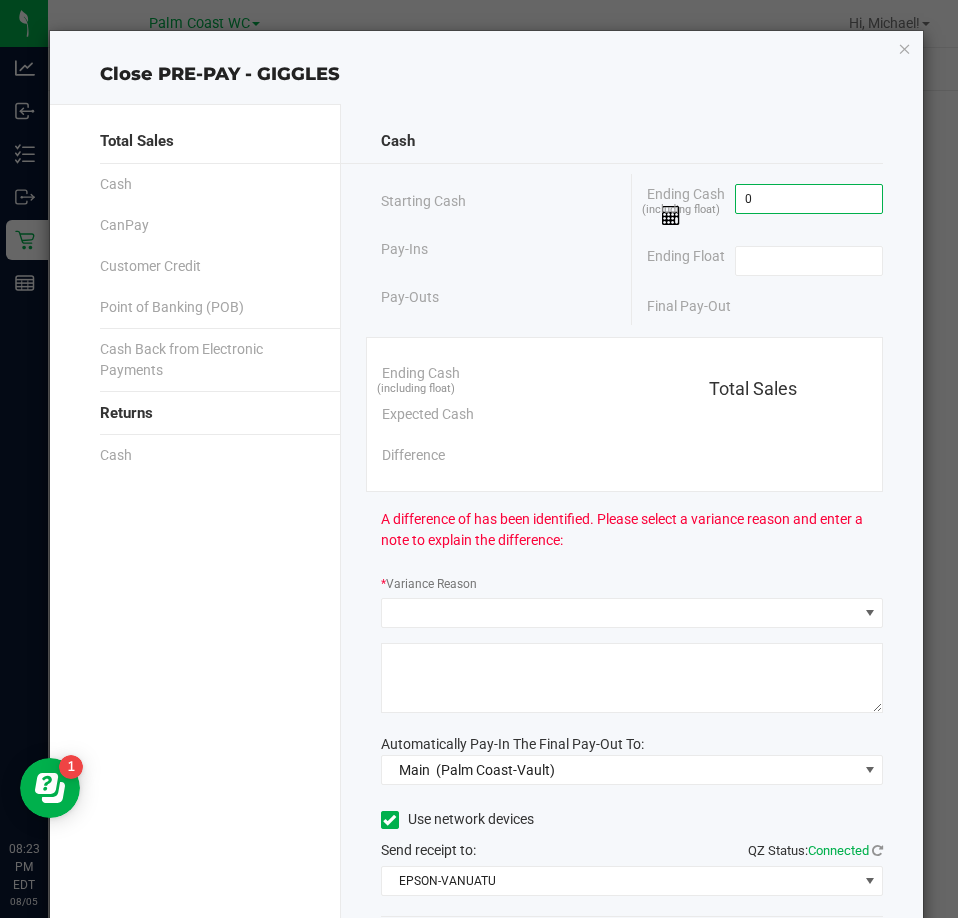 type on "$0.00" 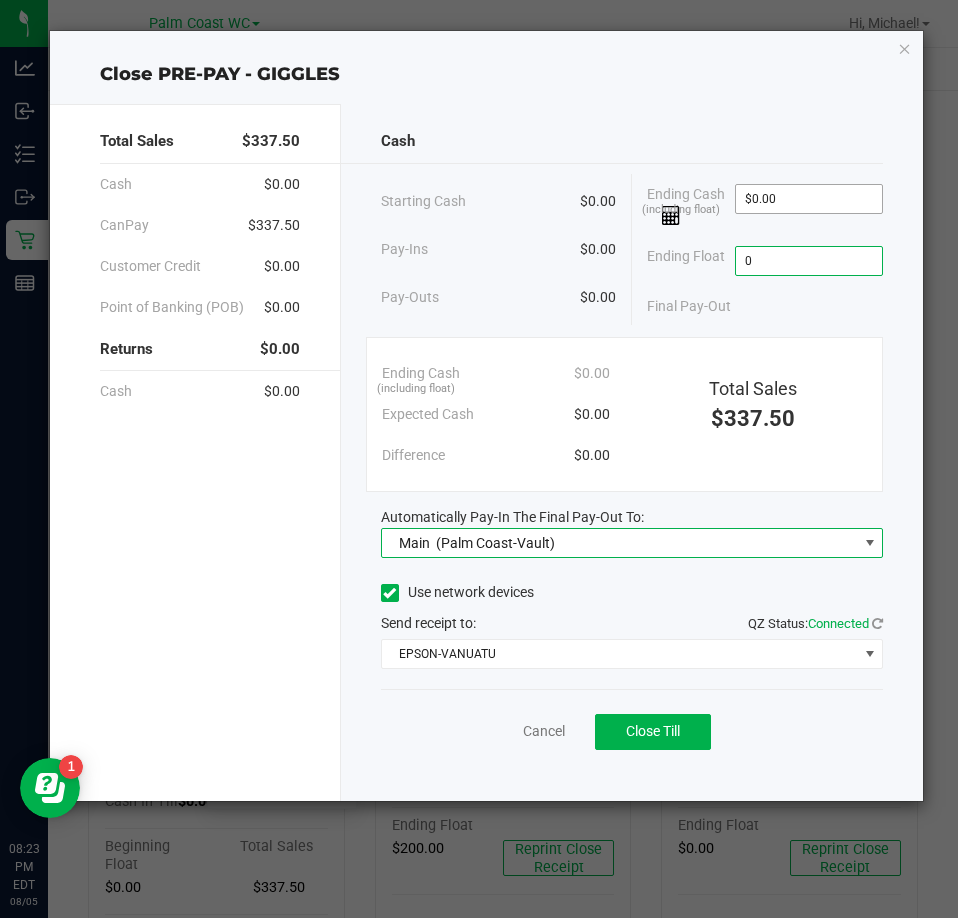 type on "$0.00" 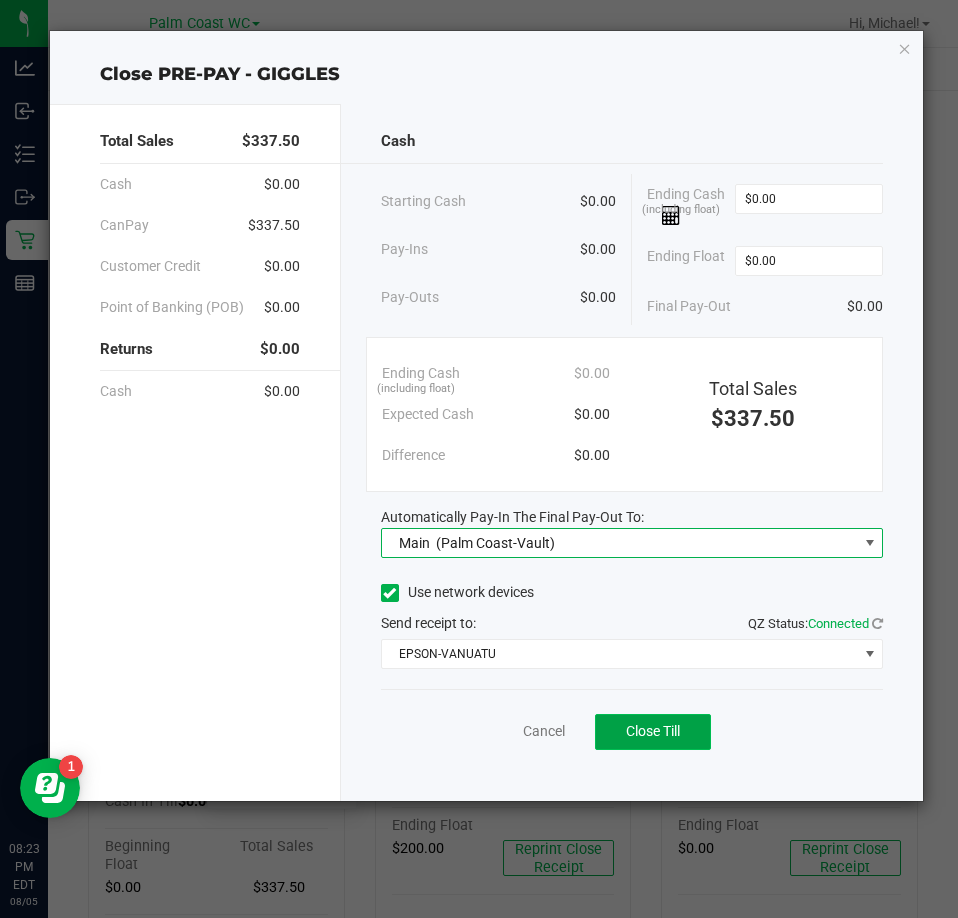 click on "Close Till" 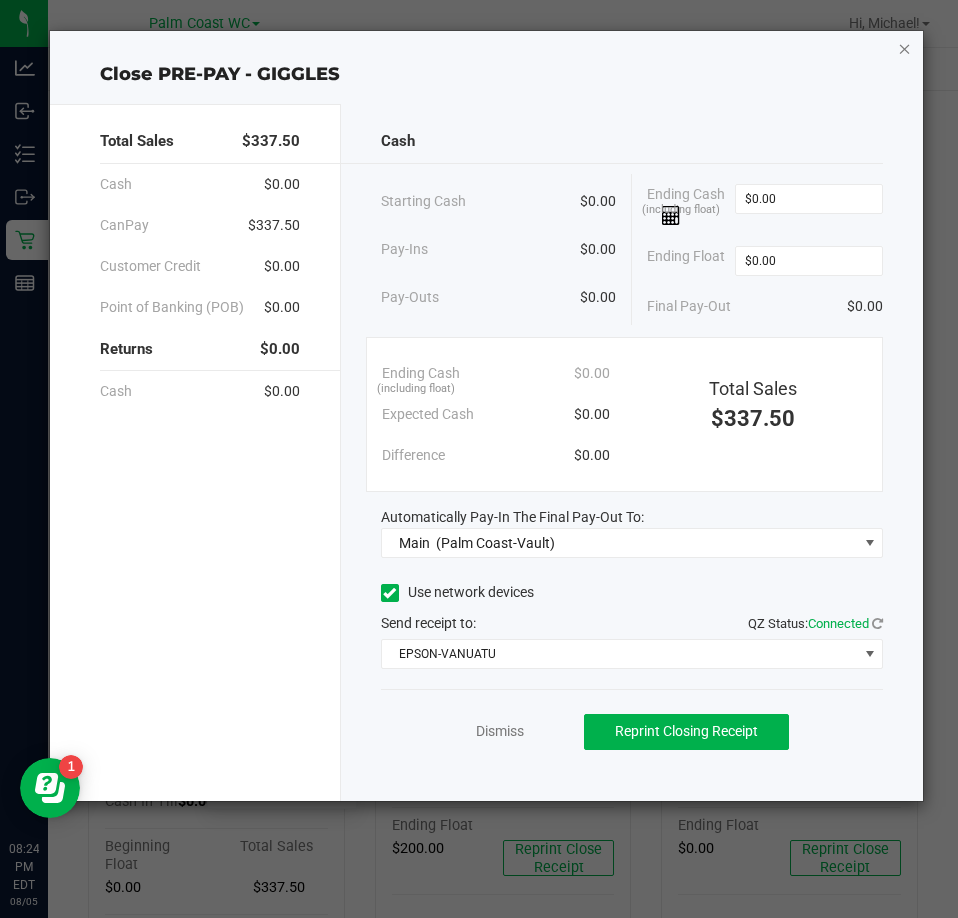 click 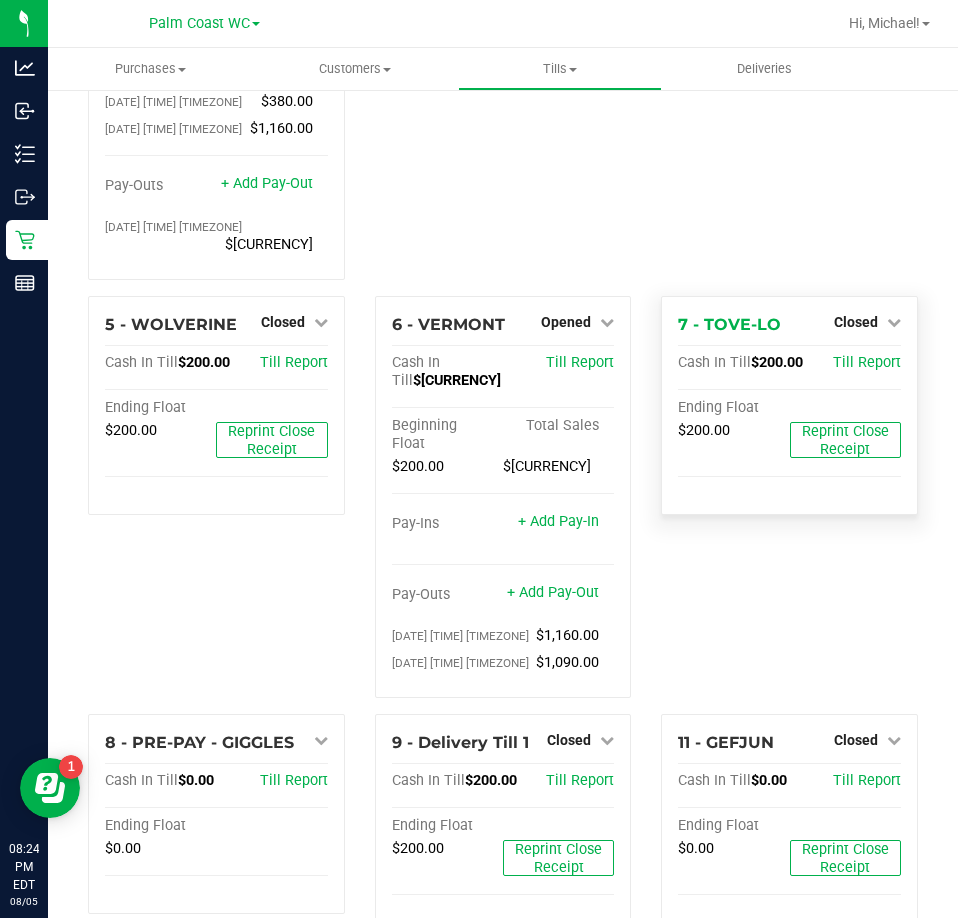 scroll, scrollTop: 0, scrollLeft: 0, axis: both 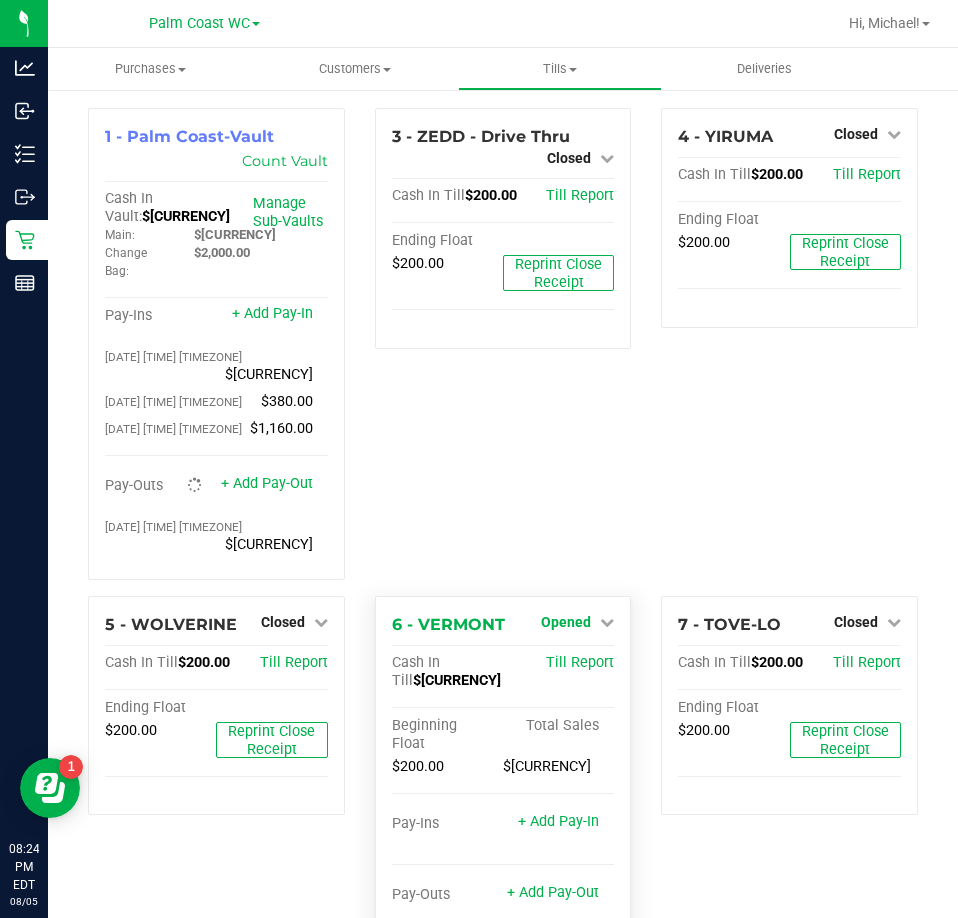 click on "Opened" at bounding box center [577, 622] 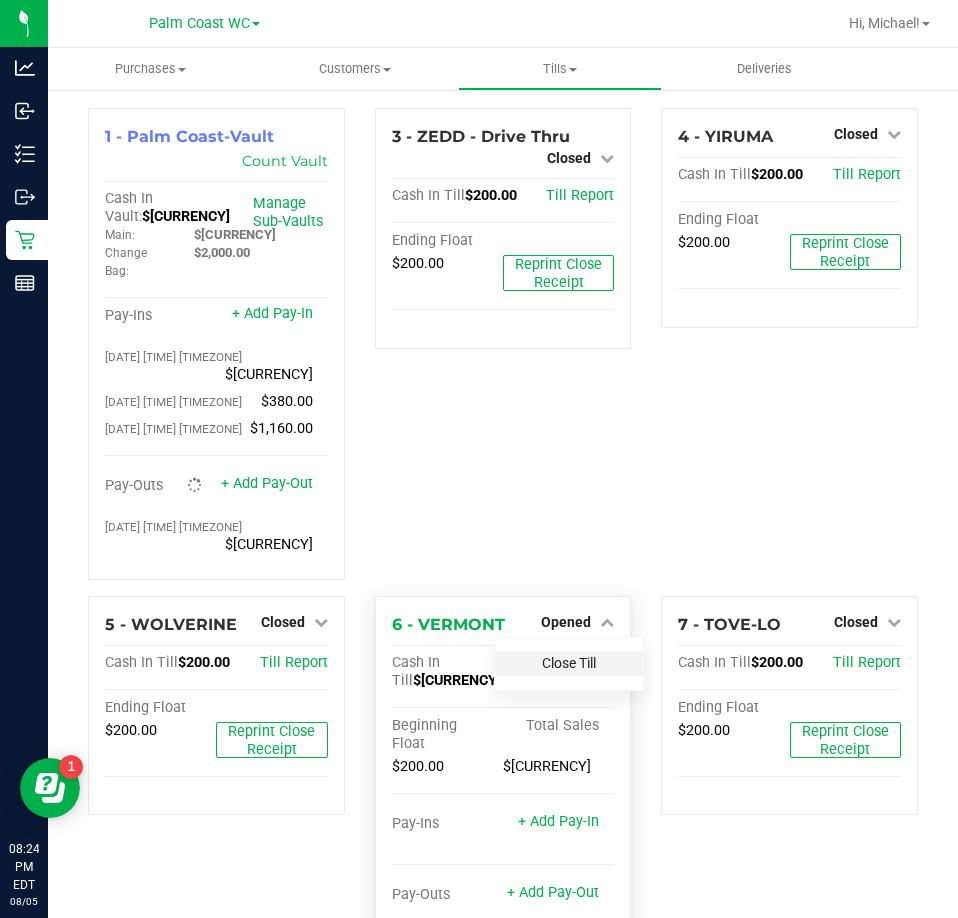 click on "Close Till" at bounding box center [569, 663] 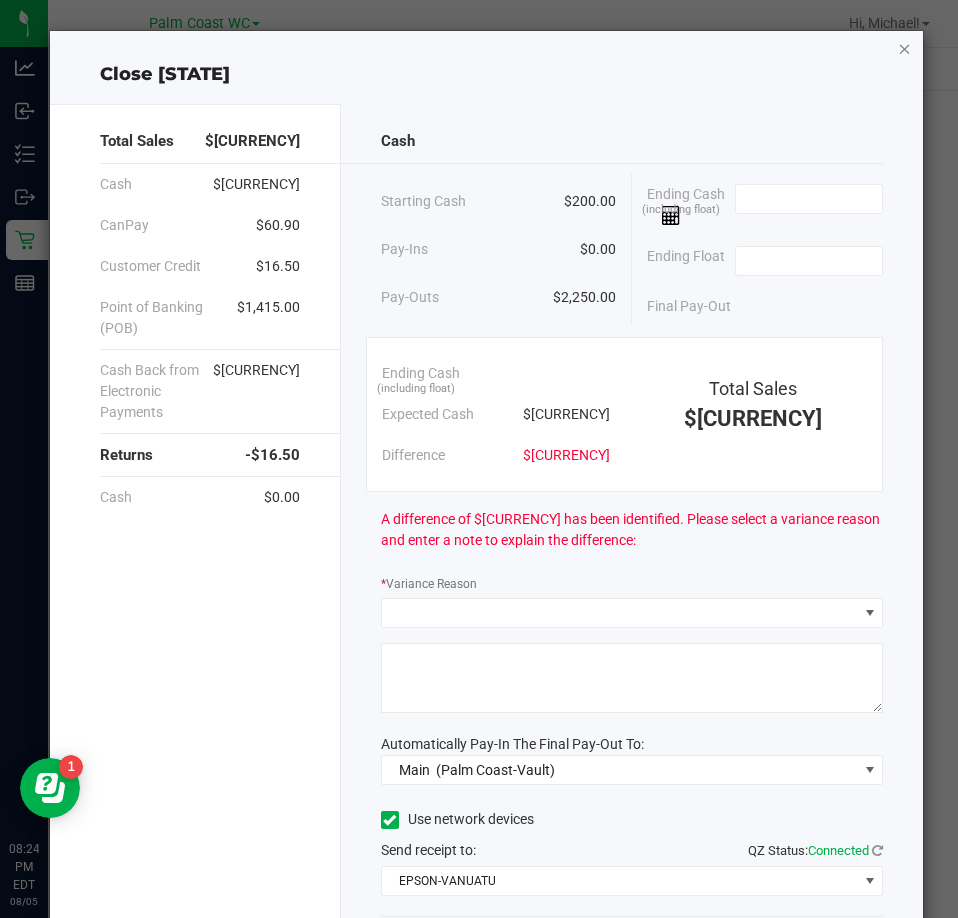 click 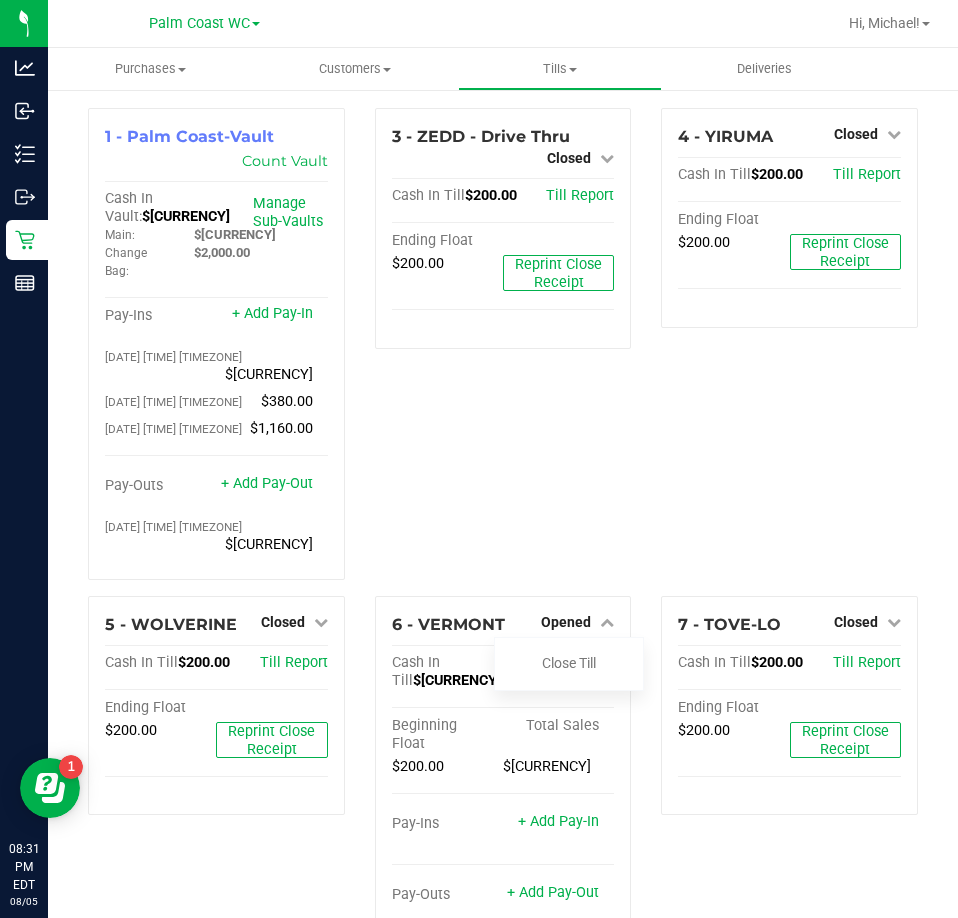 drag, startPoint x: 784, startPoint y: 513, endPoint x: 784, endPoint y: 549, distance: 36 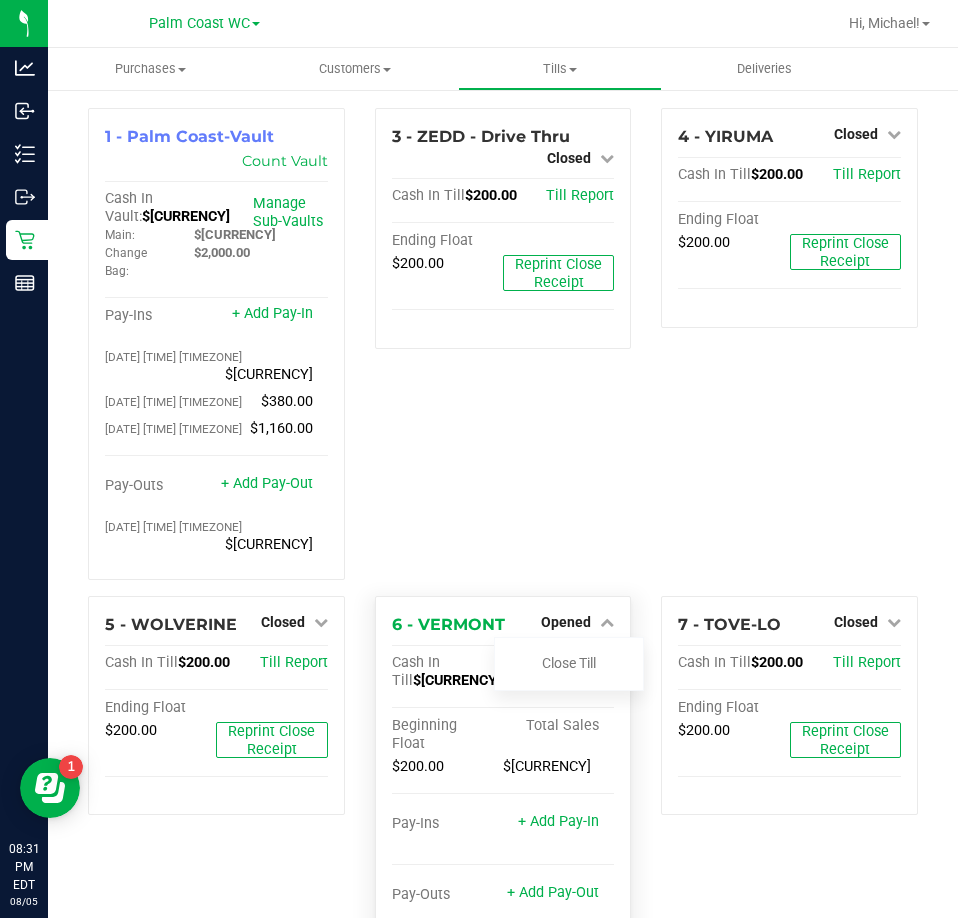 scroll, scrollTop: 100, scrollLeft: 0, axis: vertical 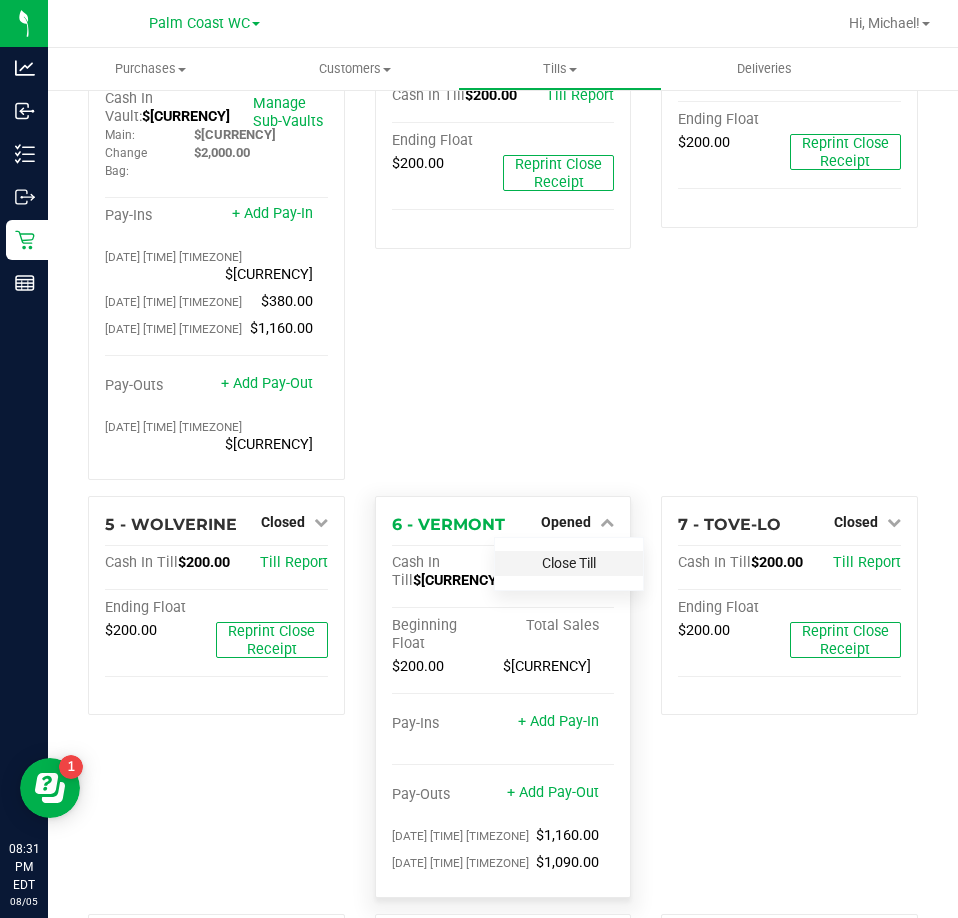 click on "Close Till" at bounding box center (569, 563) 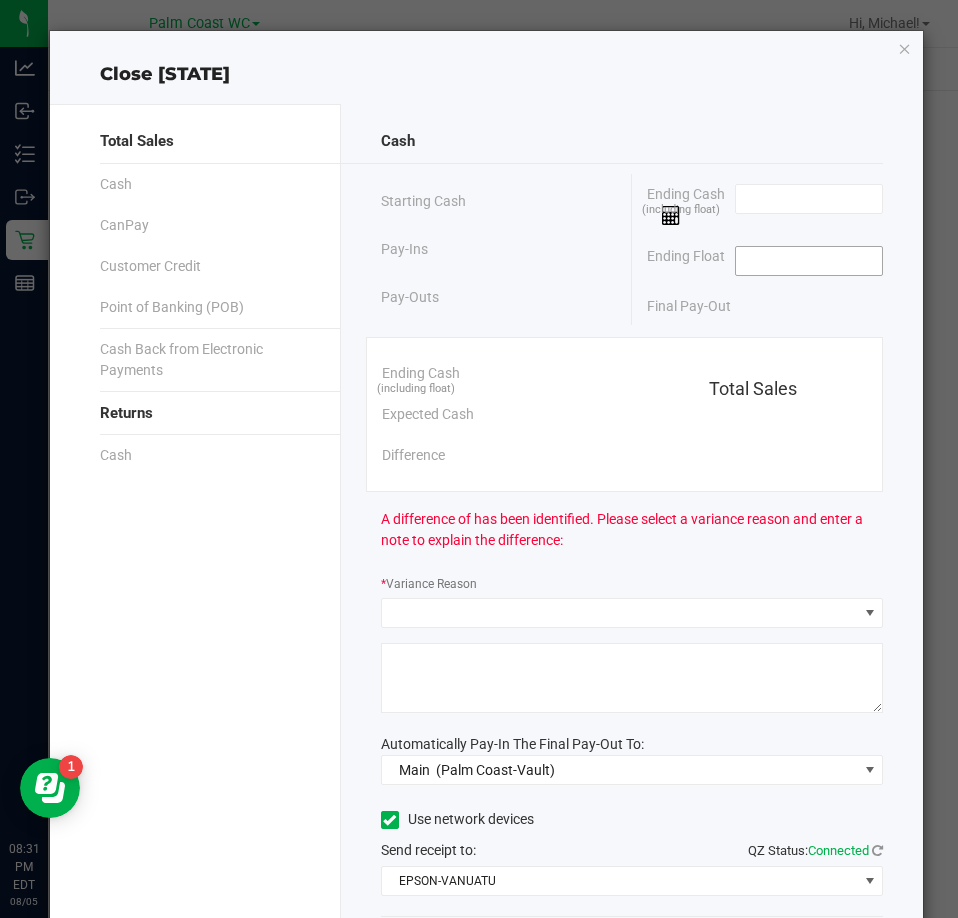 click at bounding box center (809, 261) 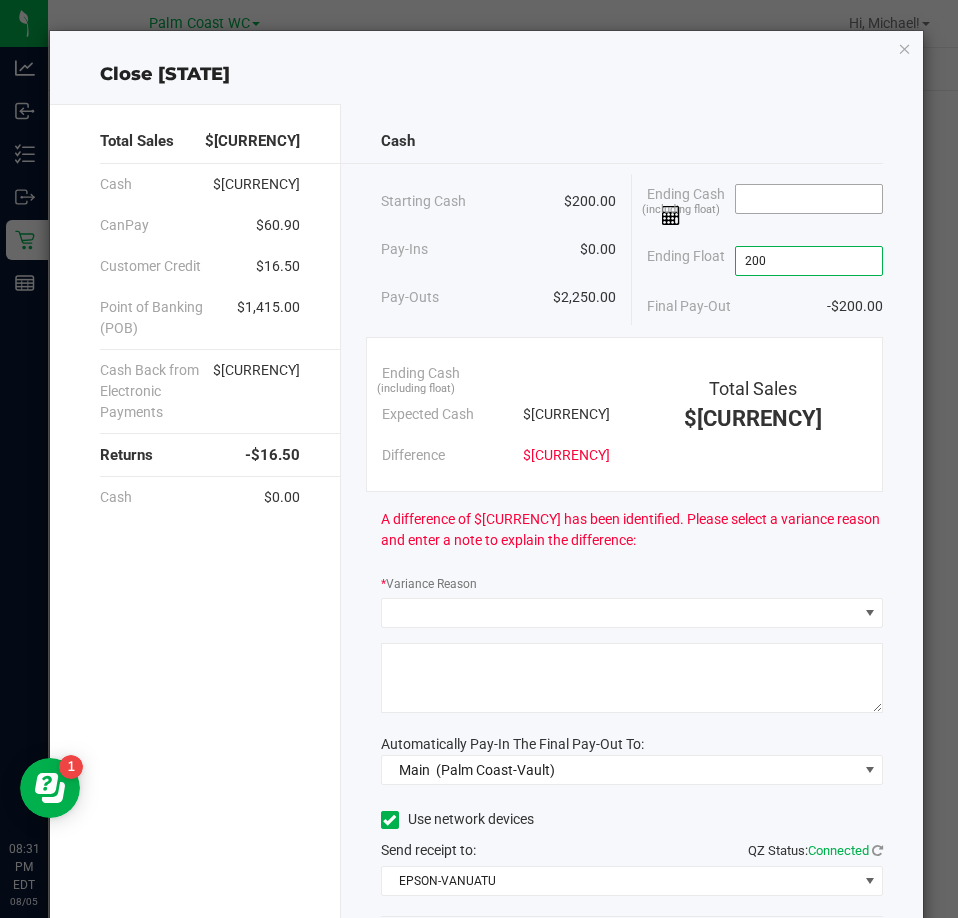 type on "$200.00" 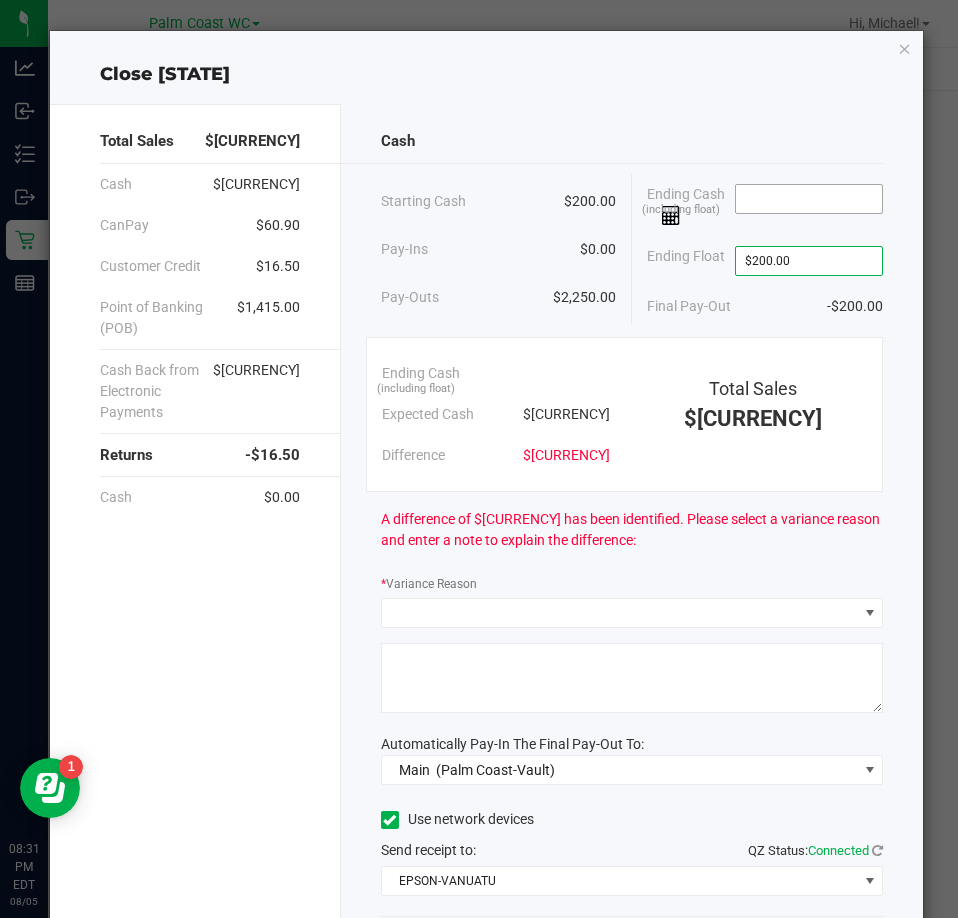 click at bounding box center [809, 199] 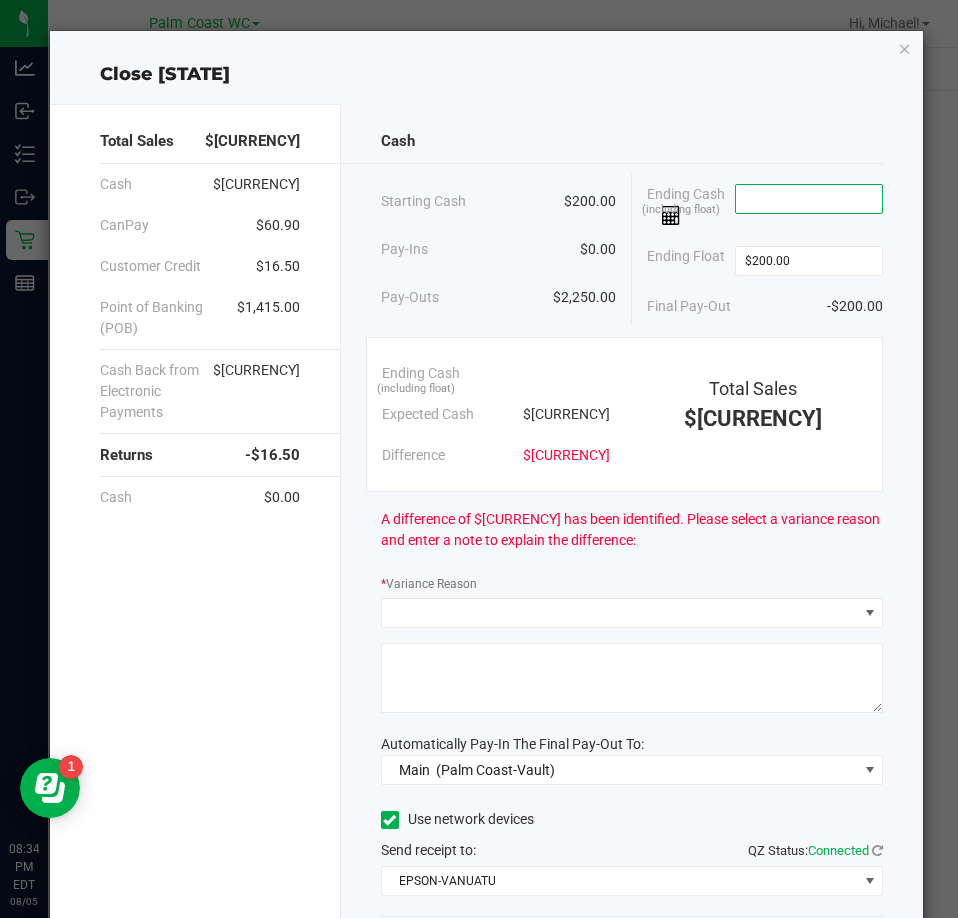 click at bounding box center [809, 199] 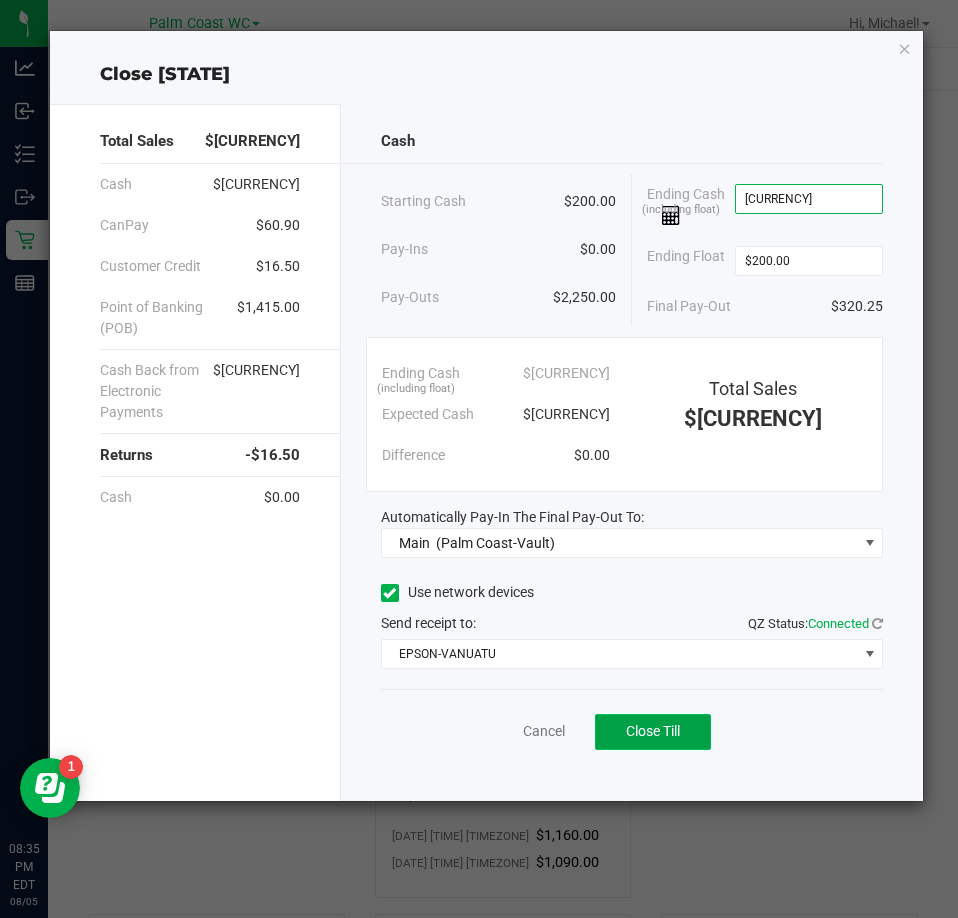 type on "$[CURRENCY]" 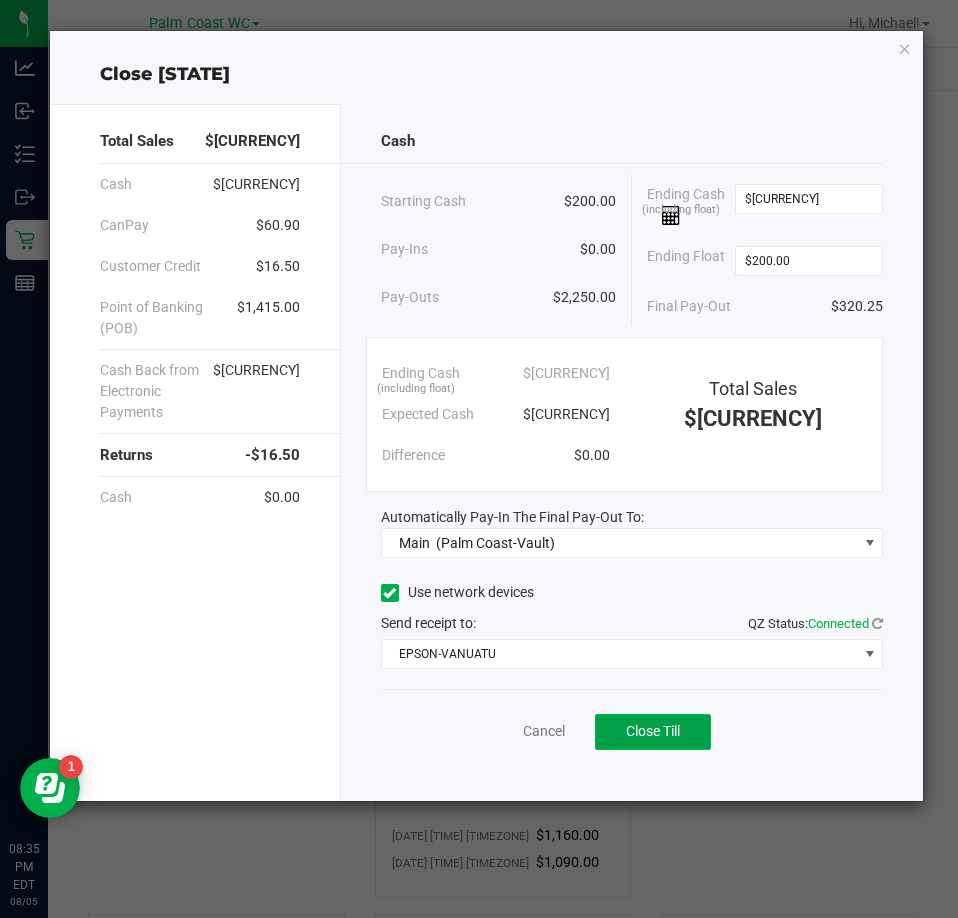 click on "Close Till" 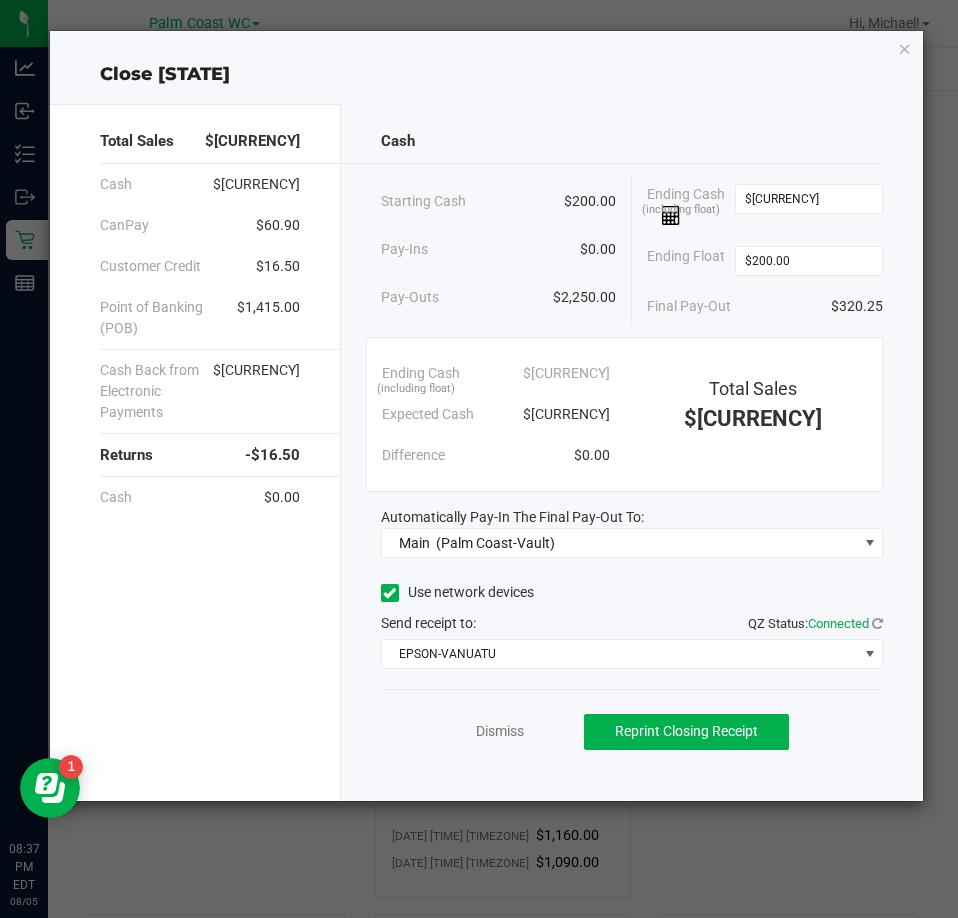 click on "Close [STATE]   Total Sales   $[CURRENCY]   Cash   $[CURRENCY]   CanPay   $[CURRENCY]   Customer Credit   $[CURRENCY]   Point of Banking (POB)   $[CURRENCY]   Cash Back from Electronic Payments   $[CURRENCY]   Returns   $[CURRENCY]   Cash   $[CURRENCY]   Cash   Starting Cash   $[CURRENCY]   Pay-Ins   $[CURRENCY]   Pay-Outs   $[CURRENCY]   Ending Cash  (including float) $[CURRENCY]  Ending Float  $[CURRENCY]  Final Pay-Out   $[CURRENCY]   Ending Cash  (including float)  $[CURRENCY]   Expected Cash   $[CURRENCY]   Difference   $[CURRENCY]   Total Sales   $[CURRENCY]   Automatically Pay-In The Final Pay-Out To:  Main    (Palm Coast-Vault)  Use network devices   Send receipt to:   QZ Status:   Connected  EPSON-VANUATU  Dismiss   Reprint Closing Receipt" 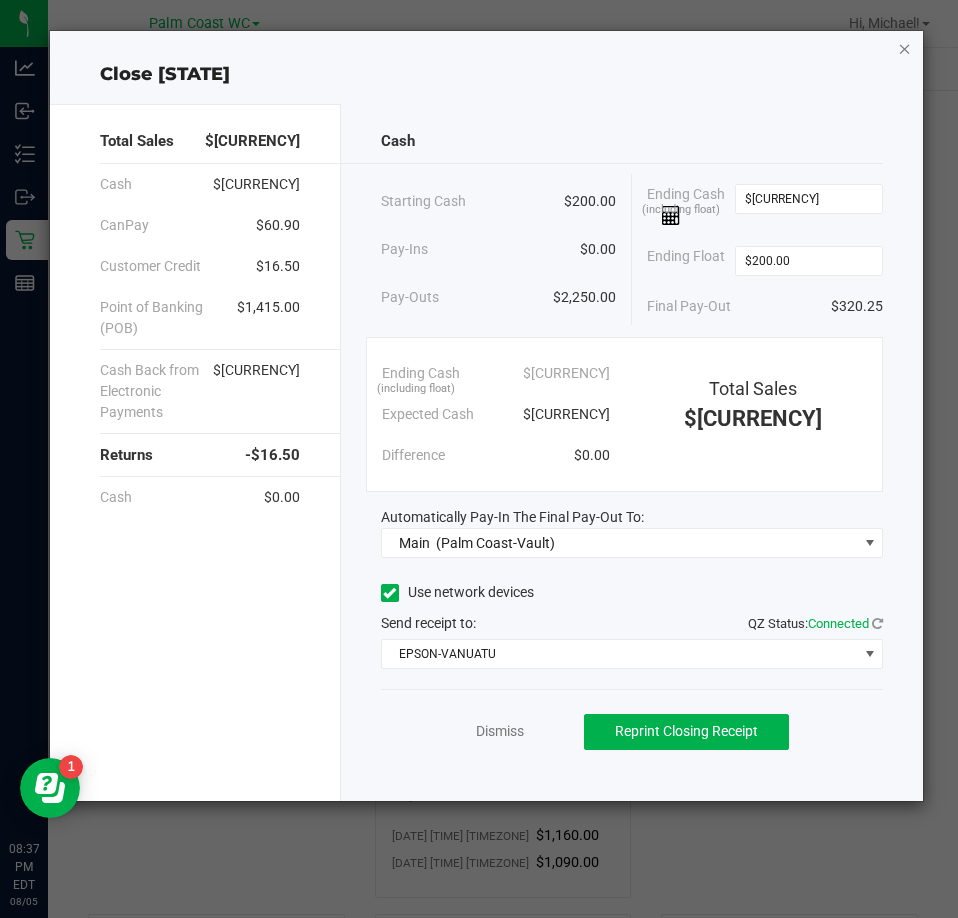 click 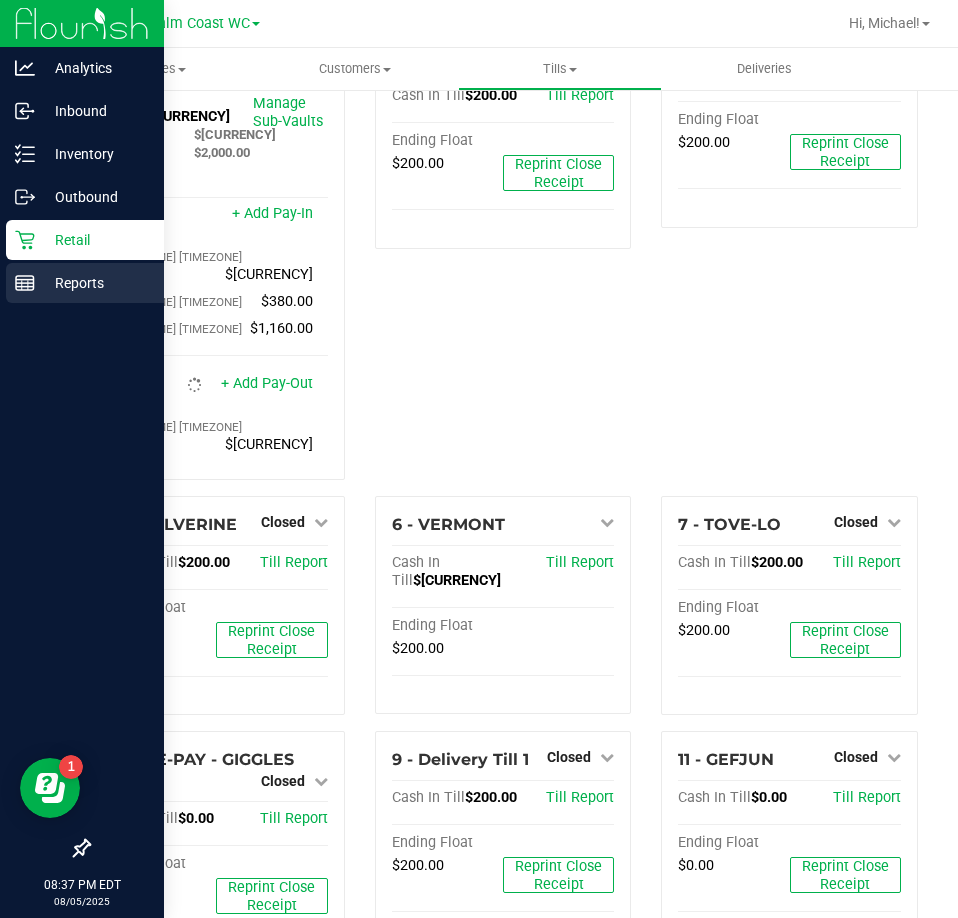 click on "Reports" at bounding box center (95, 283) 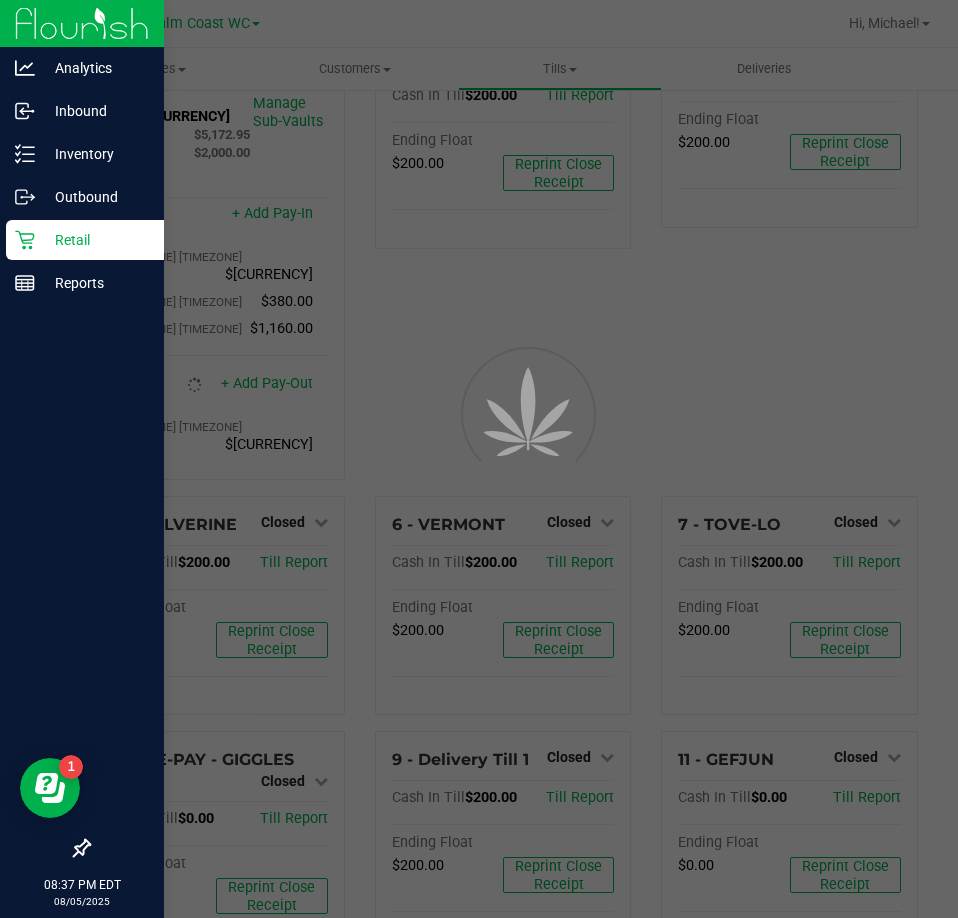 scroll, scrollTop: 0, scrollLeft: 0, axis: both 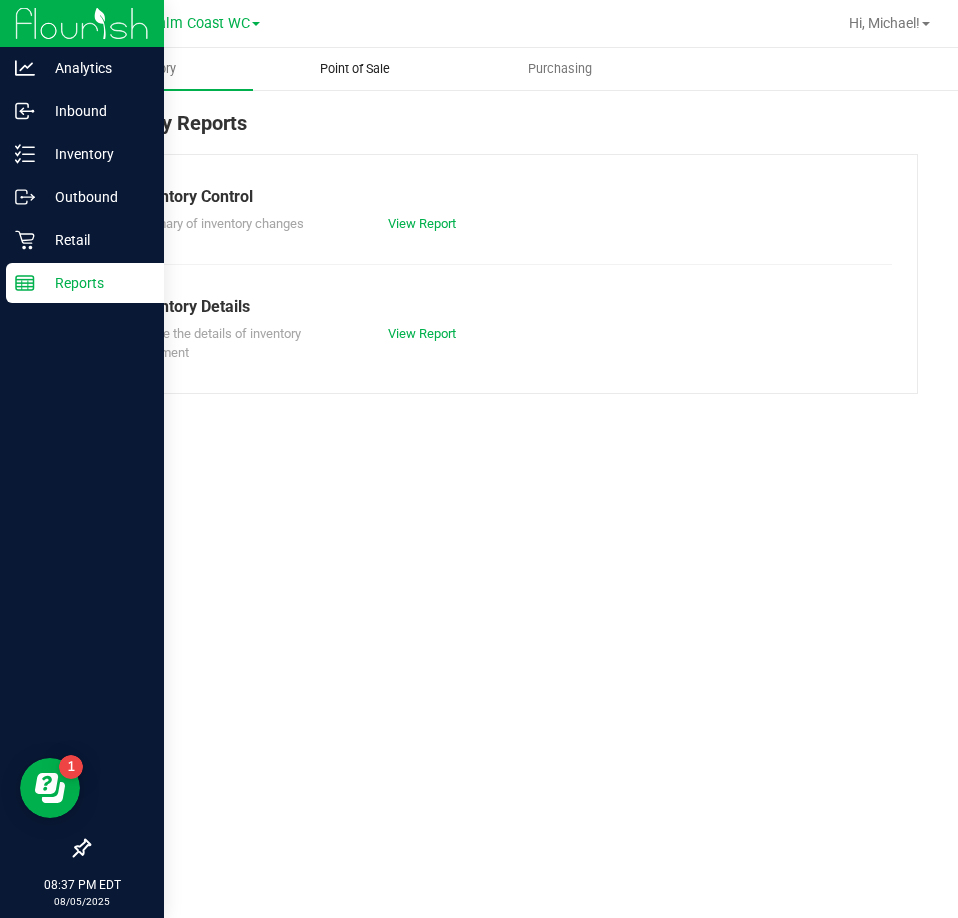 click on "Point of Sale" at bounding box center [355, 69] 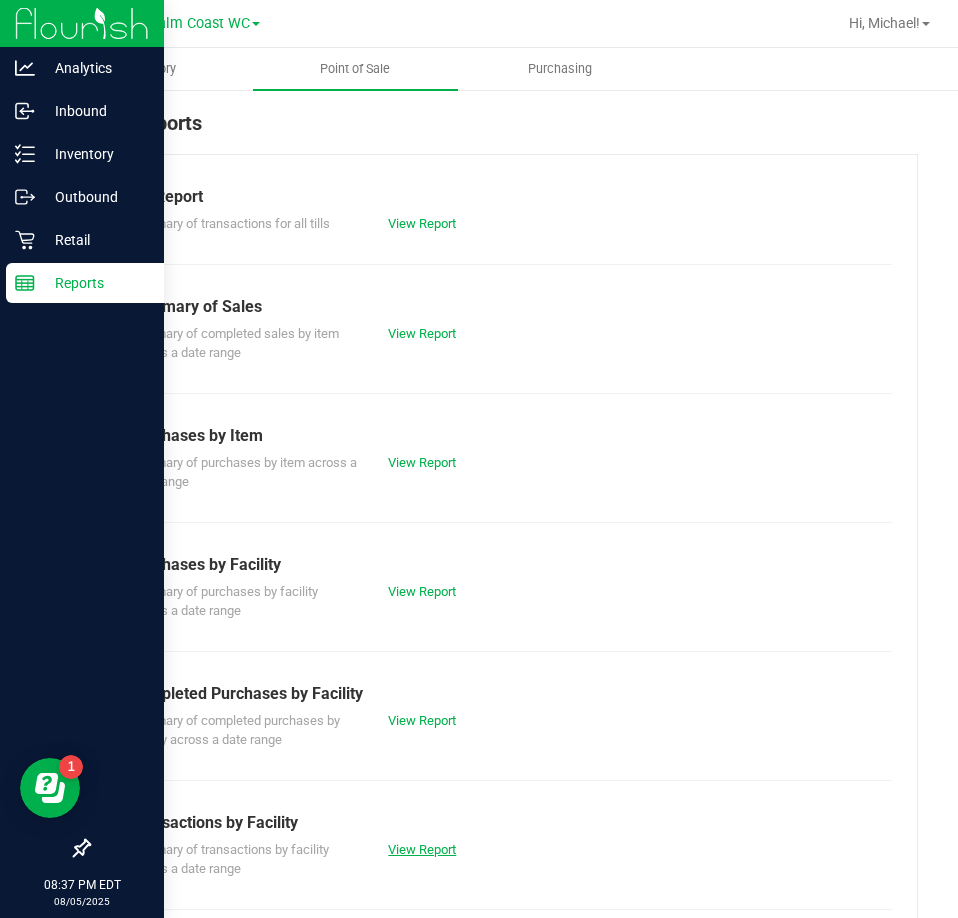 click on "View Report" at bounding box center (422, 849) 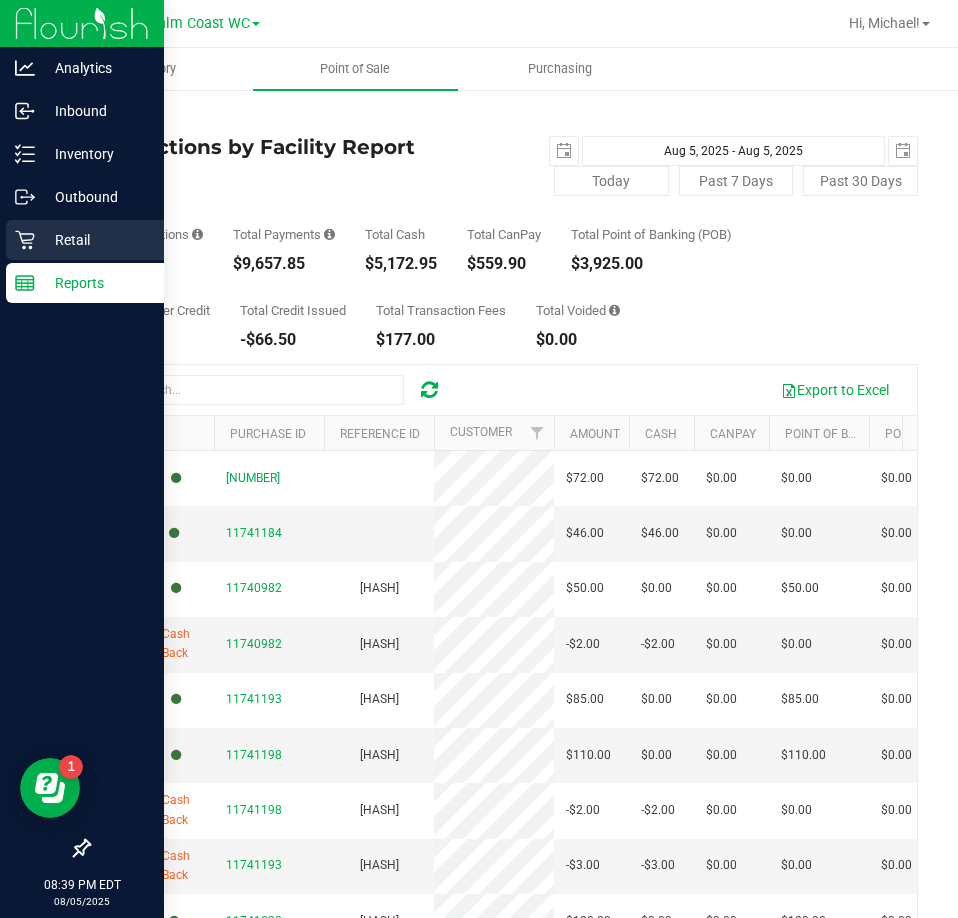 click 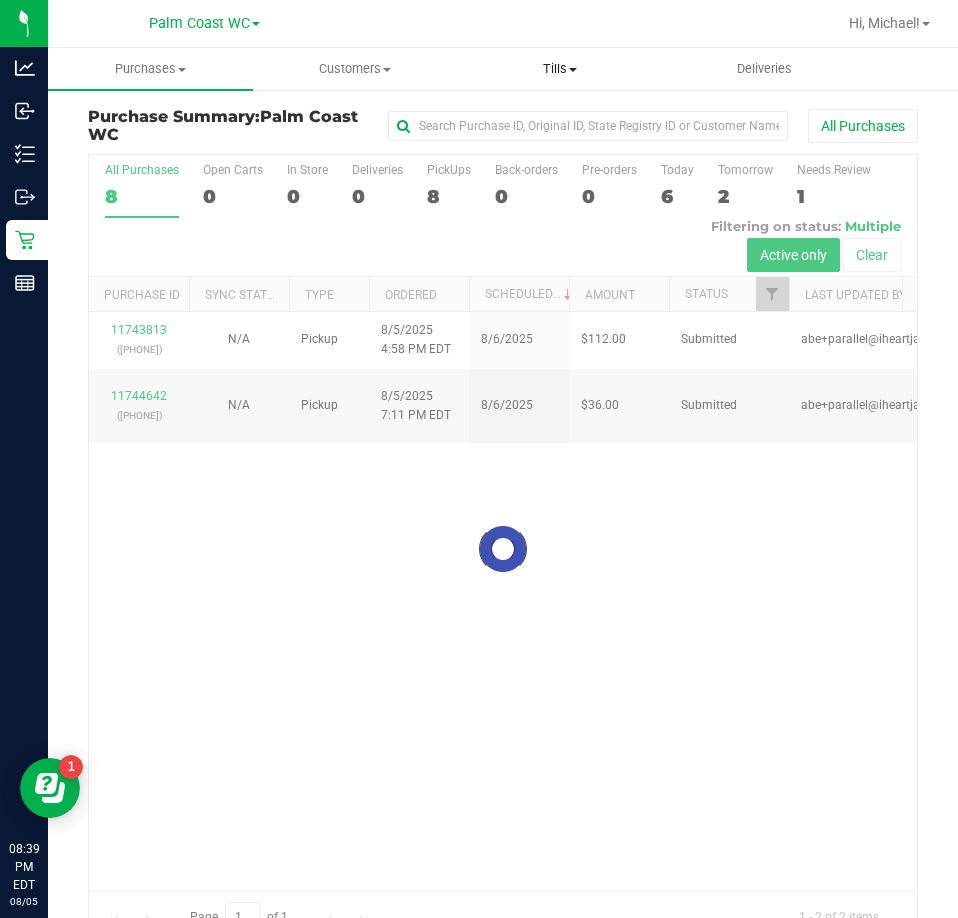 click on "Tills" at bounding box center [560, 69] 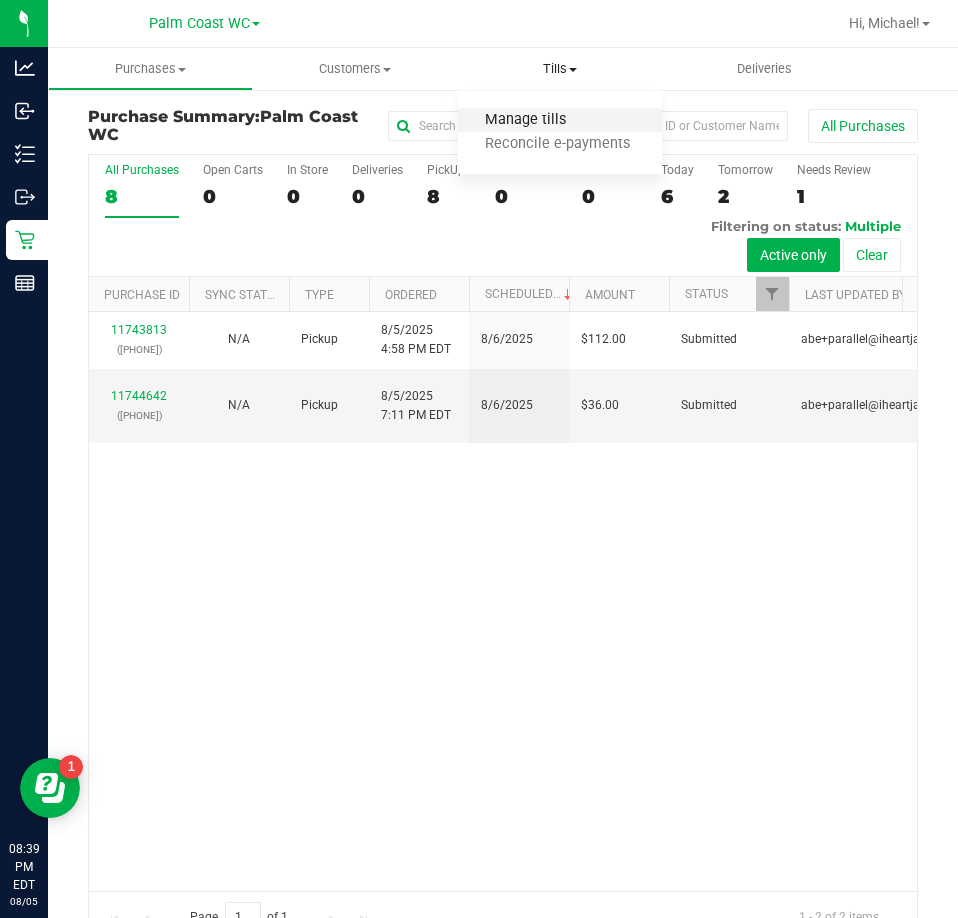 click on "Manage tills" at bounding box center (525, 120) 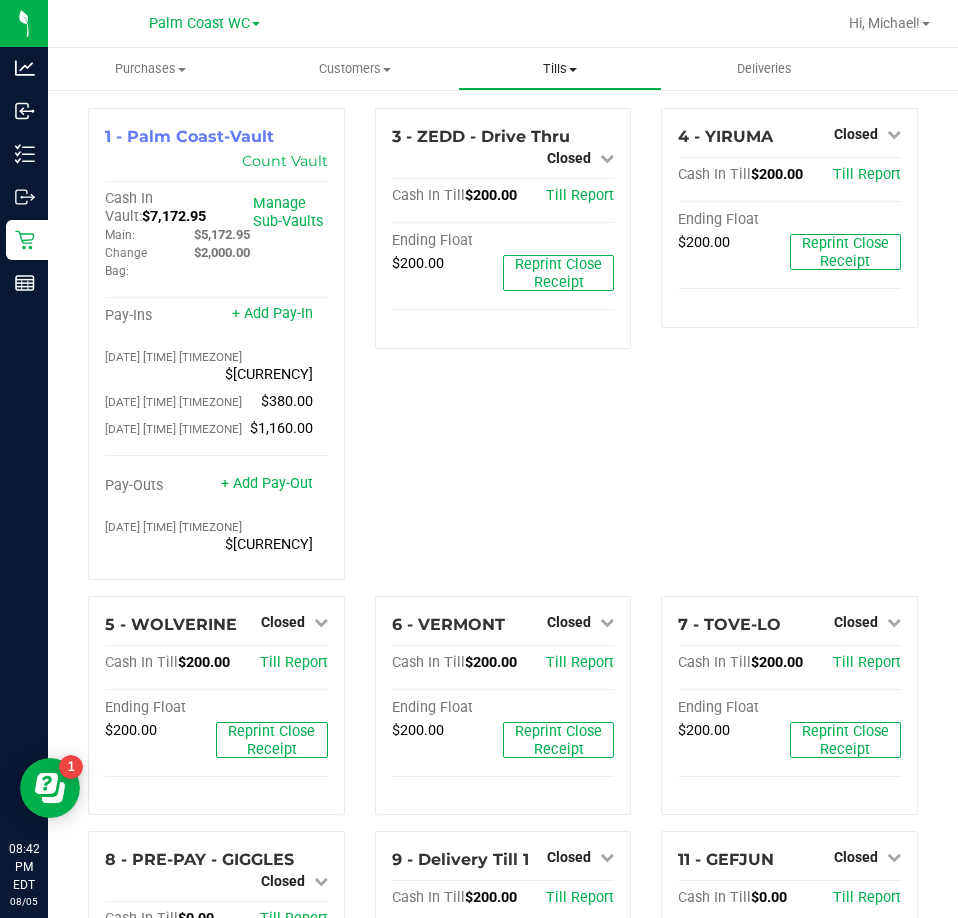 click on "Tills" at bounding box center (560, 69) 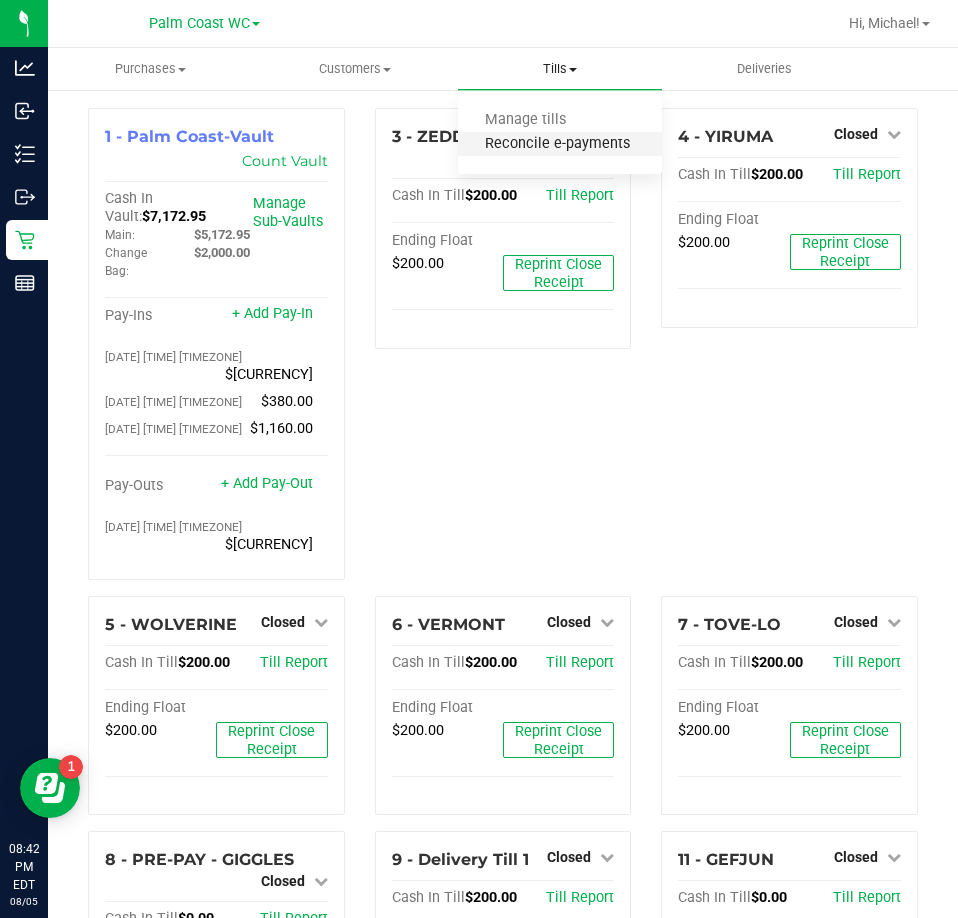 click on "Reconcile e-payments" at bounding box center [557, 144] 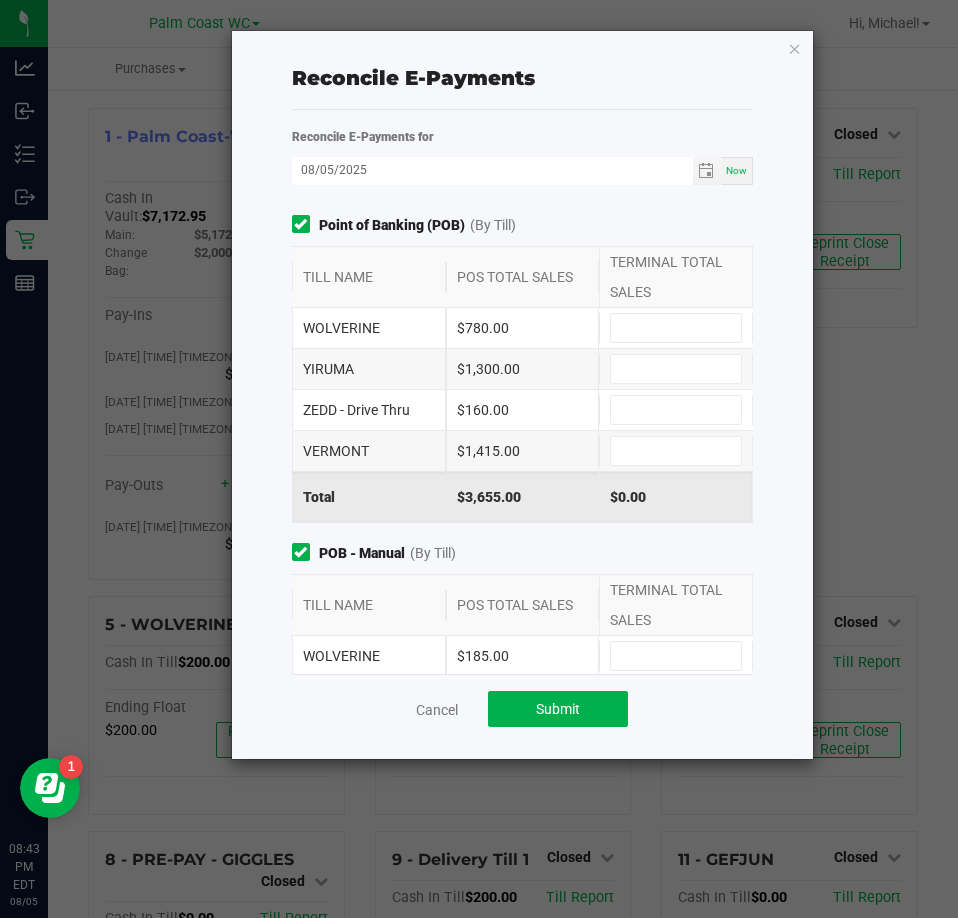 click 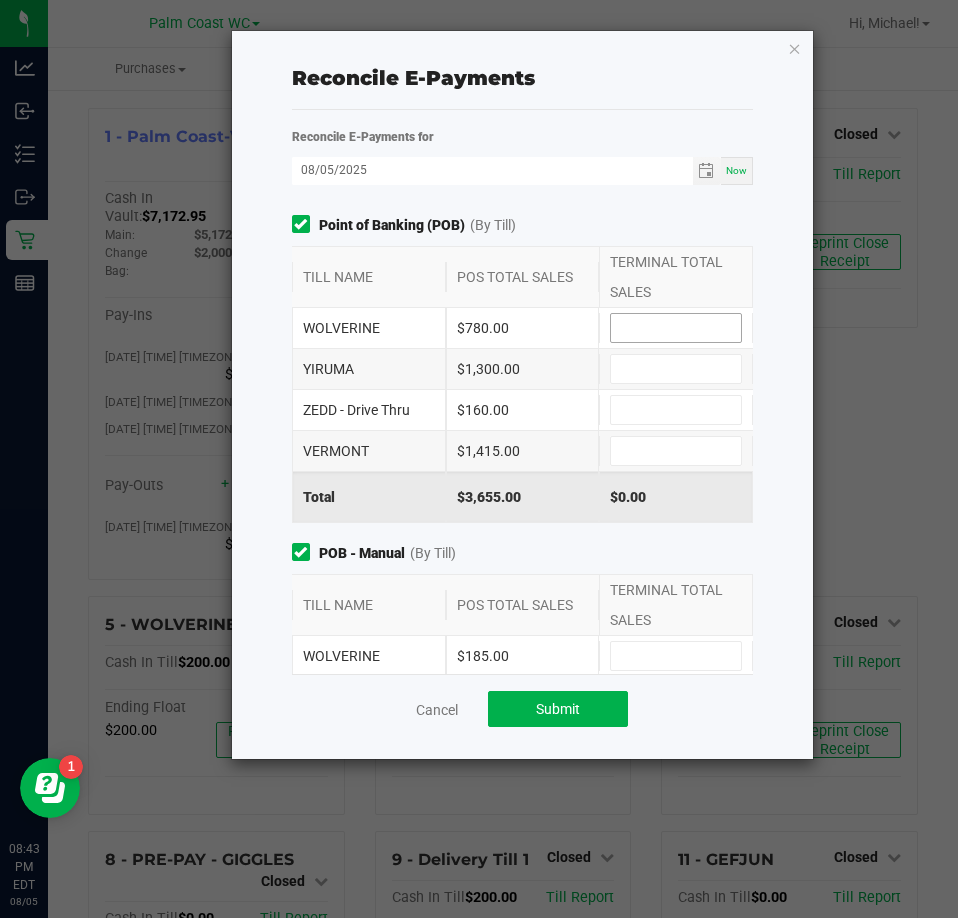 click at bounding box center [676, 328] 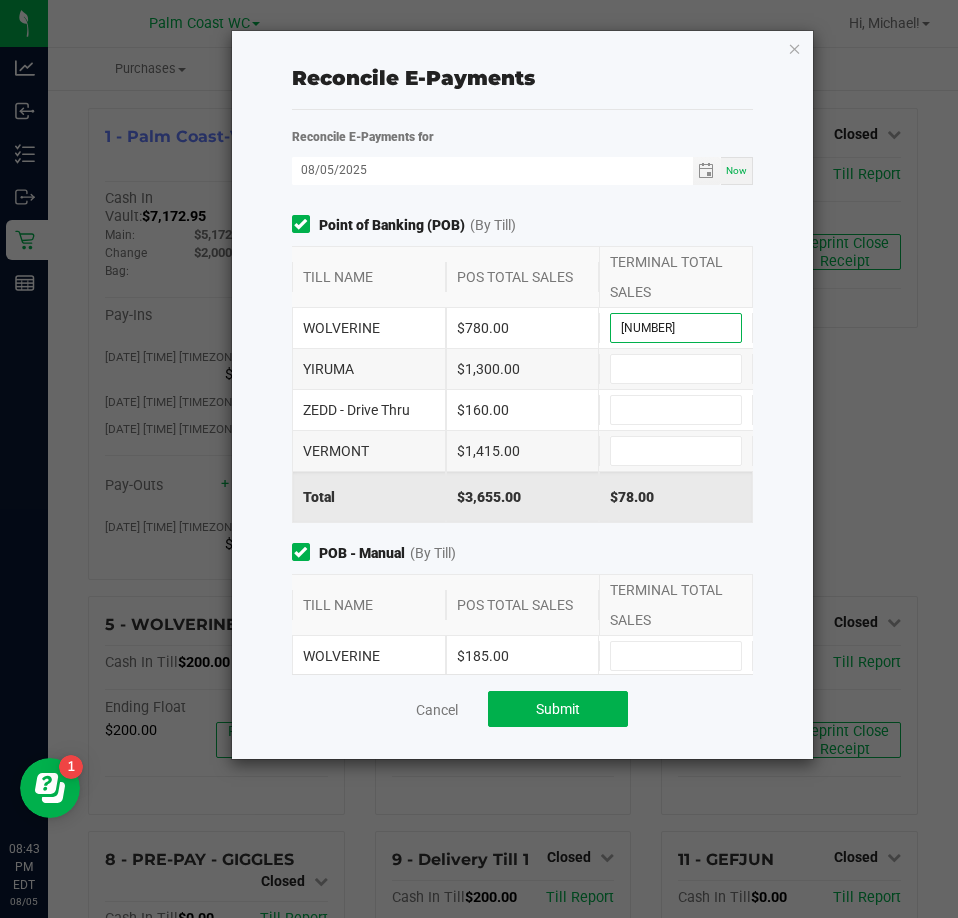 type on "$780.00" 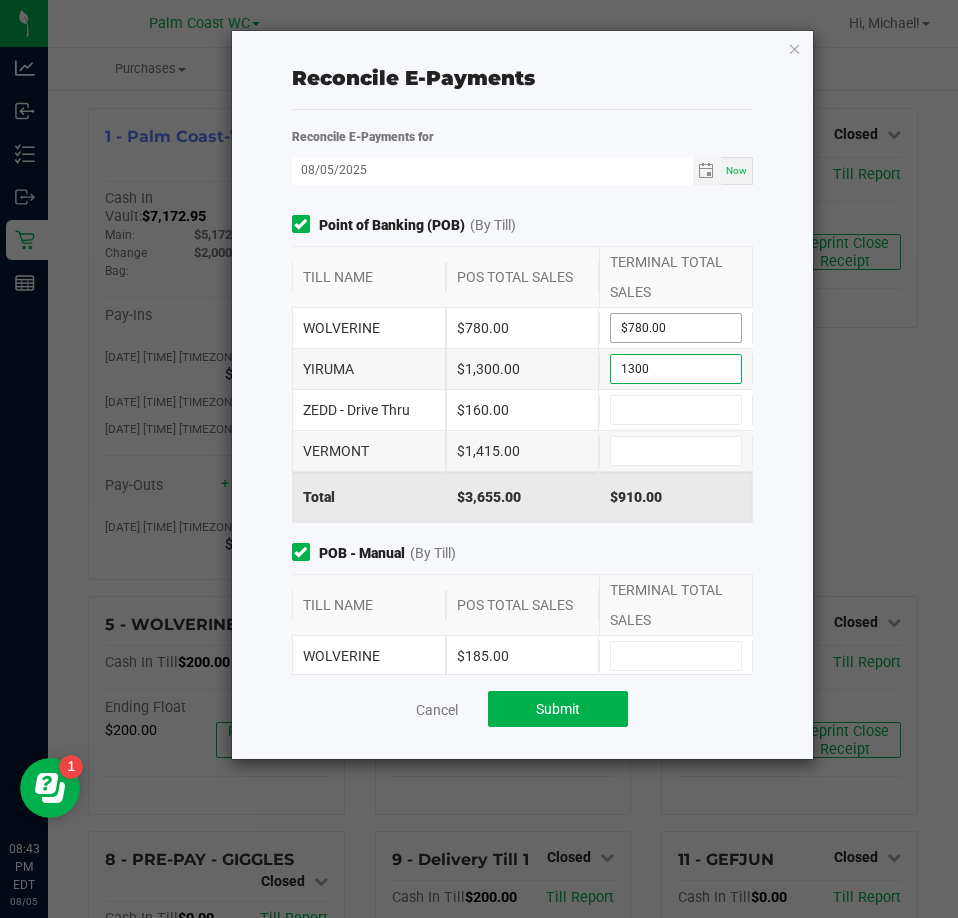 type on "$1,300.00" 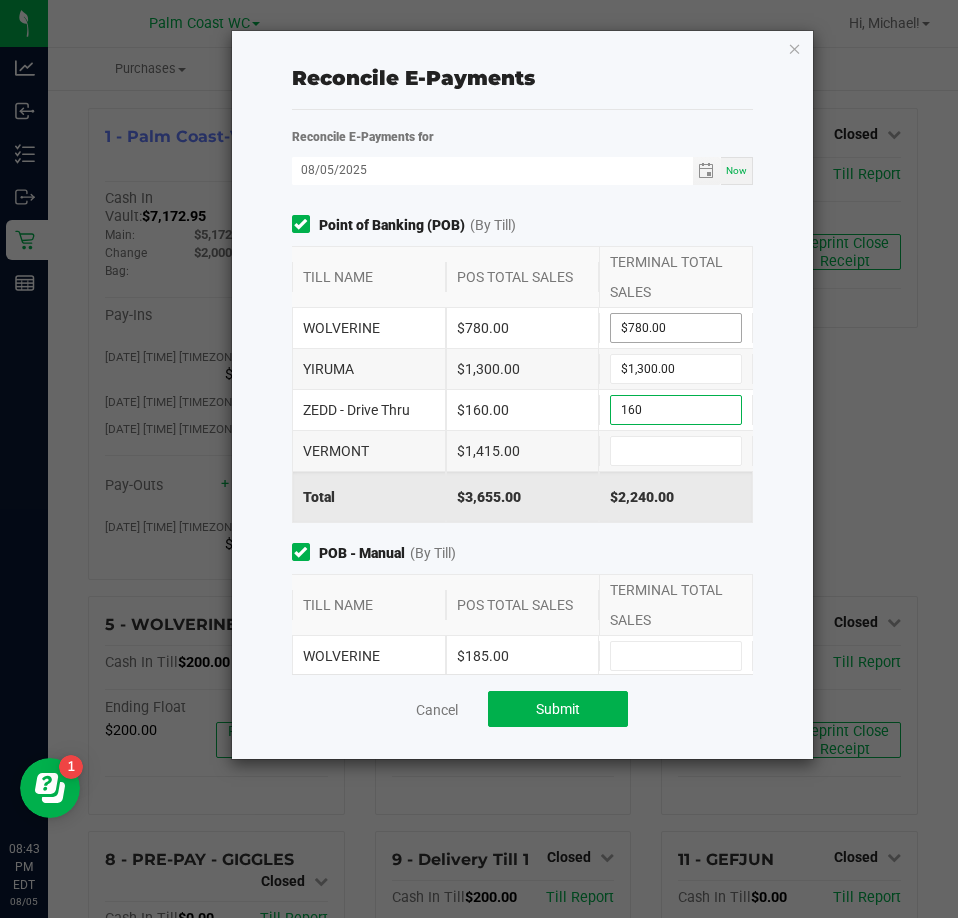 type on "$160.00" 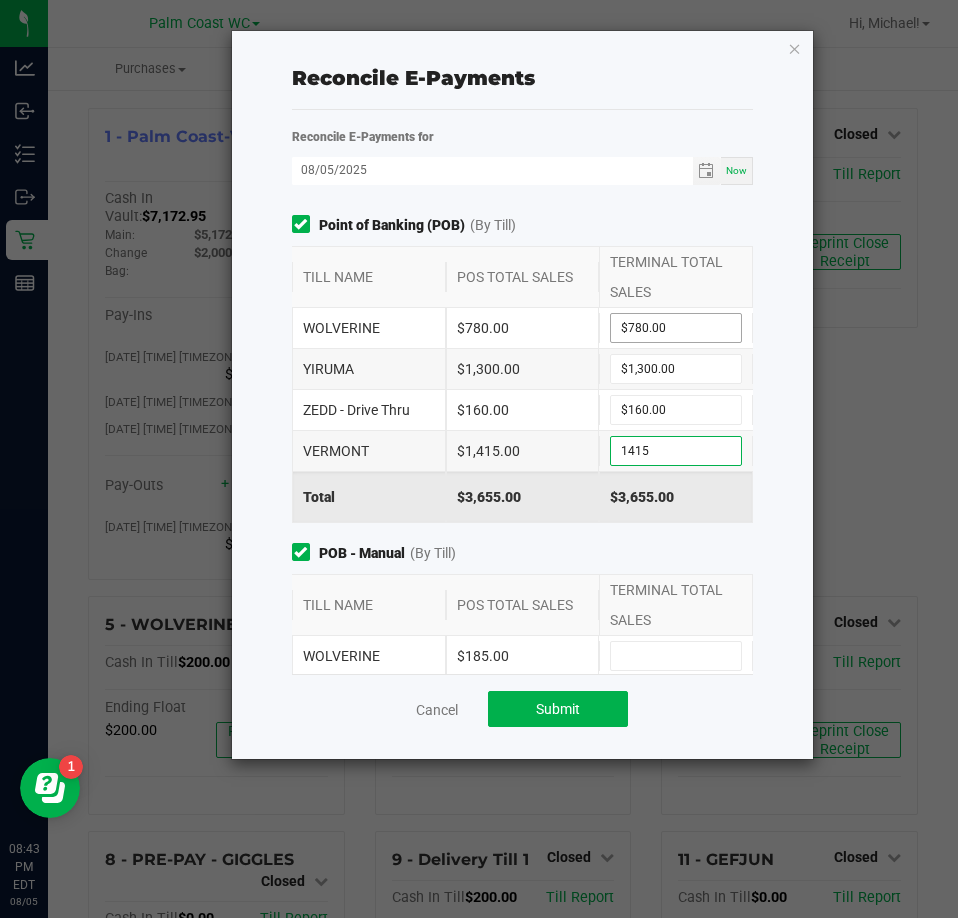 type on "$1,415.00" 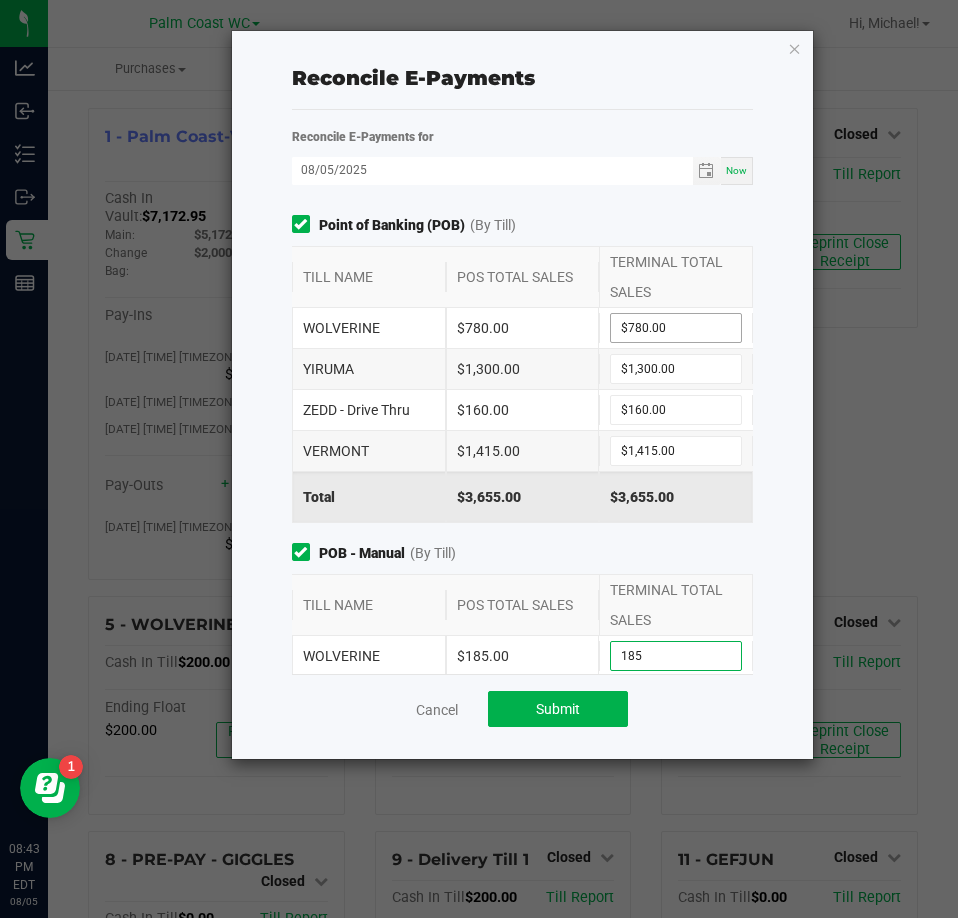 type on "$185.00" 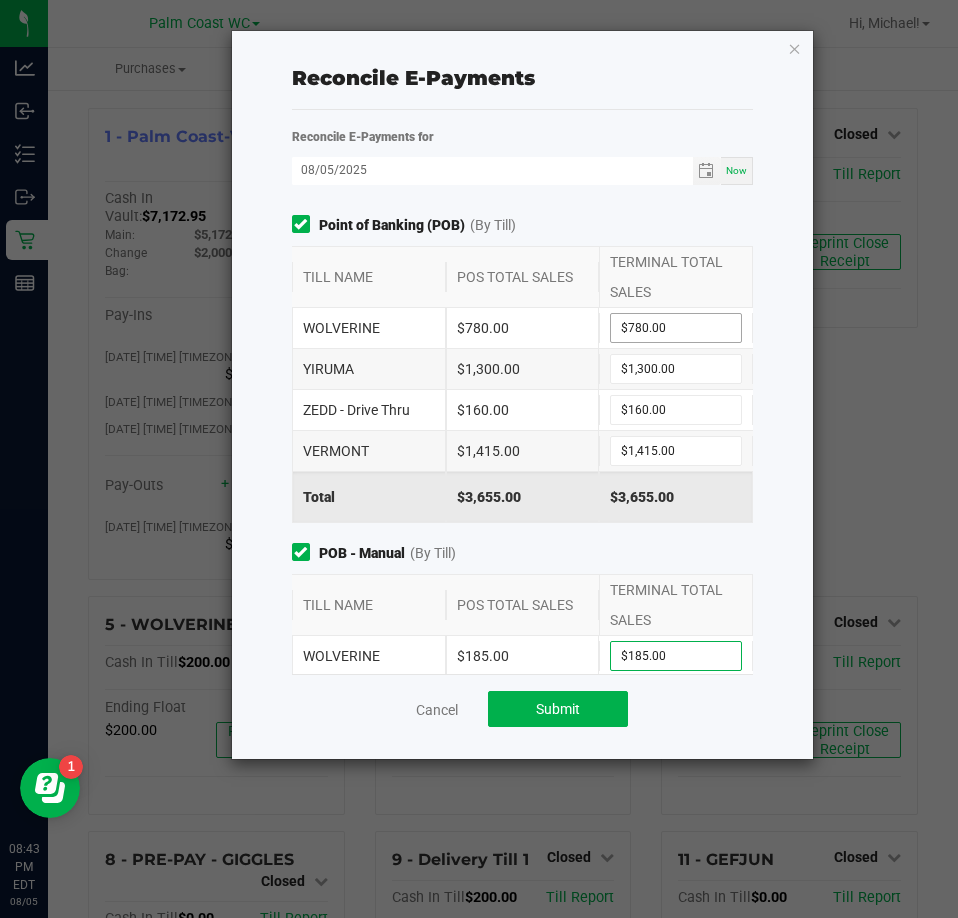 scroll, scrollTop: 253, scrollLeft: 0, axis: vertical 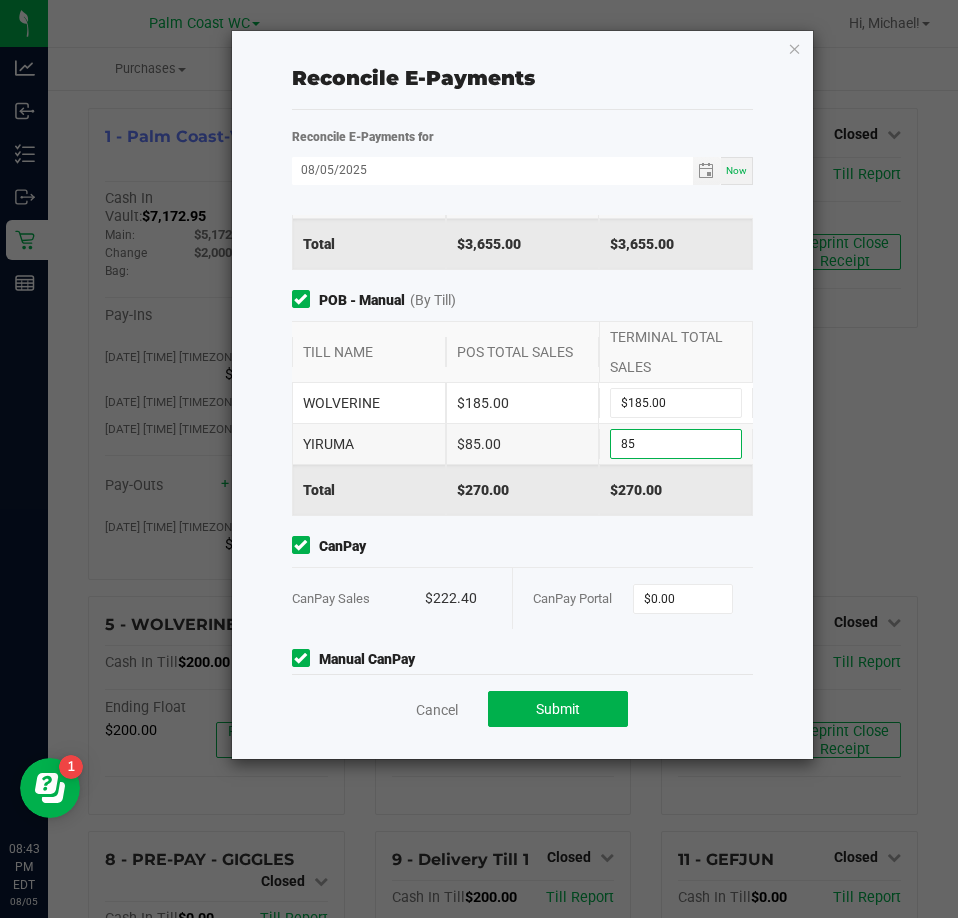 type on "85" 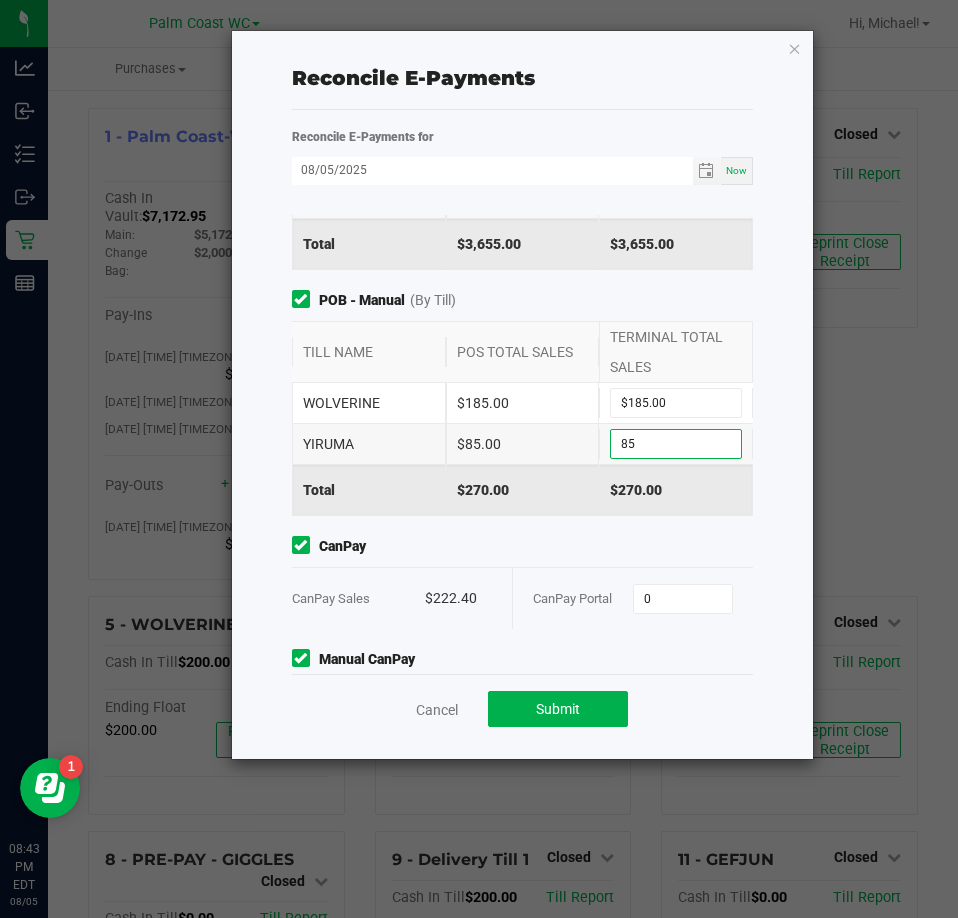type on "$85.00" 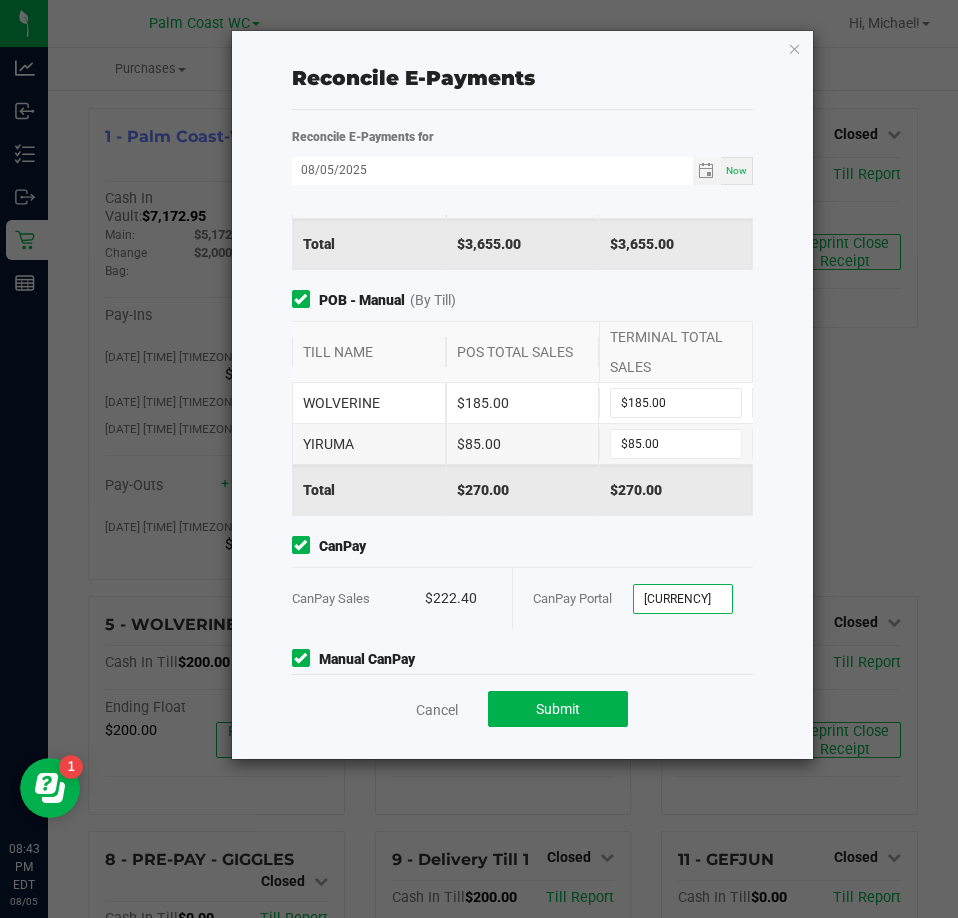 type on "$222.40" 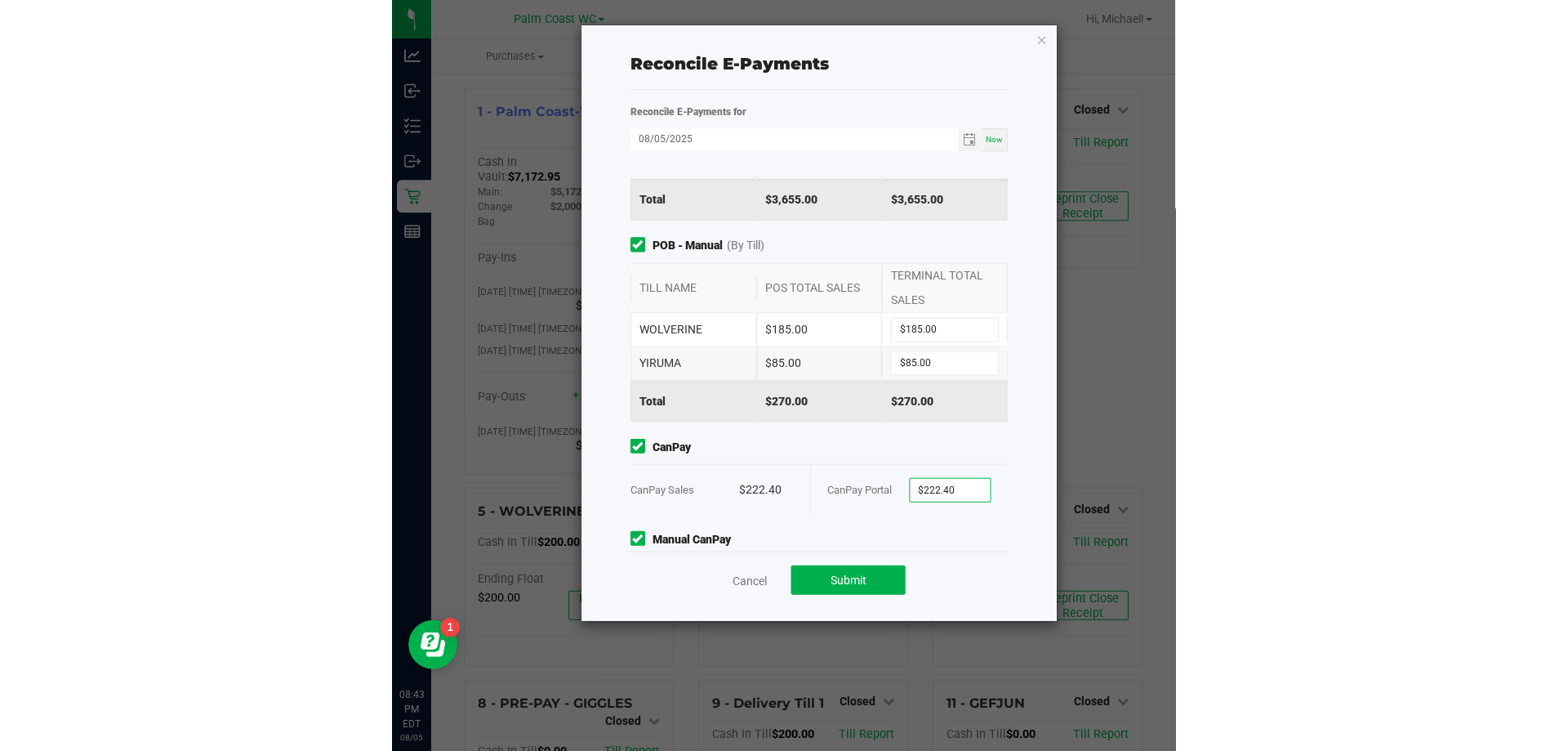 scroll, scrollTop: 326, scrollLeft: 0, axis: vertical 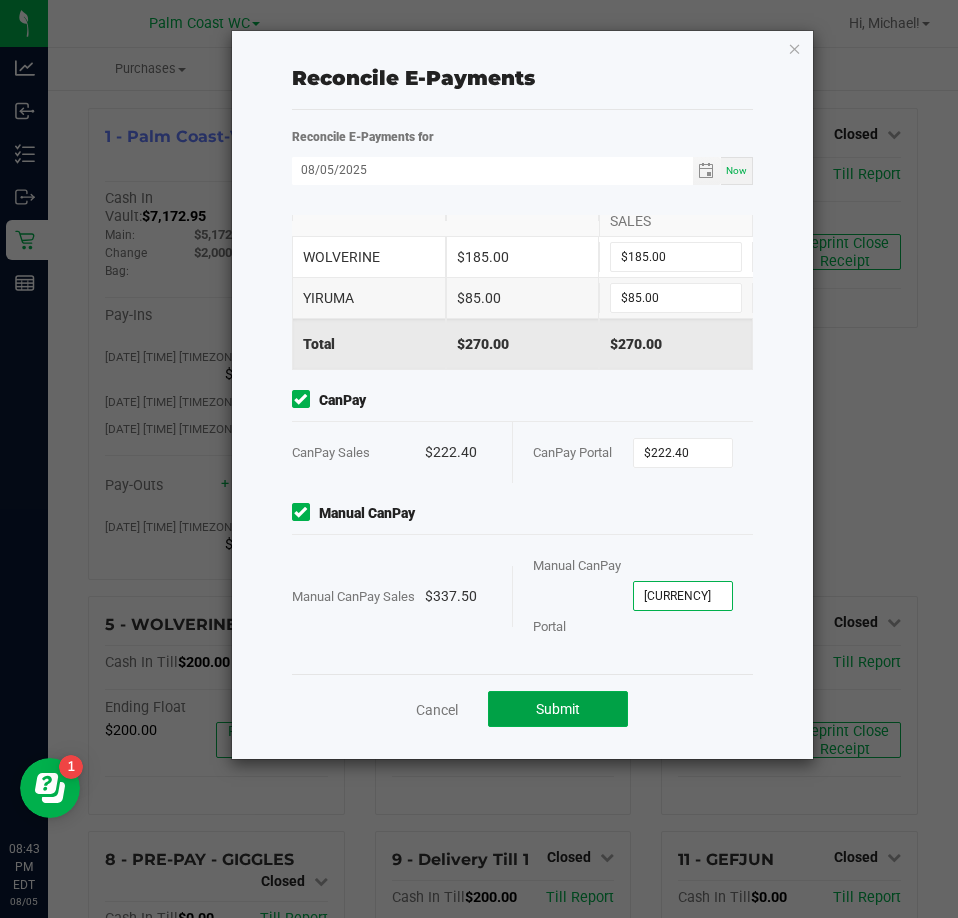 type on "$337.50" 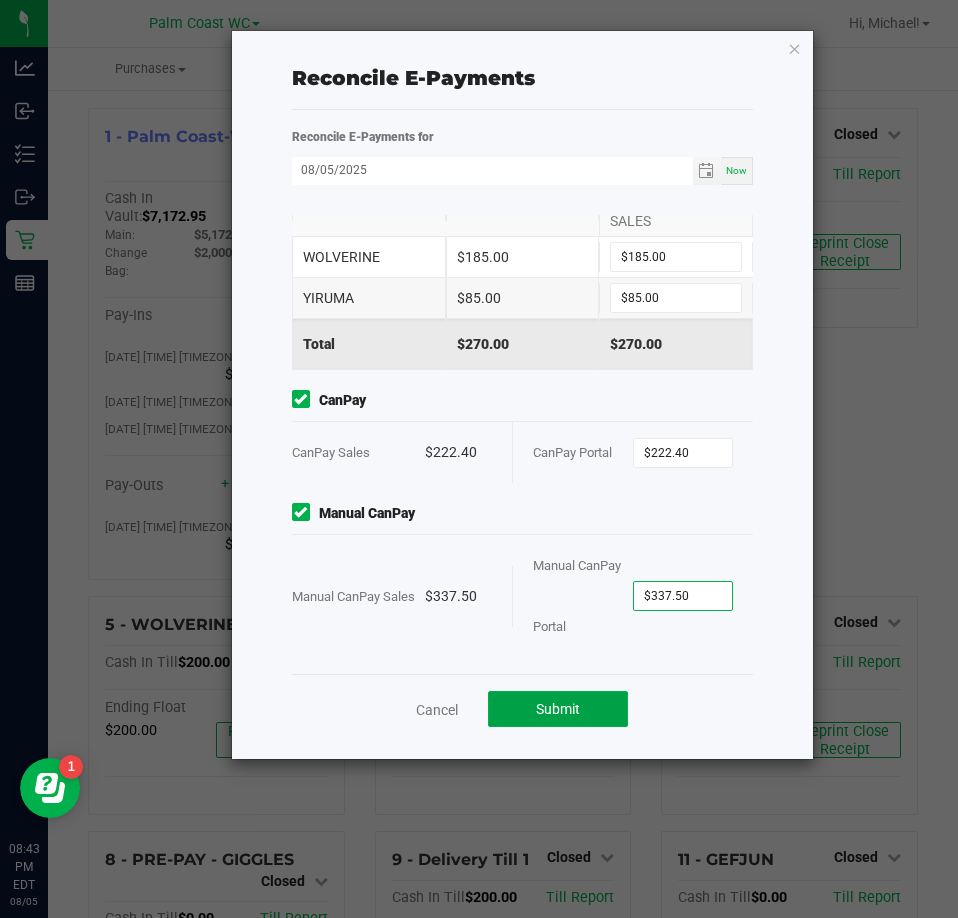 type 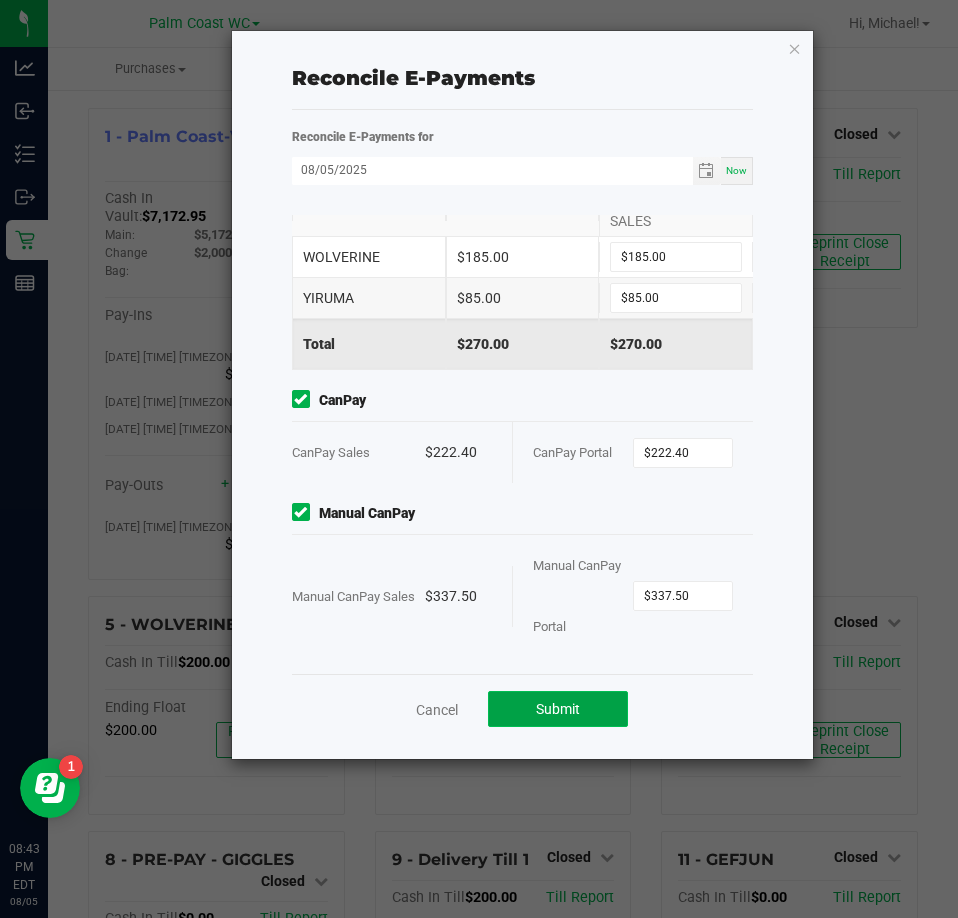 click on "Submit" 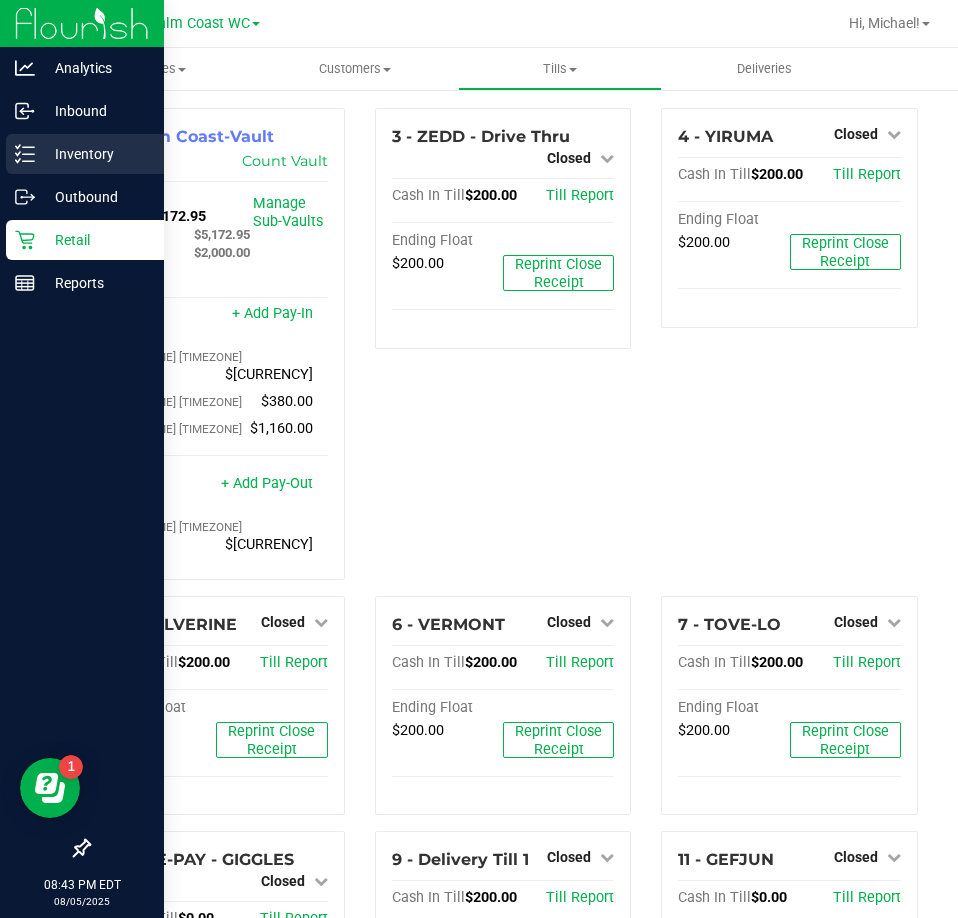 click on "Inventory" at bounding box center [95, 154] 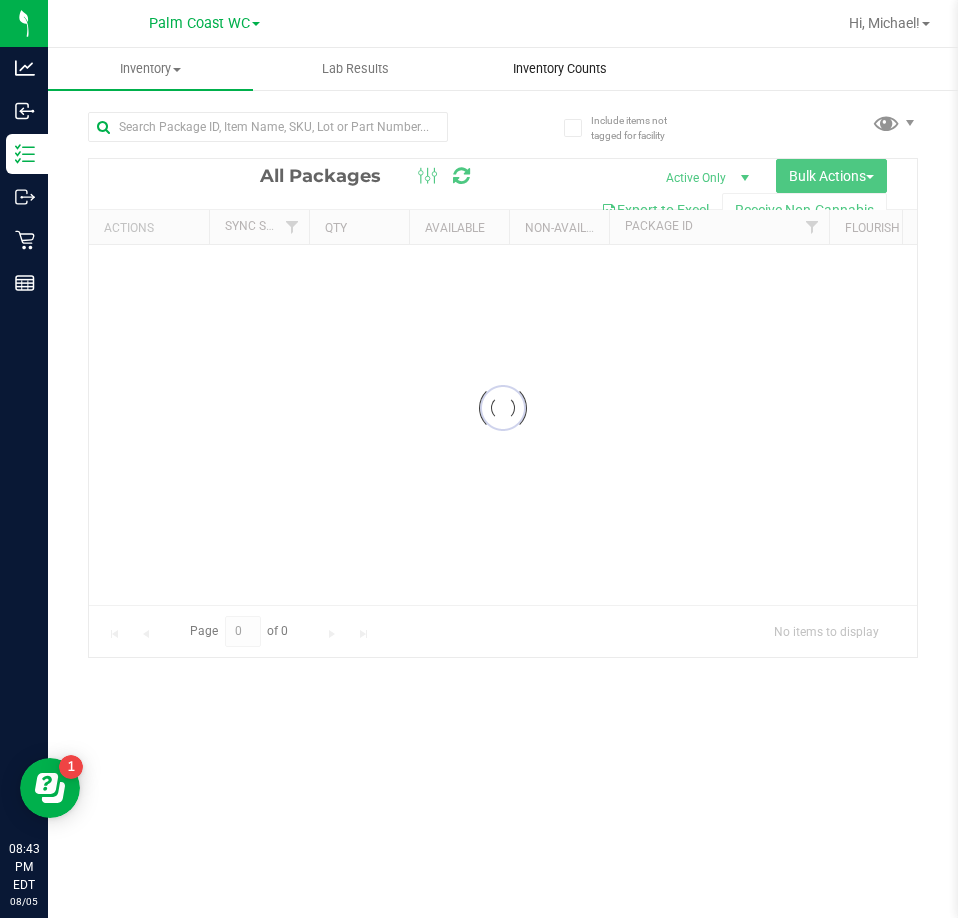 click on "Inventory Counts" at bounding box center [560, 69] 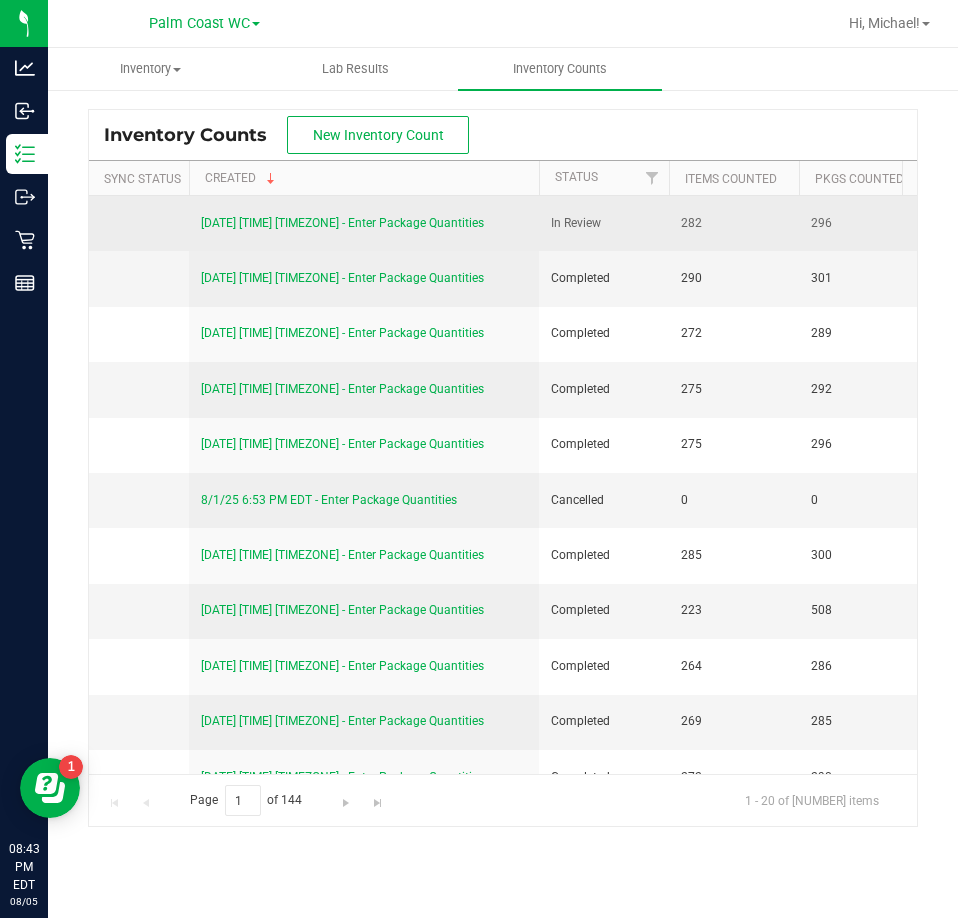 click on "[DATE] [TIME] [TIMEZONE] - Enter Package Quantities" at bounding box center [342, 223] 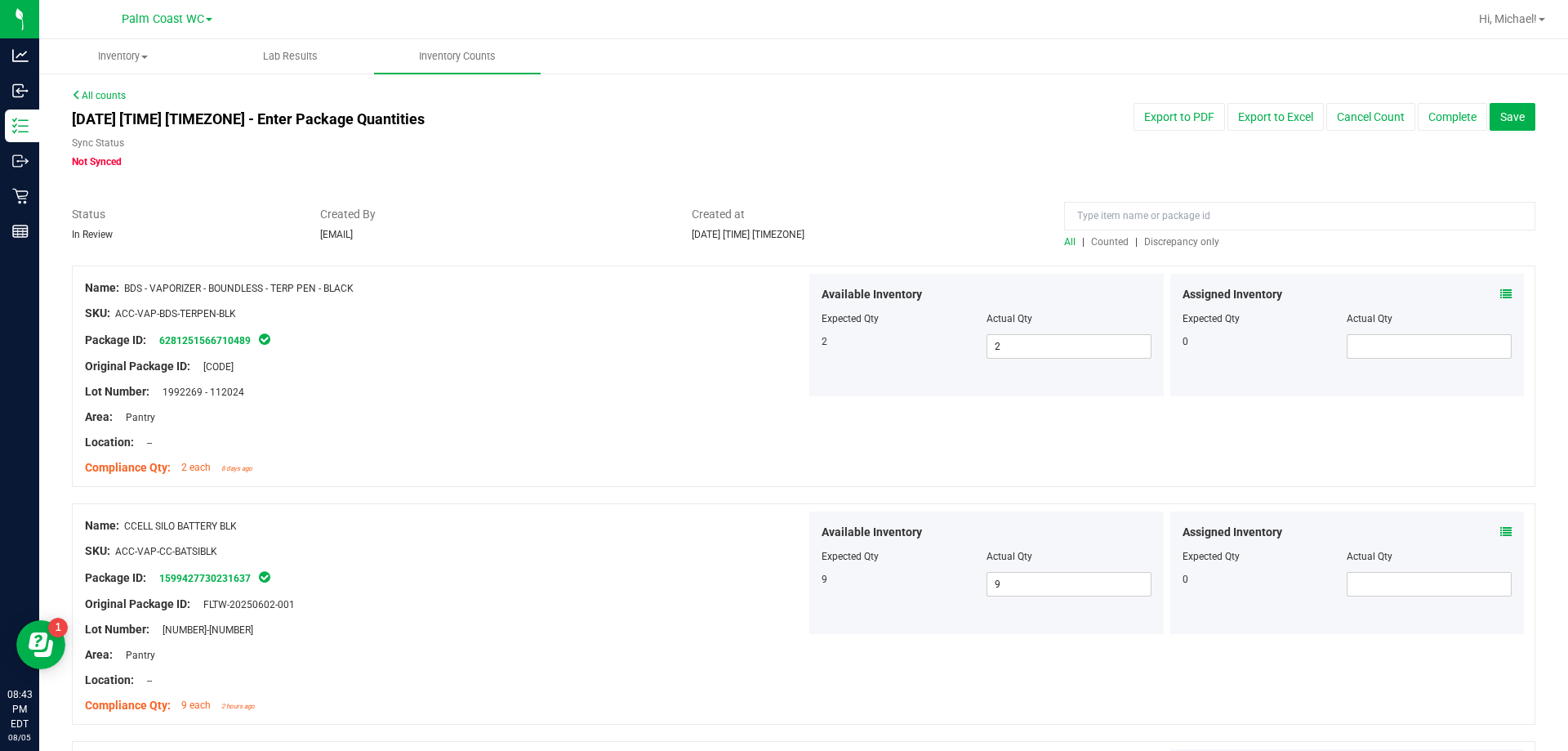 click on "Discrepancy only" at bounding box center (1182, 242) 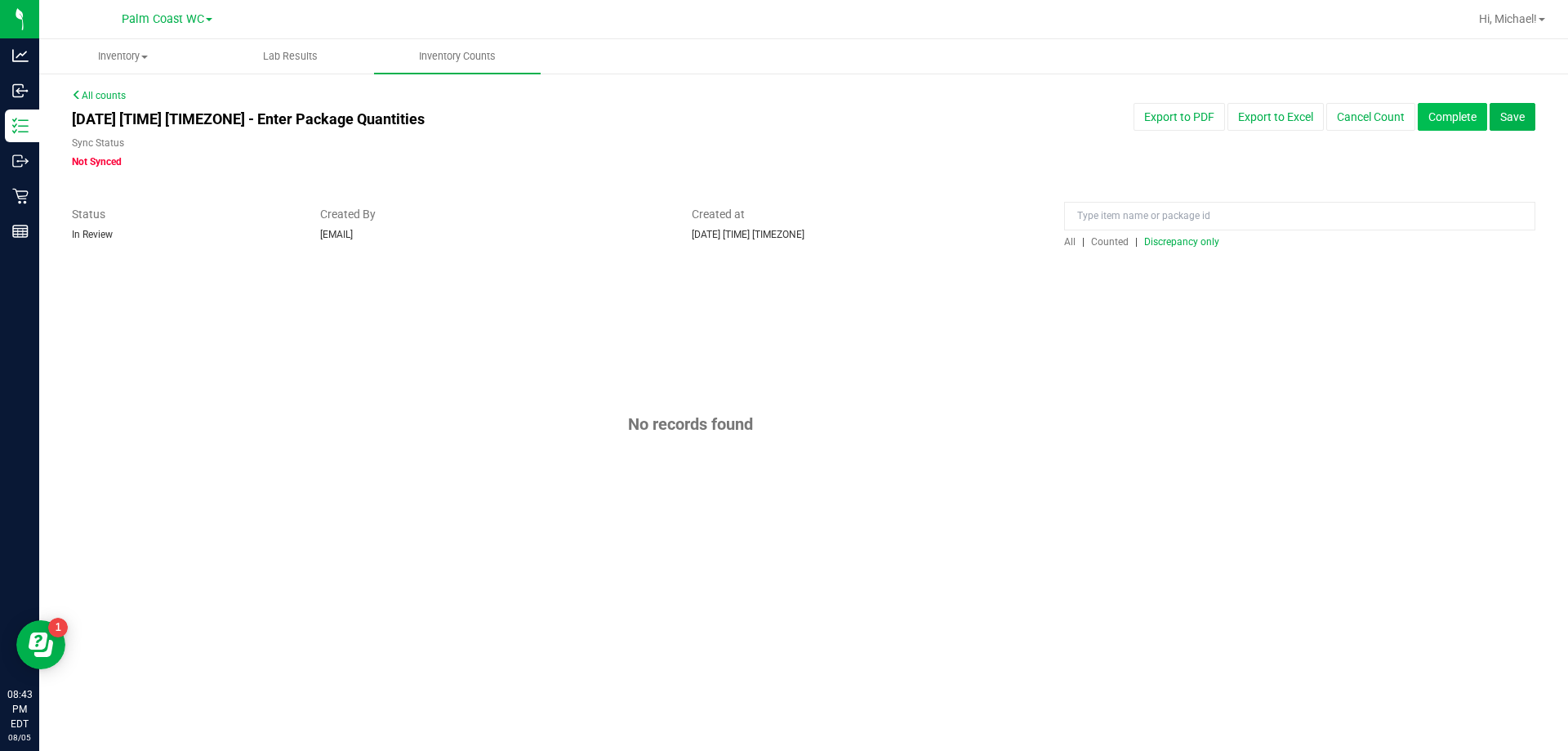click on "Complete" at bounding box center (1452, 117) 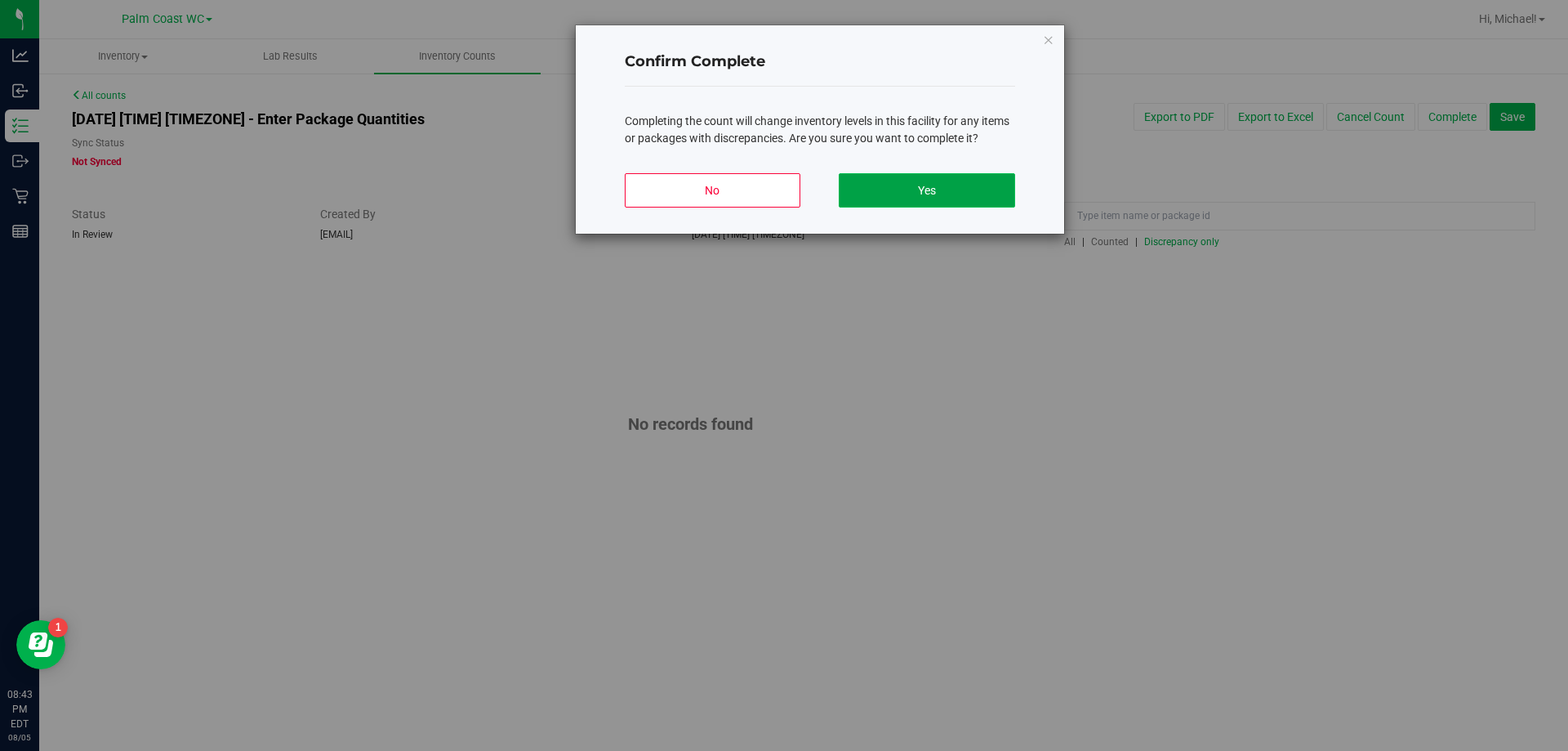 click on "Yes" at bounding box center [926, 190] 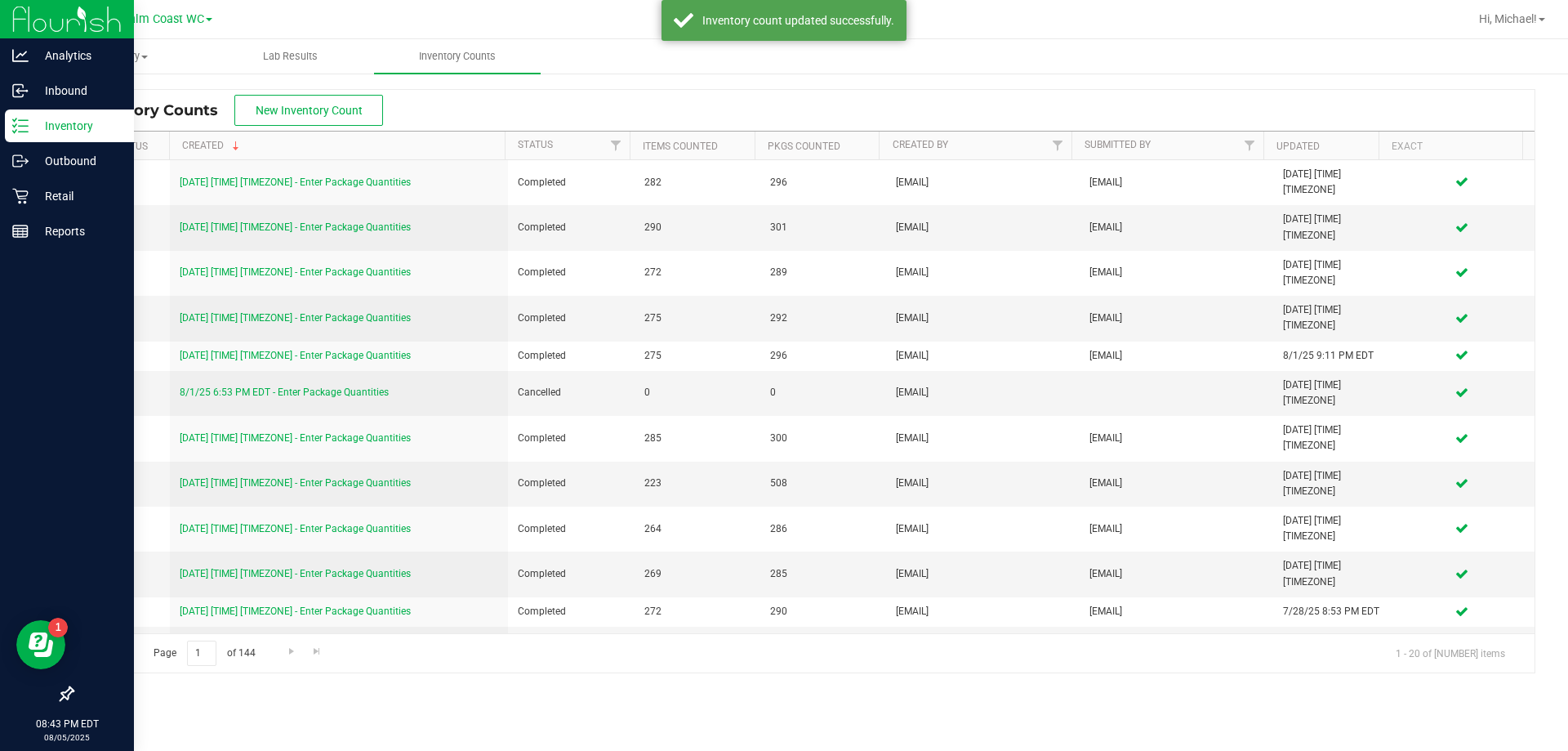 click on "Inventory" at bounding box center [78, 126] 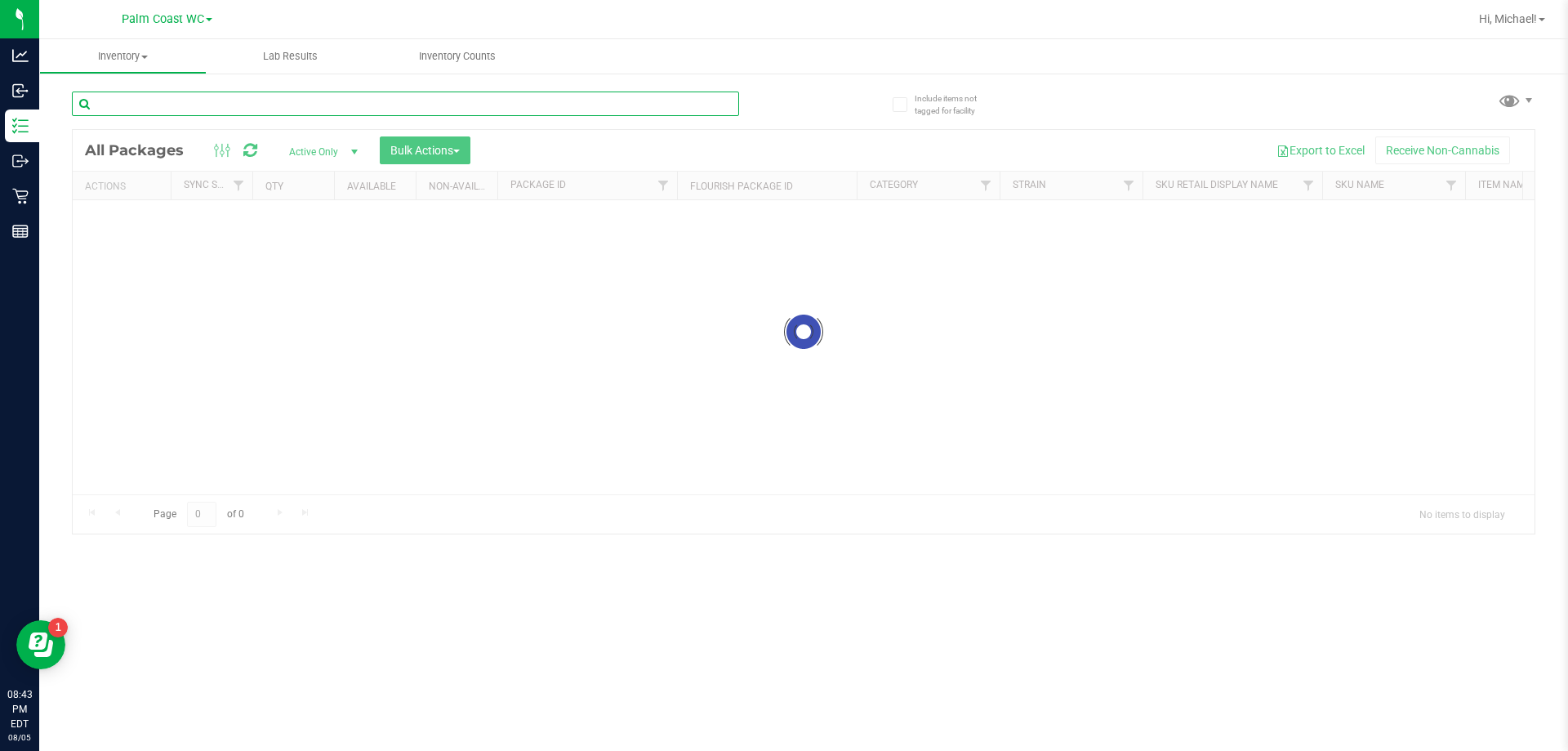 click at bounding box center (405, 104) 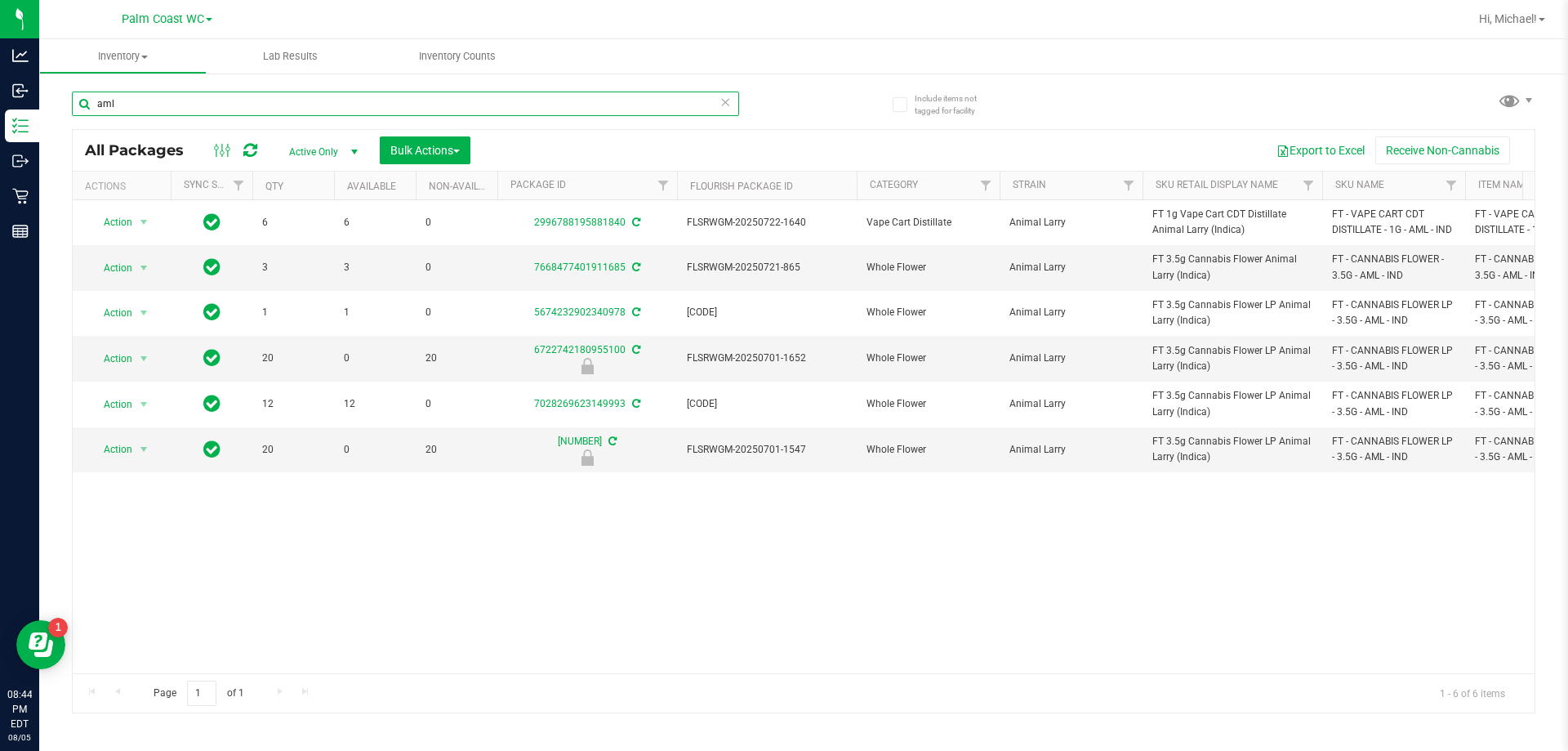 type on "aml" 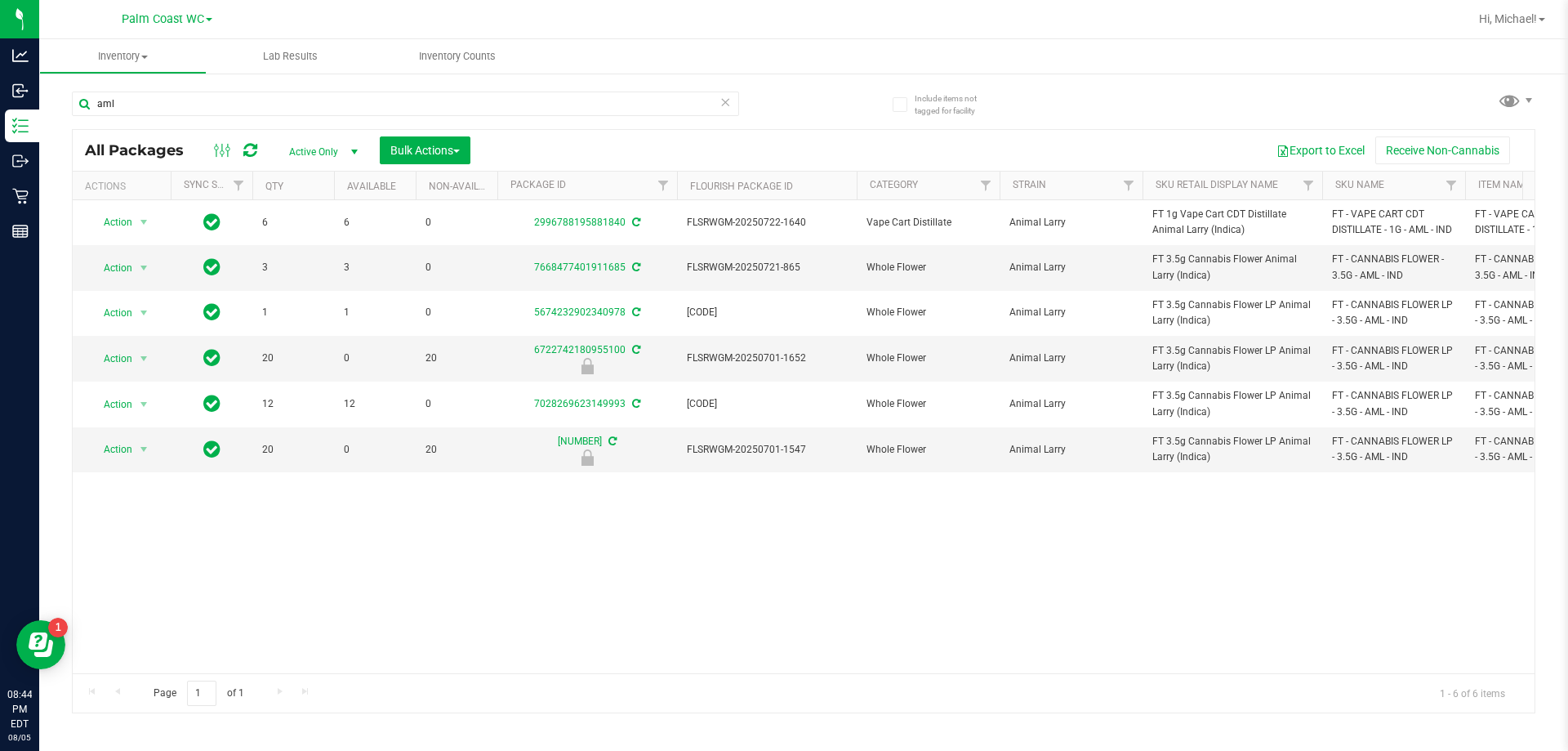 click on "FT 3.5g Cannabis Flower LP Animal Larry (Indica)" at bounding box center [1232, 313] 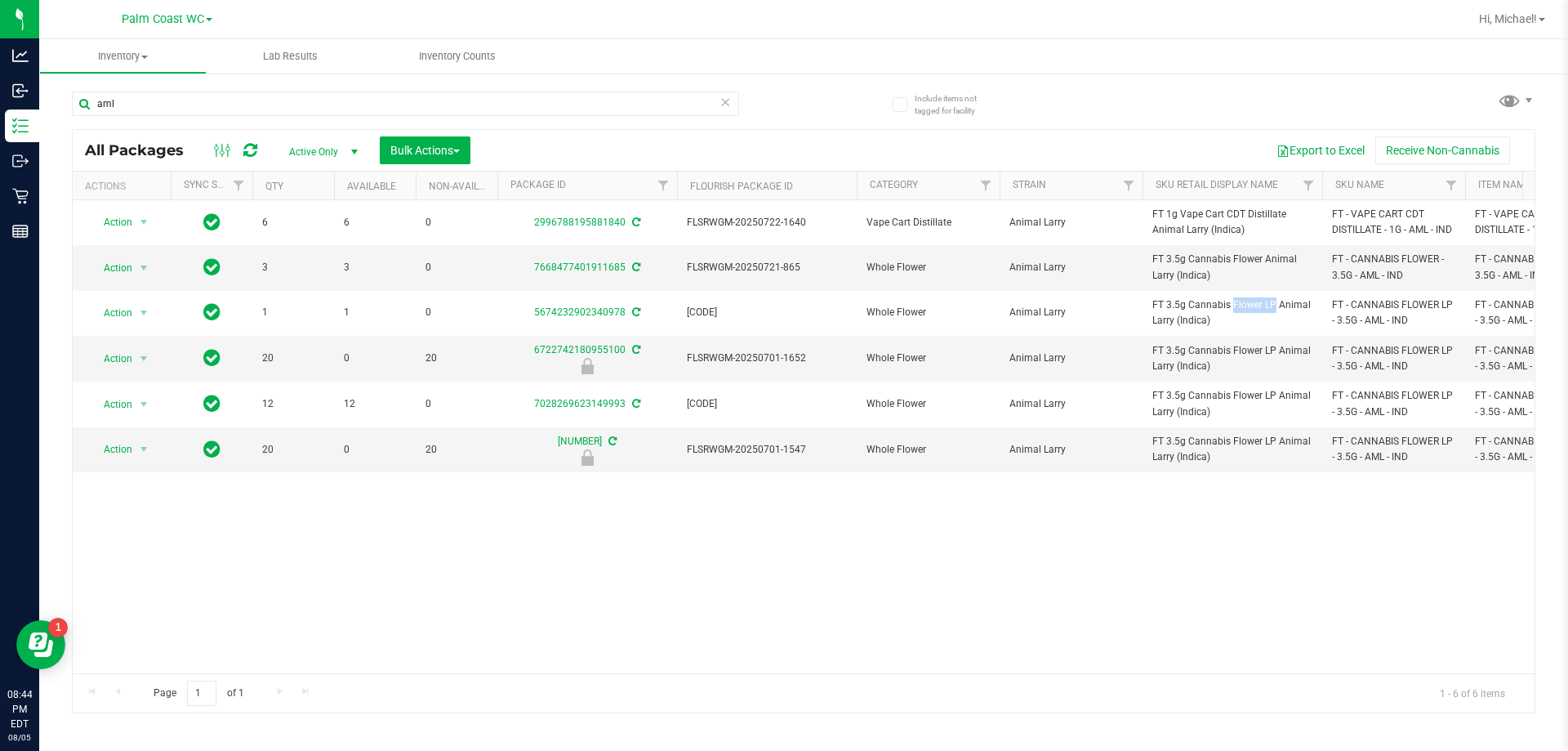click on "FT 3.5g Cannabis Flower LP Animal Larry (Indica)" at bounding box center [1232, 313] 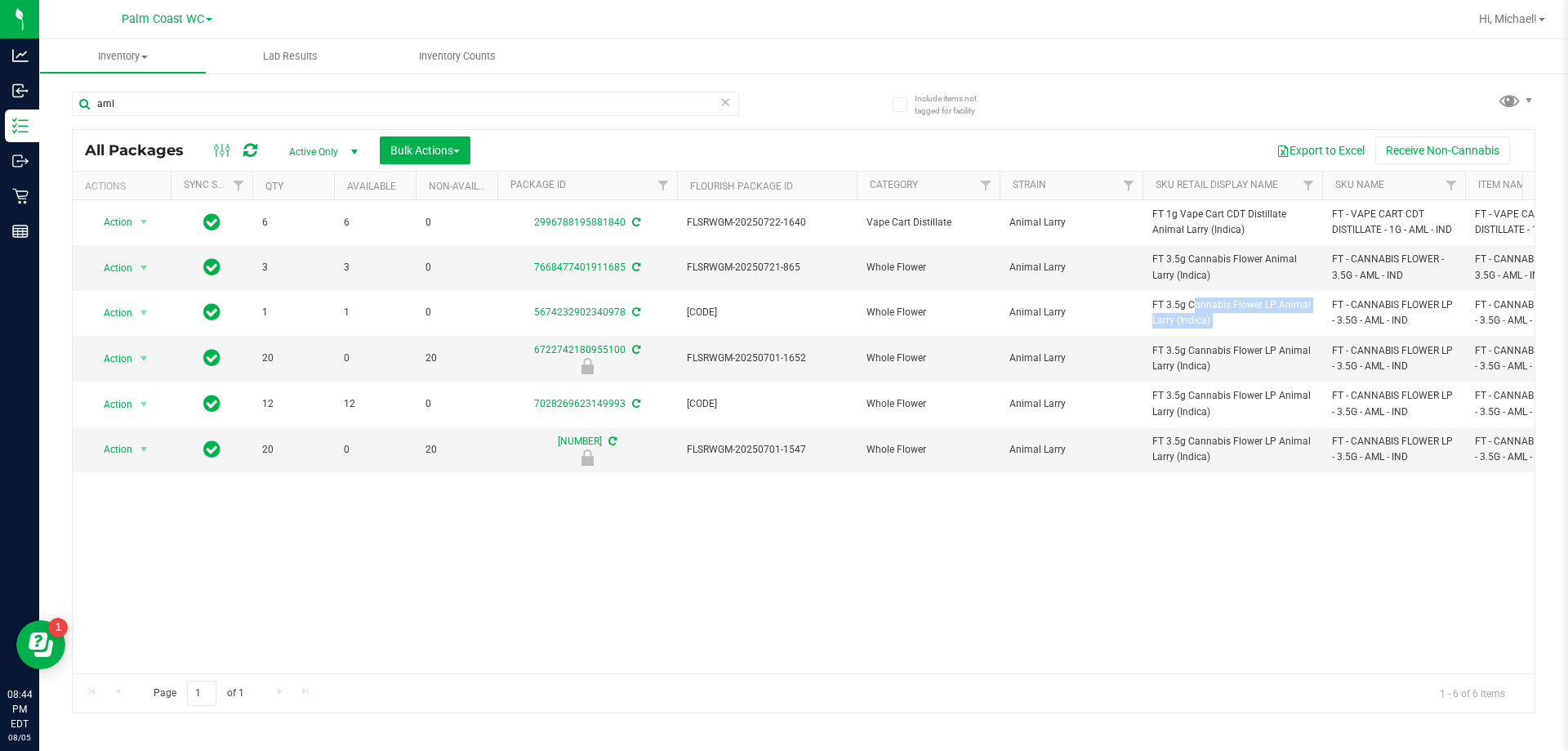click on "FT 3.5g Cannabis Flower LP Animal Larry (Indica)" at bounding box center [1232, 313] 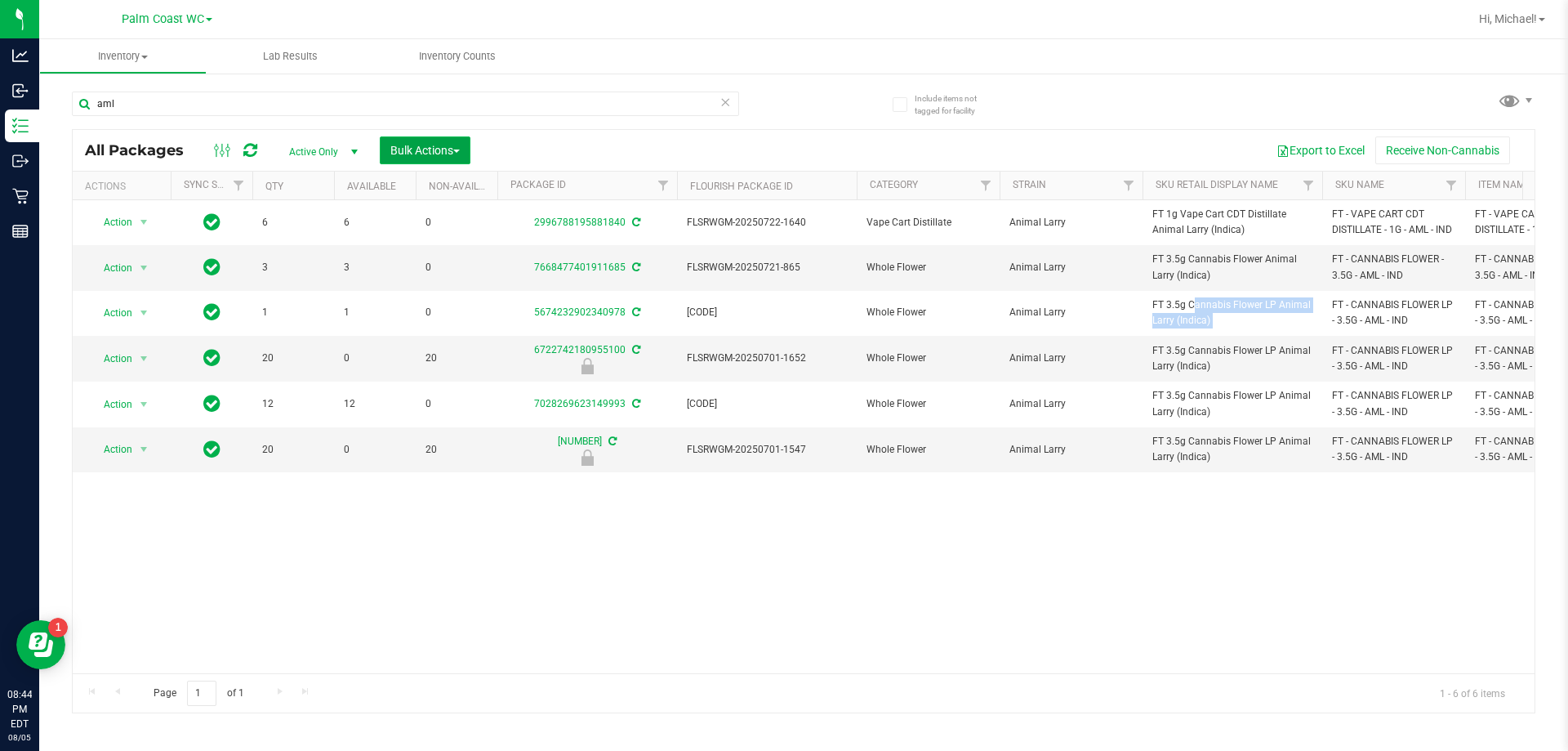 click on "Bulk Actions" at bounding box center [425, 150] 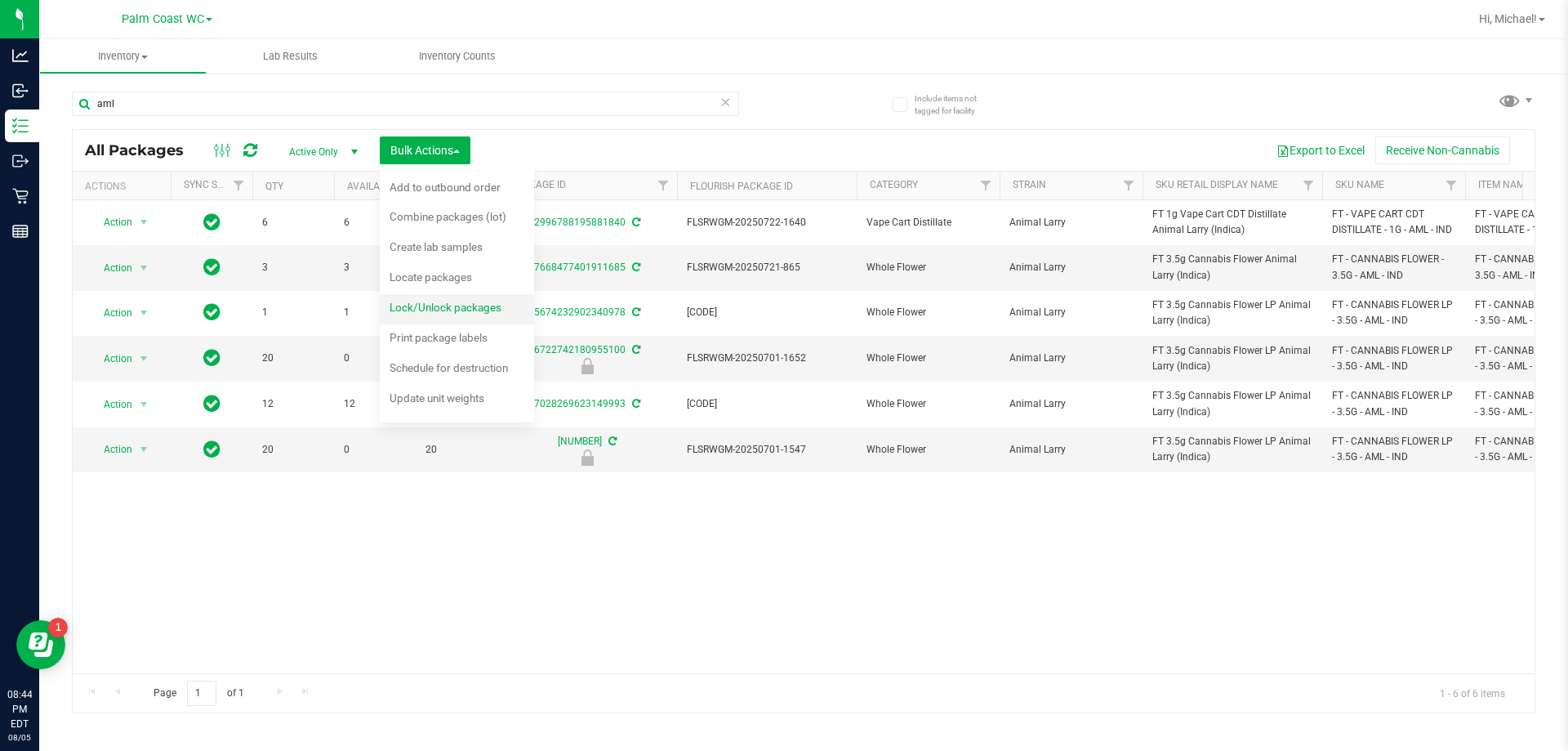 click on "Lock/Unlock packages" at bounding box center (457, 310) 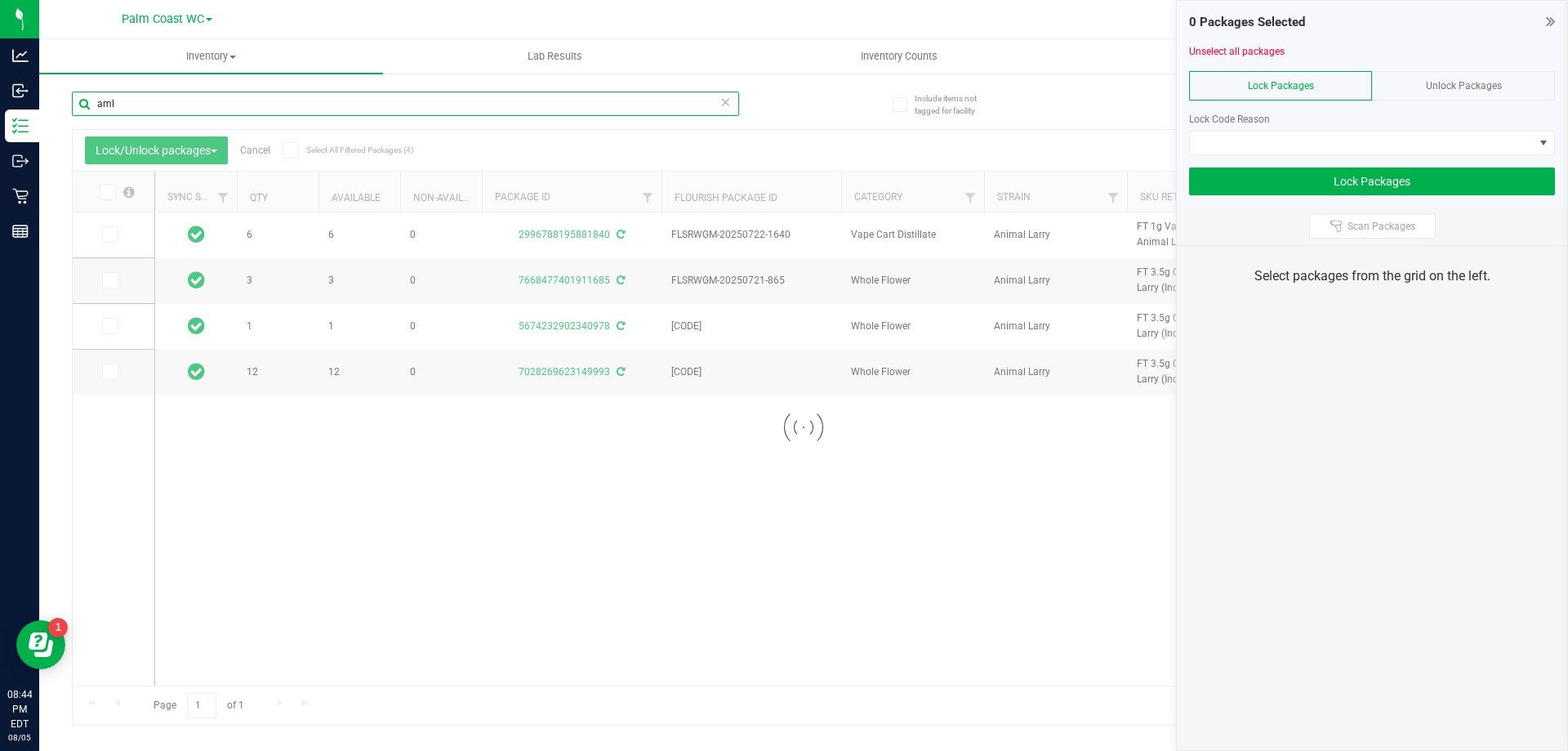 click on "aml" at bounding box center [405, 104] 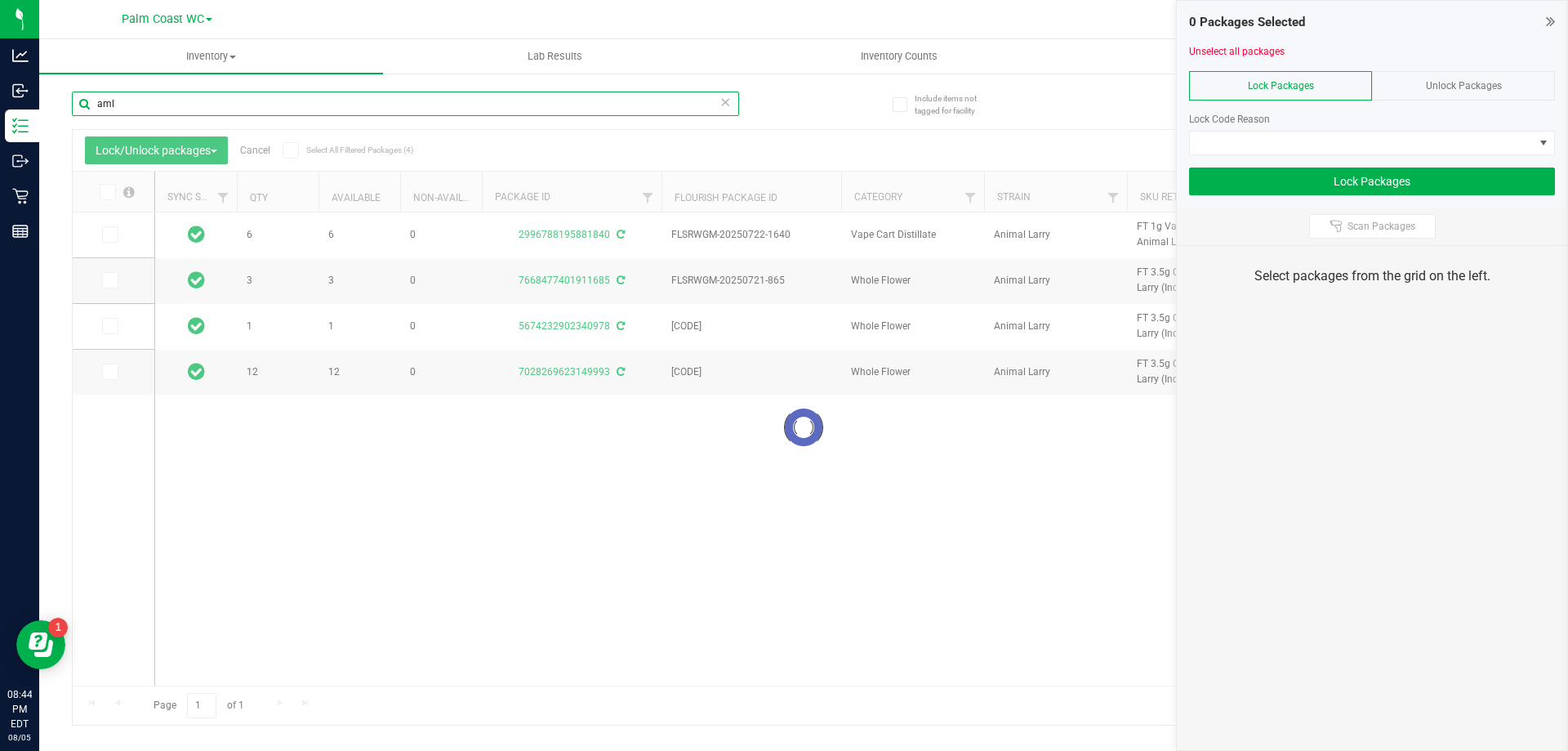 click on "aml" at bounding box center (405, 104) 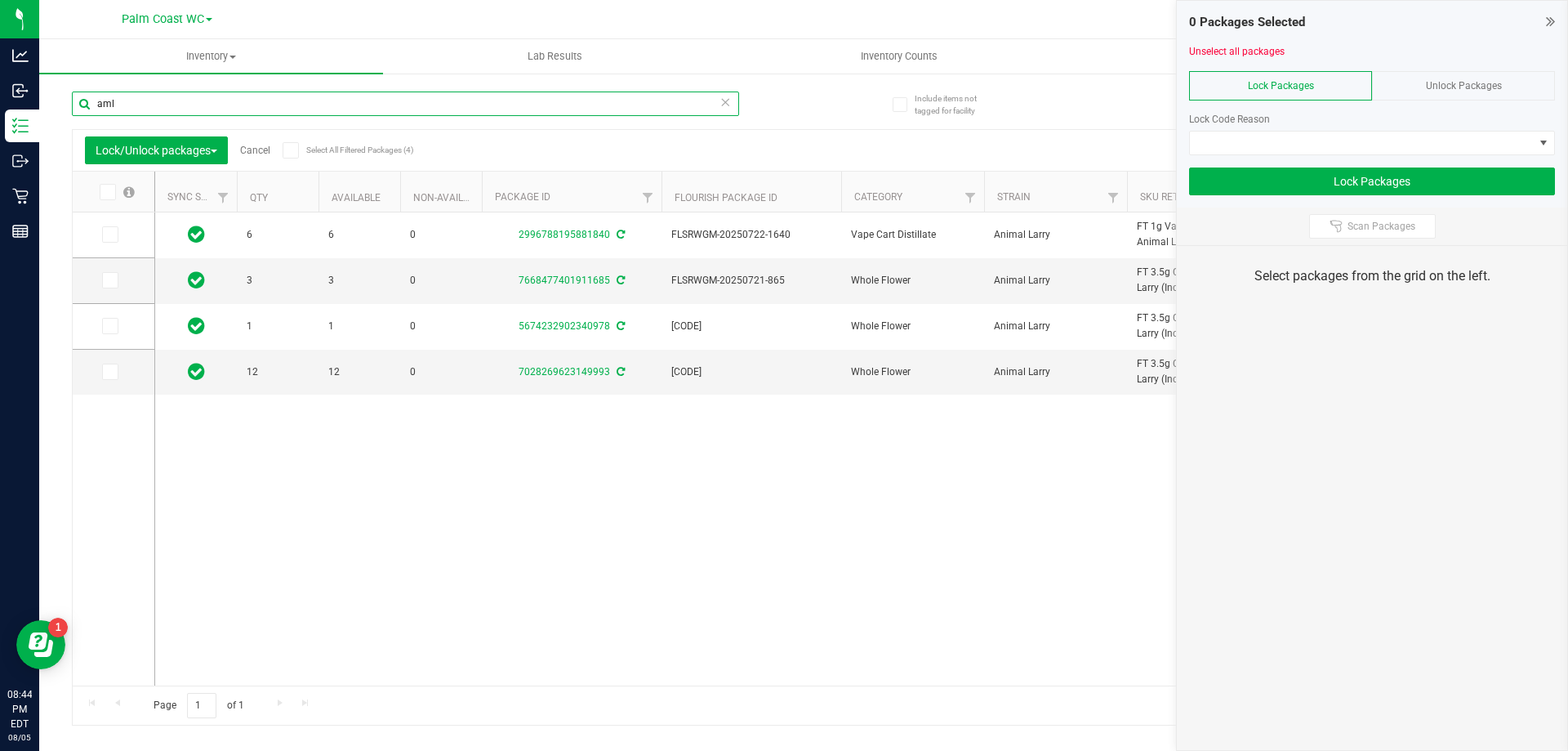 paste on "FT 3.5g Cannabis Flower LP Animal Larry (Indica)" 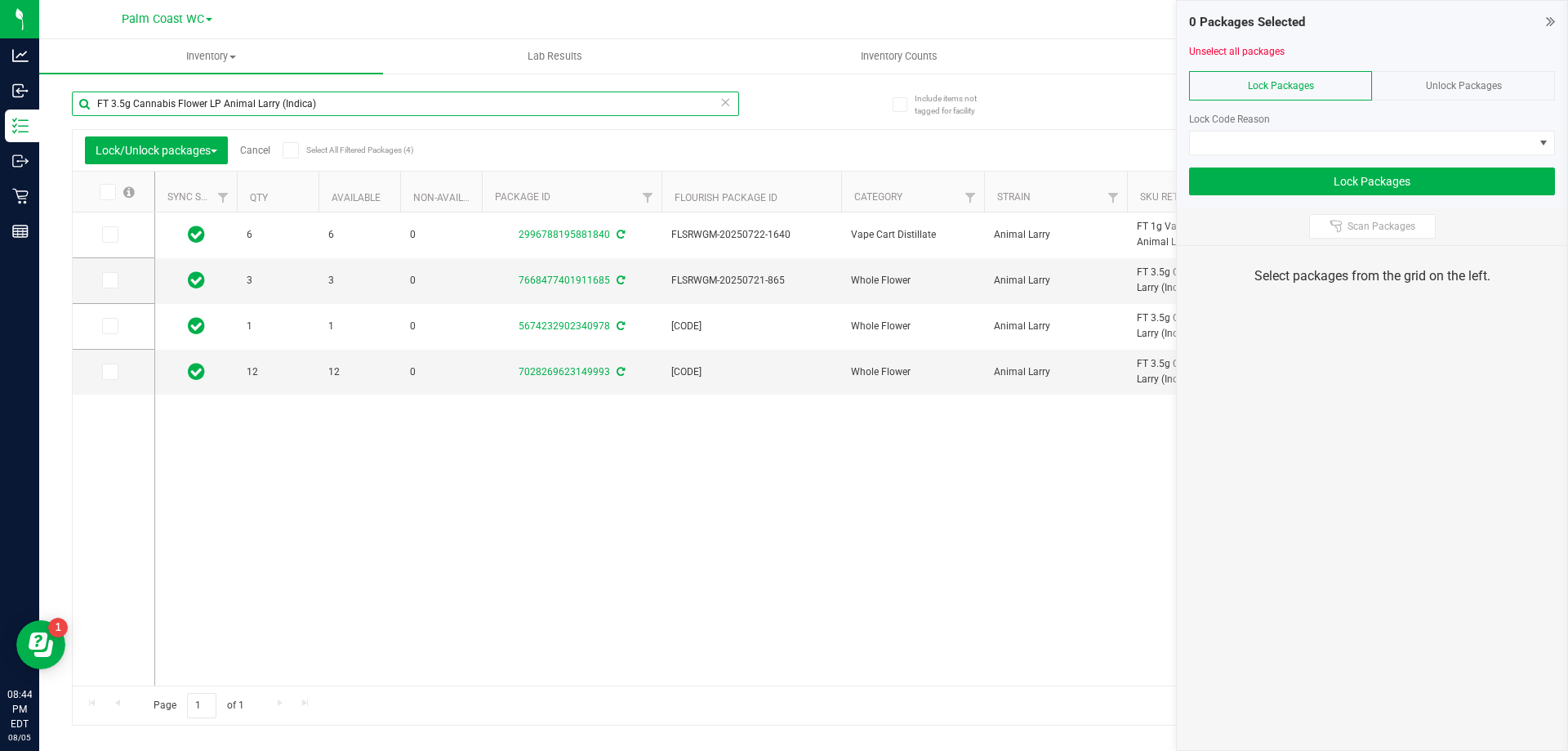 type on "FT 3.5g Cannabis Flower LP Animal Larry (Indica)" 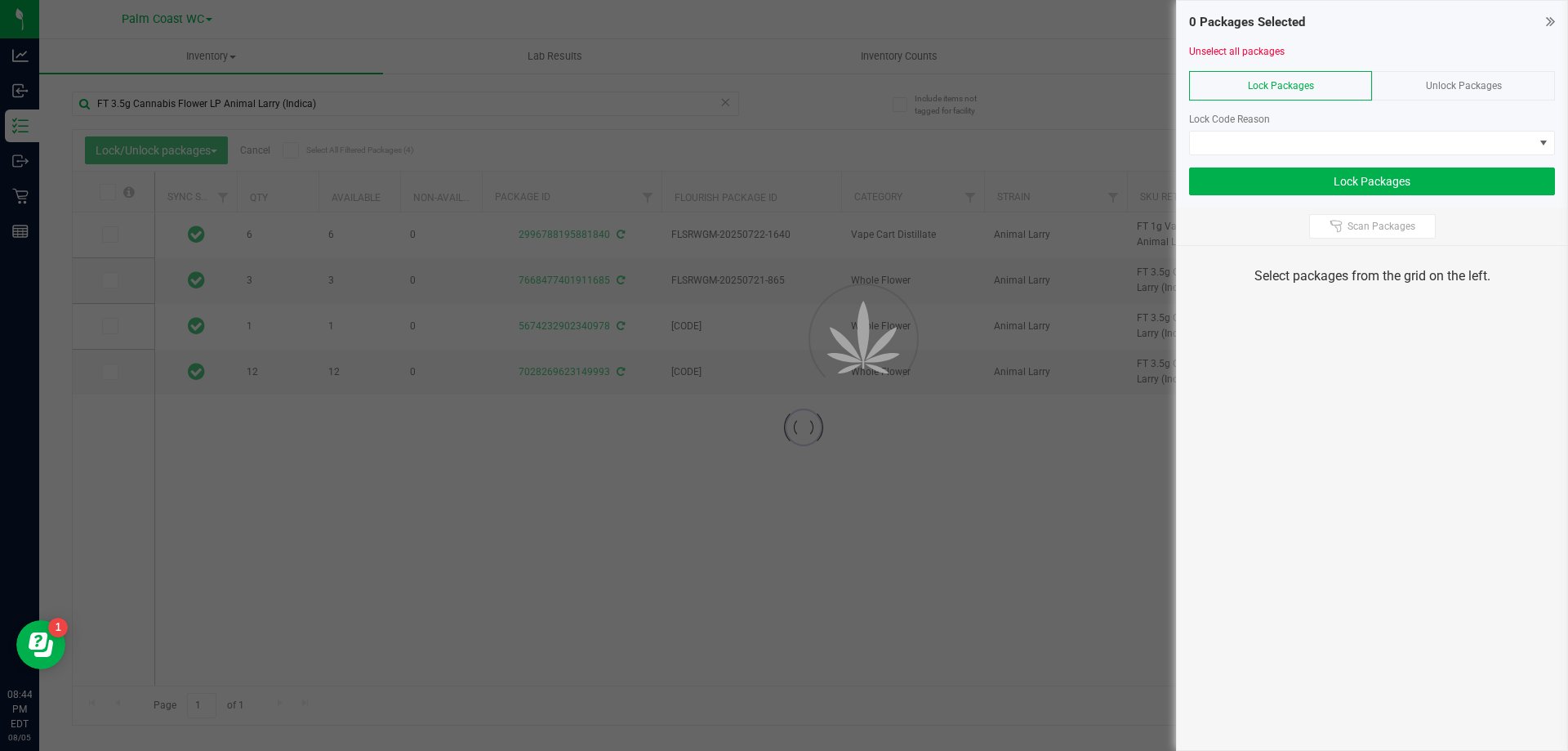 click on "Unlock Packages" at bounding box center (1463, 86) 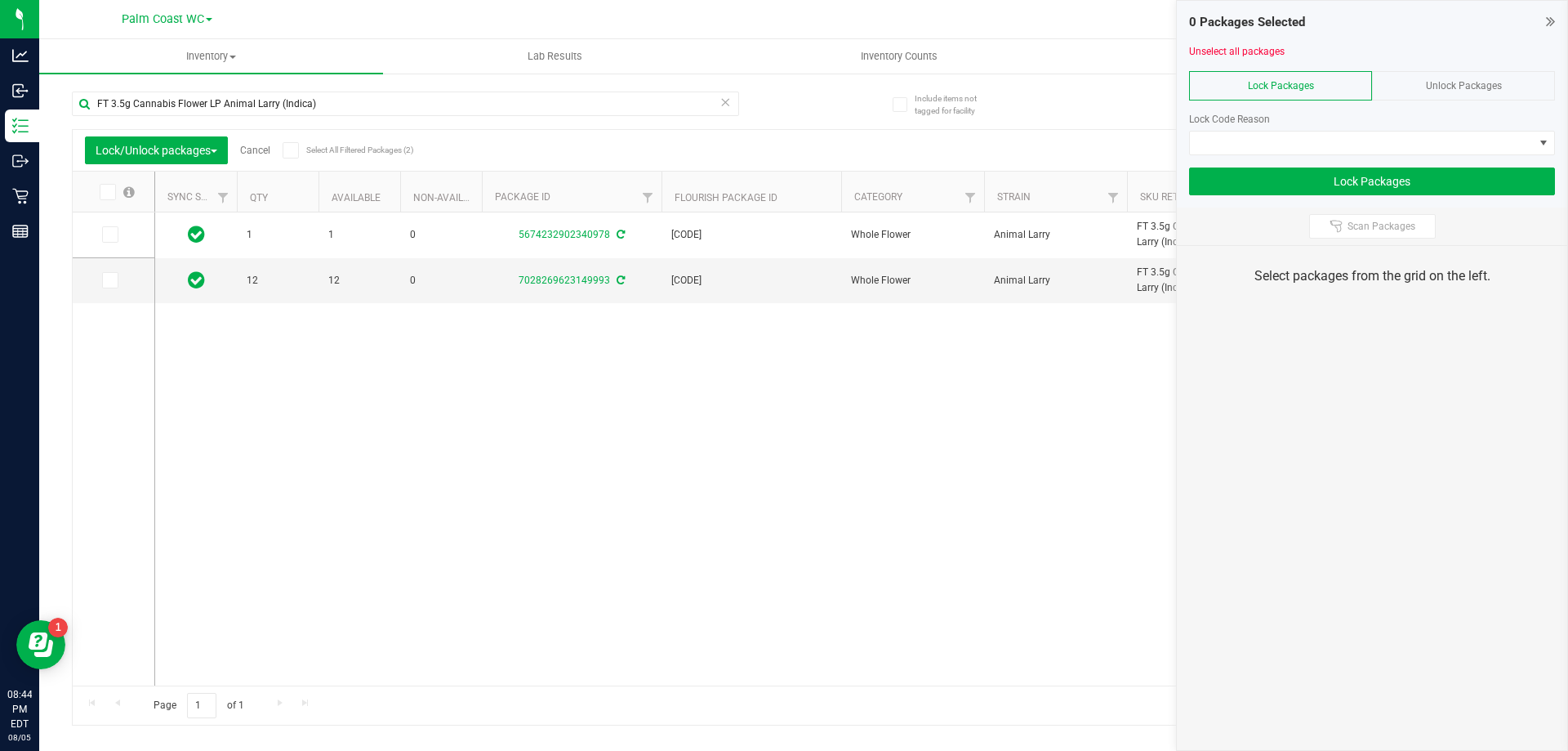 click on "Unlock Packages" at bounding box center [1463, 86] 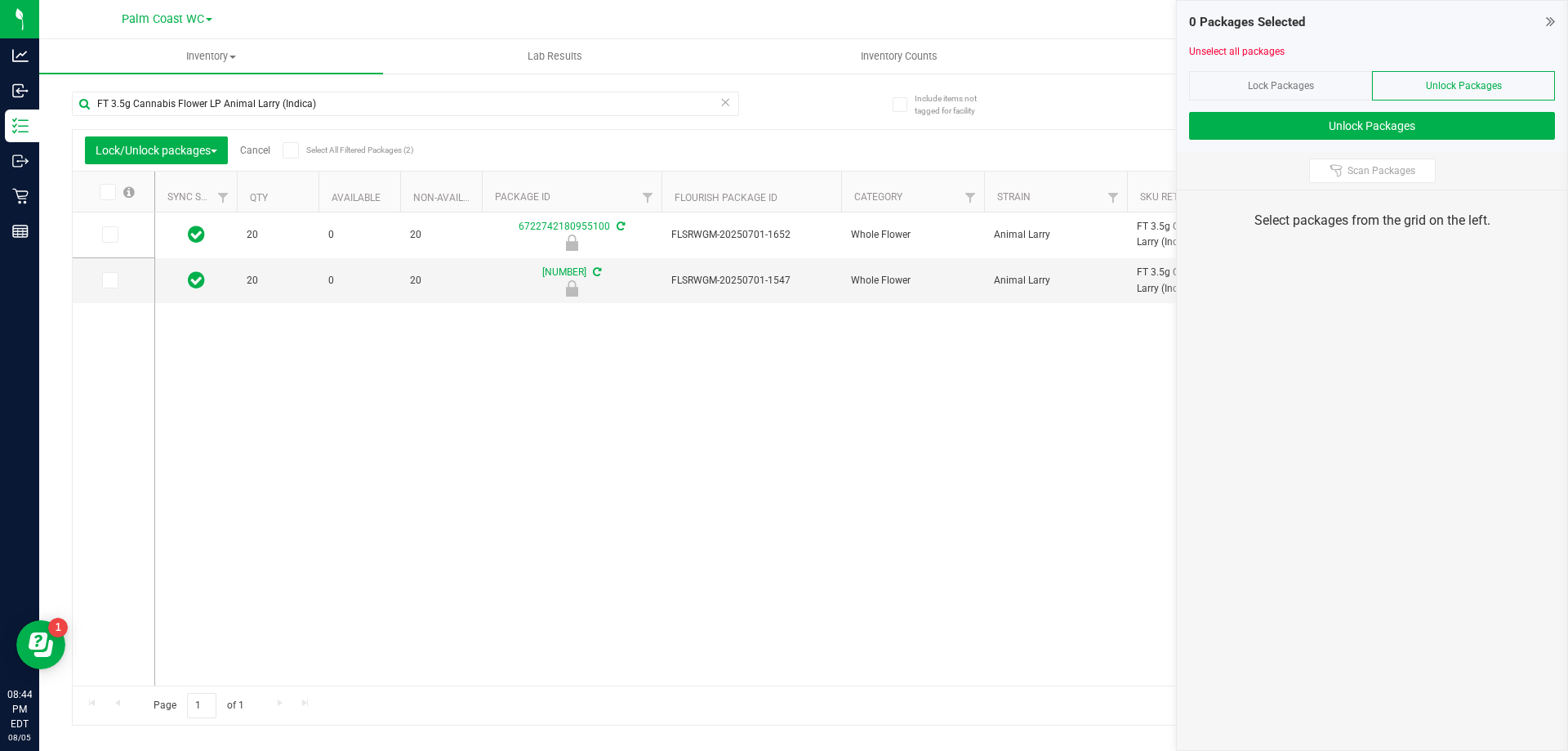 click at bounding box center [106, 192] 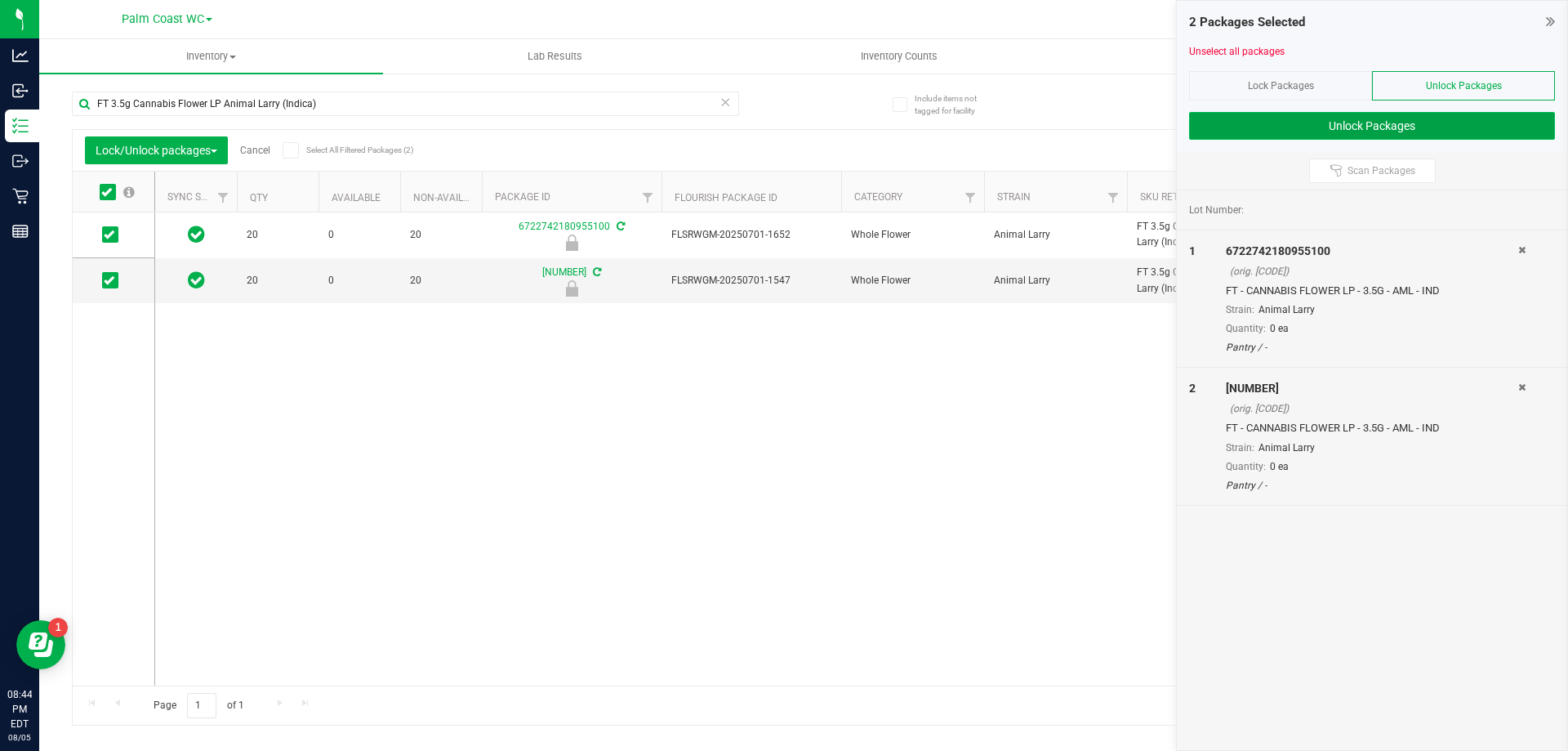 click on "Unlock Packages" at bounding box center (1372, 126) 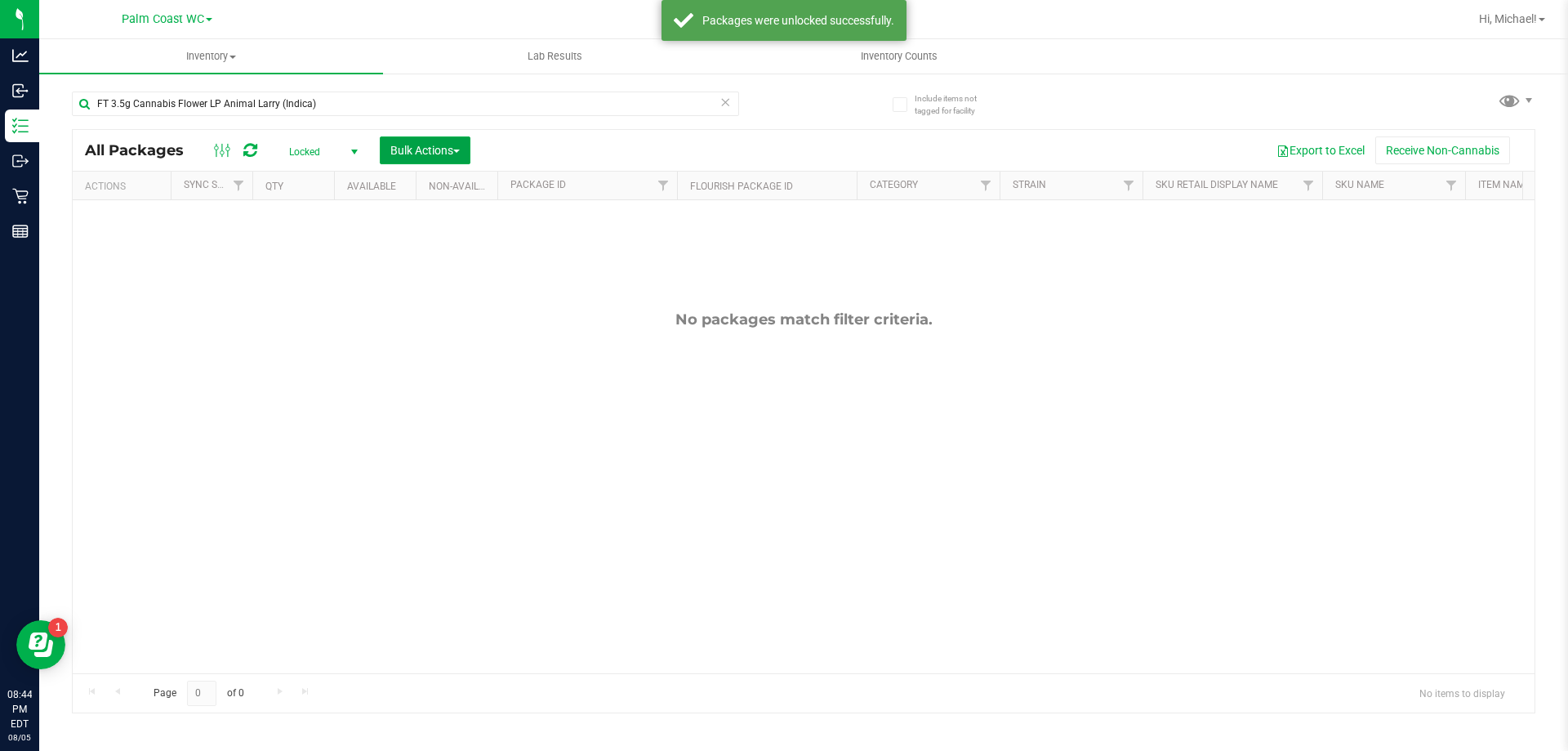 click on "Bulk Actions" at bounding box center (425, 150) 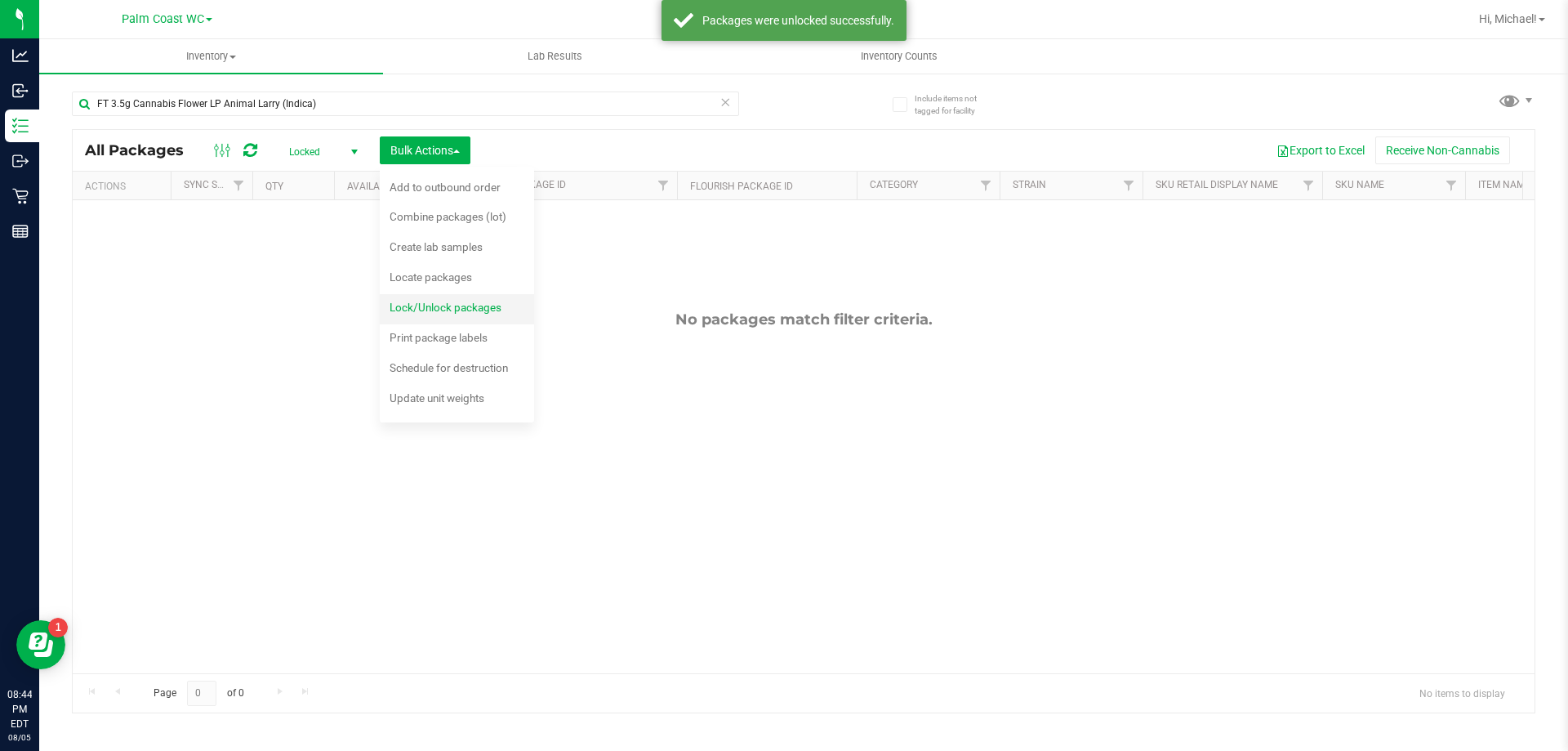 click on "Lock/Unlock packages" at bounding box center [445, 307] 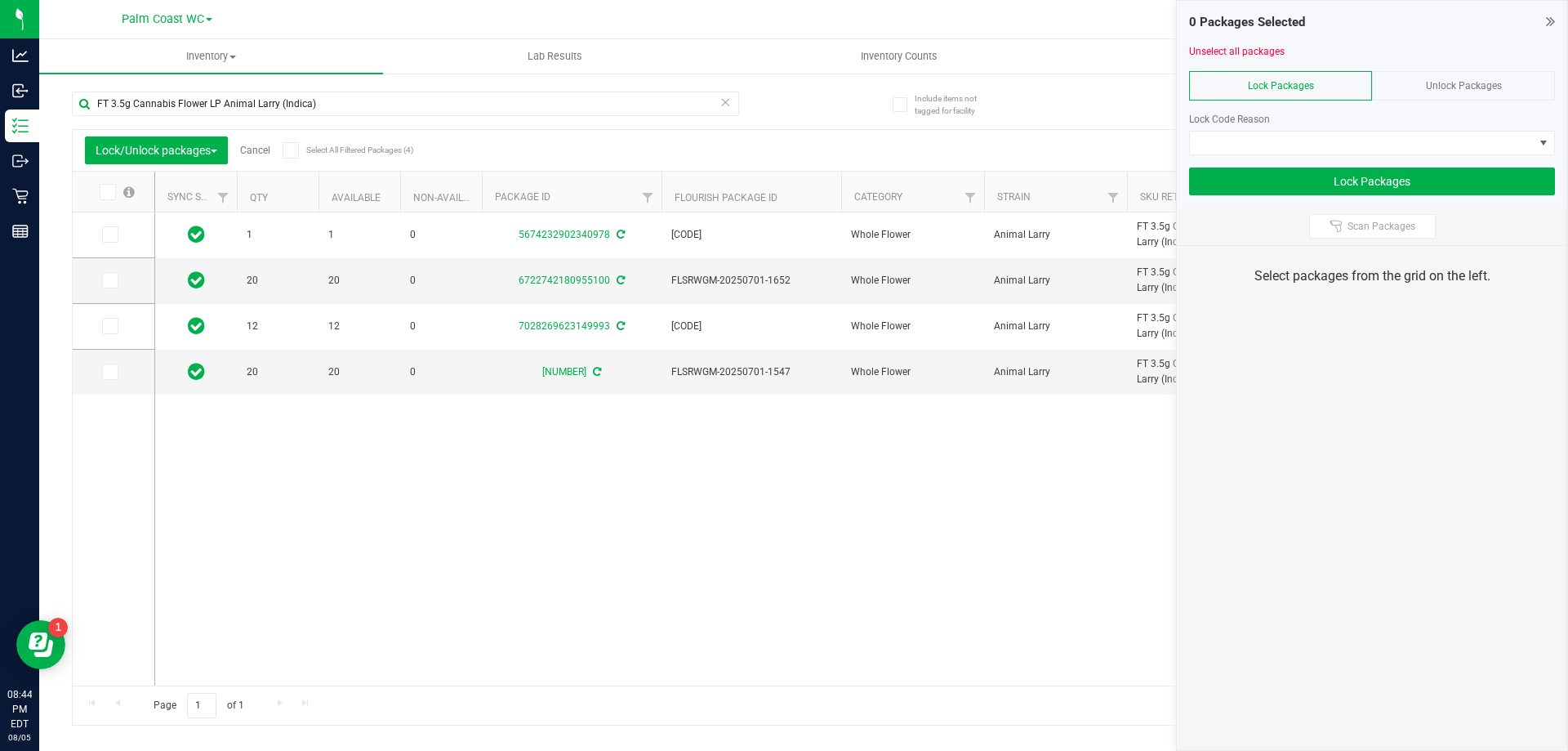 click at bounding box center [108, 192] 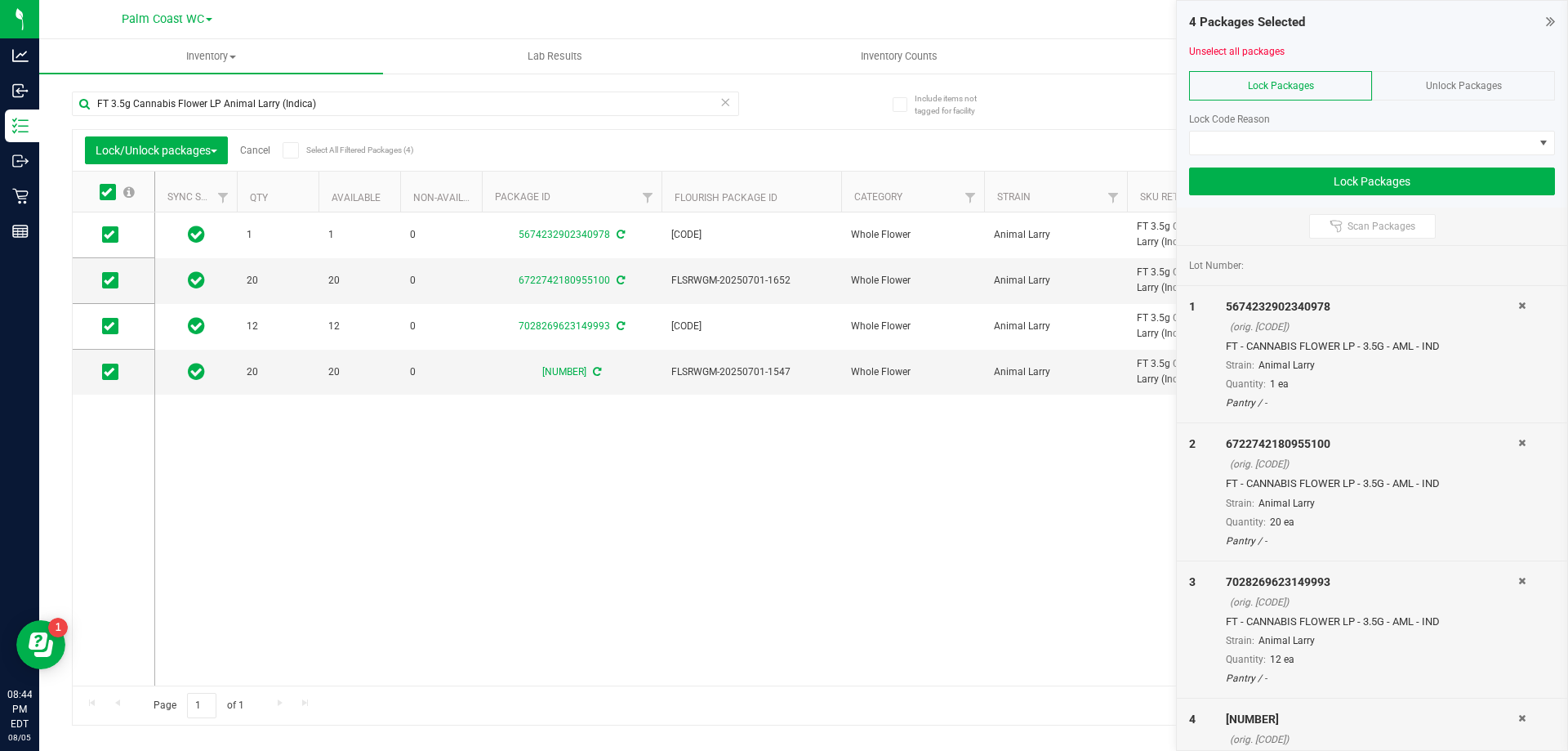 click at bounding box center [1372, 161] 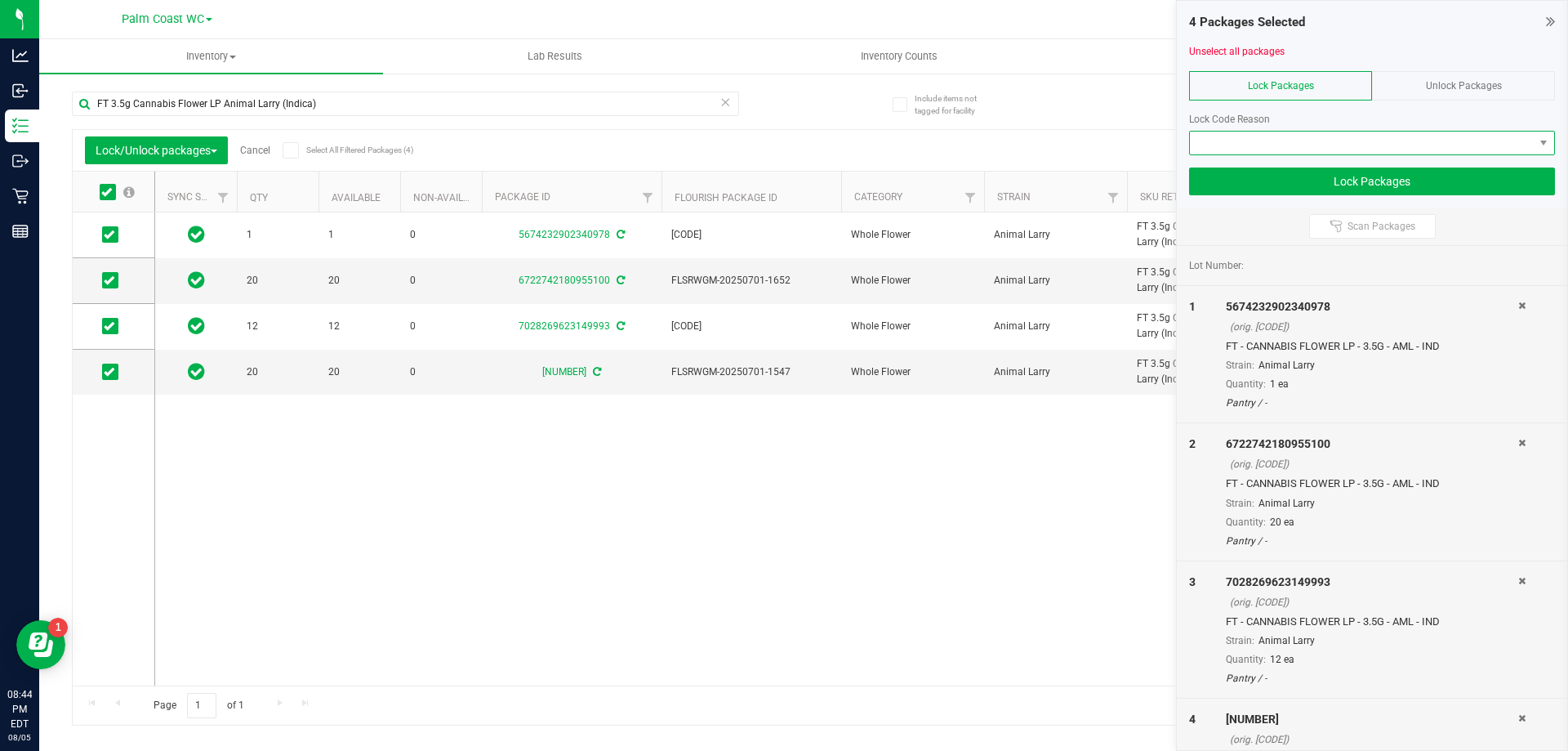 click at bounding box center (1361, 143) 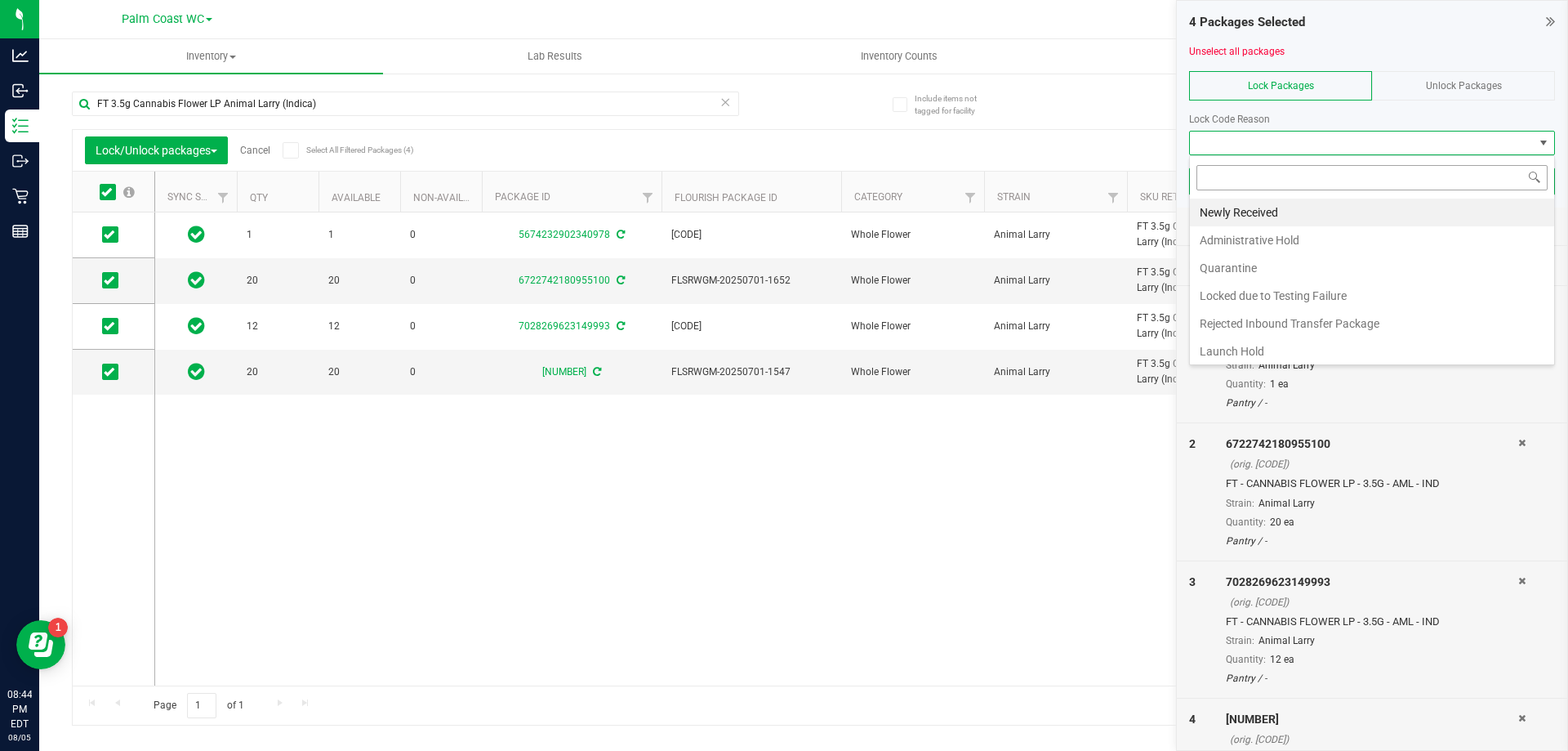 scroll, scrollTop: 81695, scrollLeft: 81301, axis: both 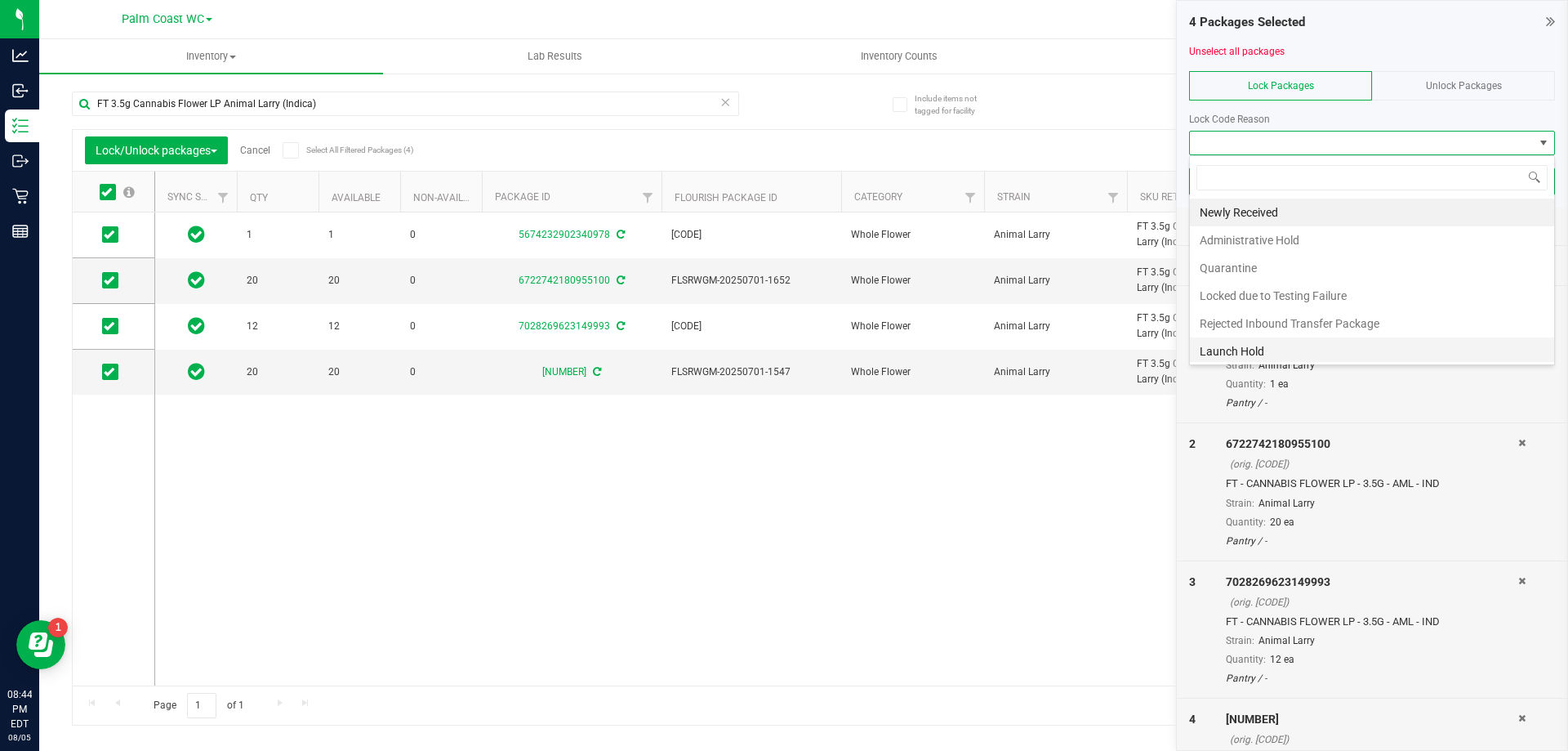 click on "Launch Hold" at bounding box center [1372, 351] 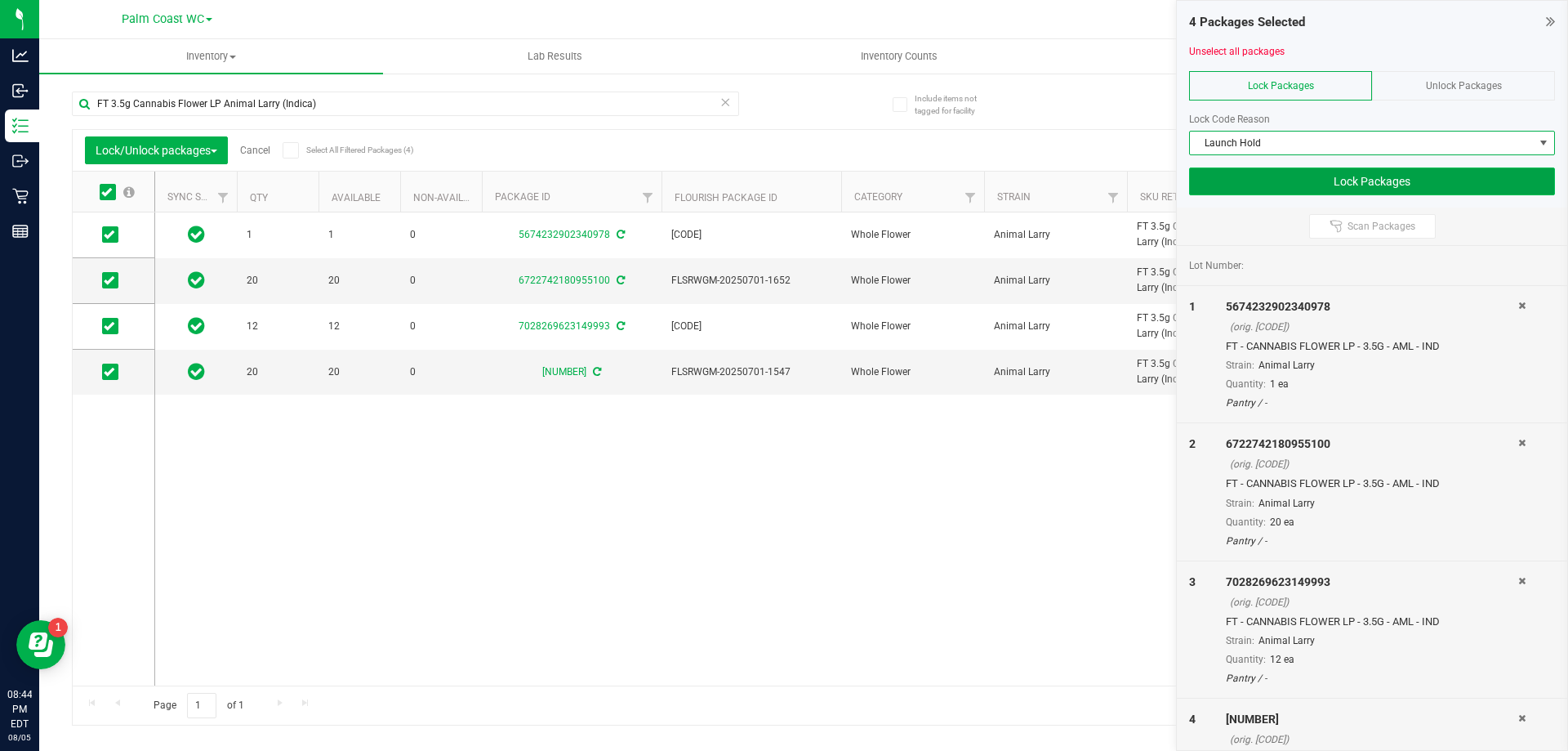 click on "Lock Packages" at bounding box center [1372, 181] 